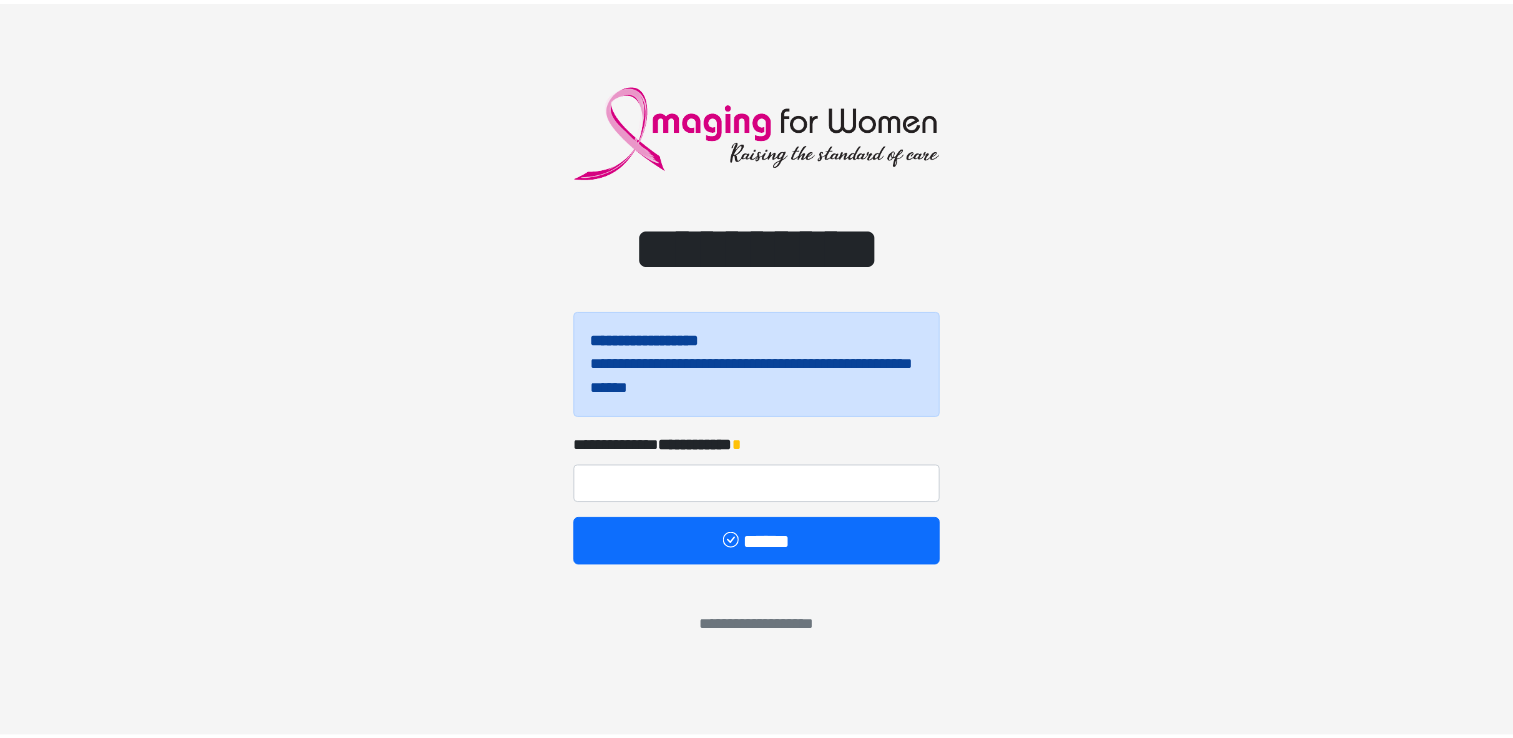 scroll, scrollTop: 0, scrollLeft: 0, axis: both 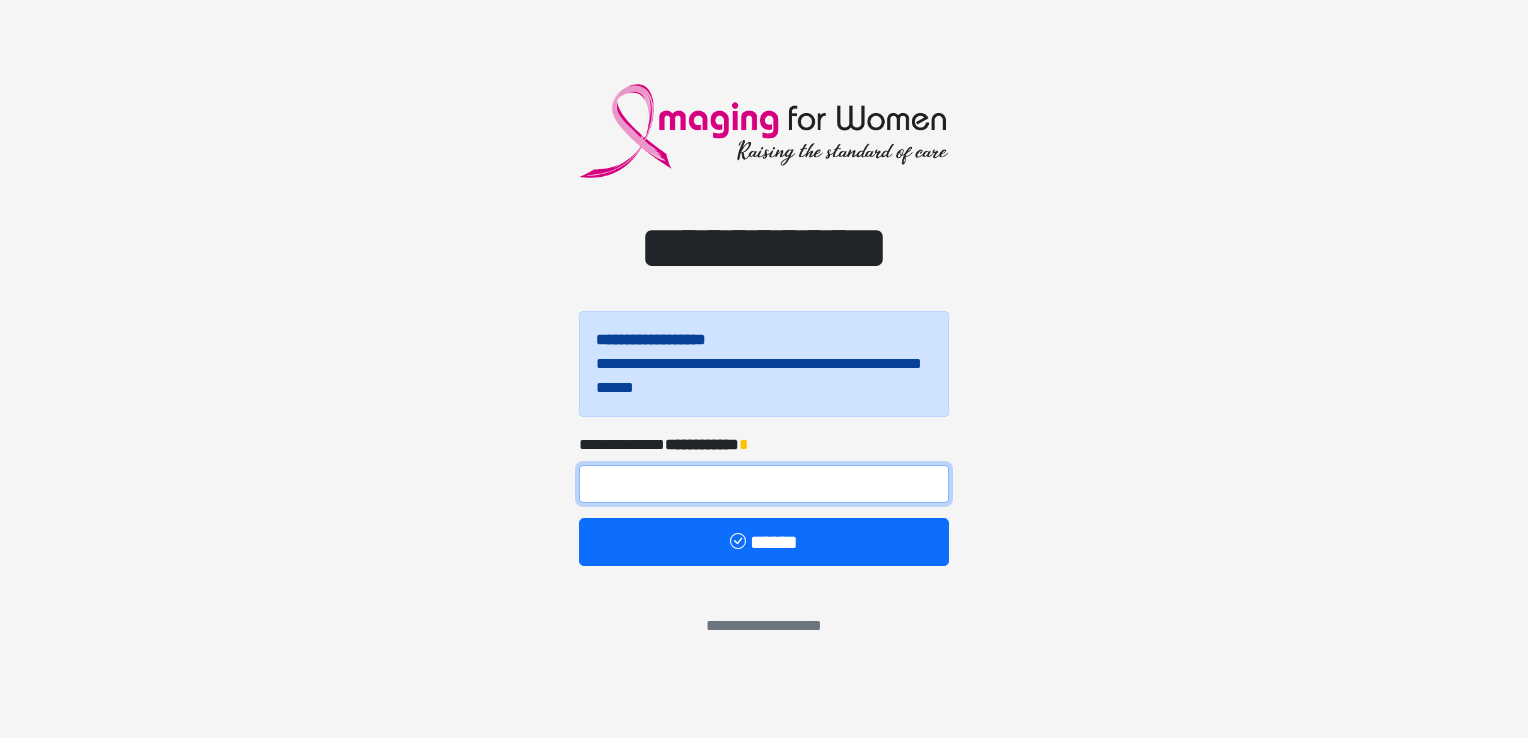 click at bounding box center (764, 484) 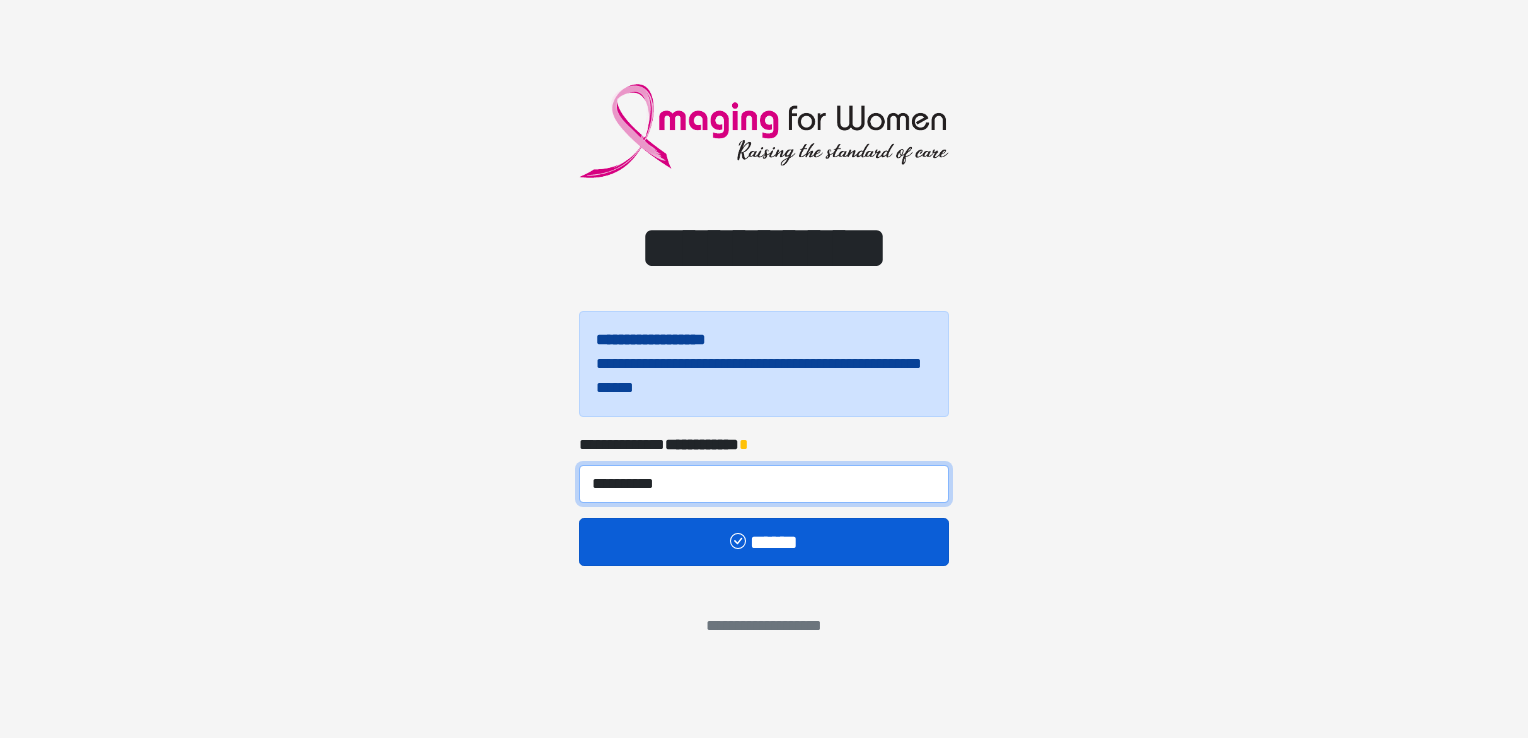 type on "**********" 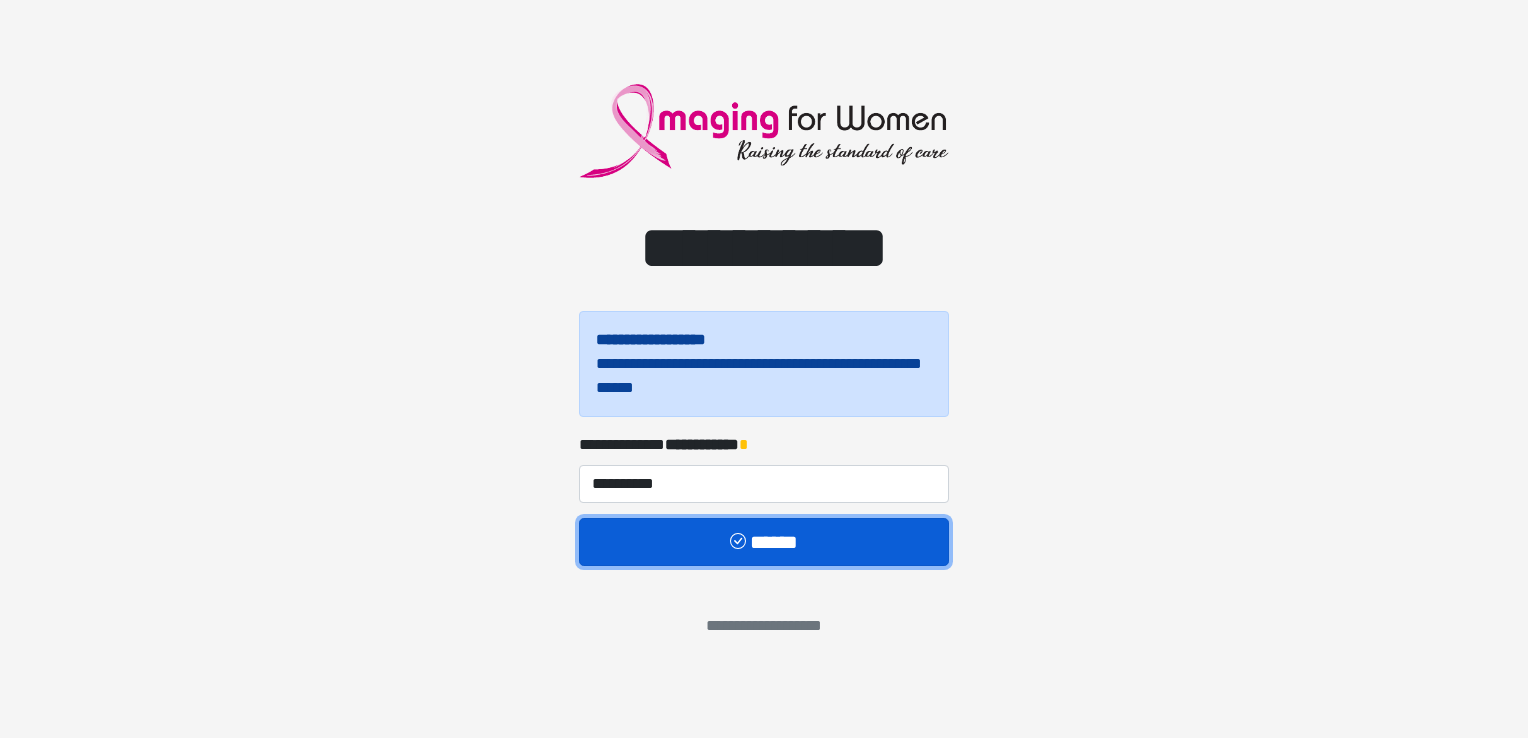 click on "******" at bounding box center [764, 542] 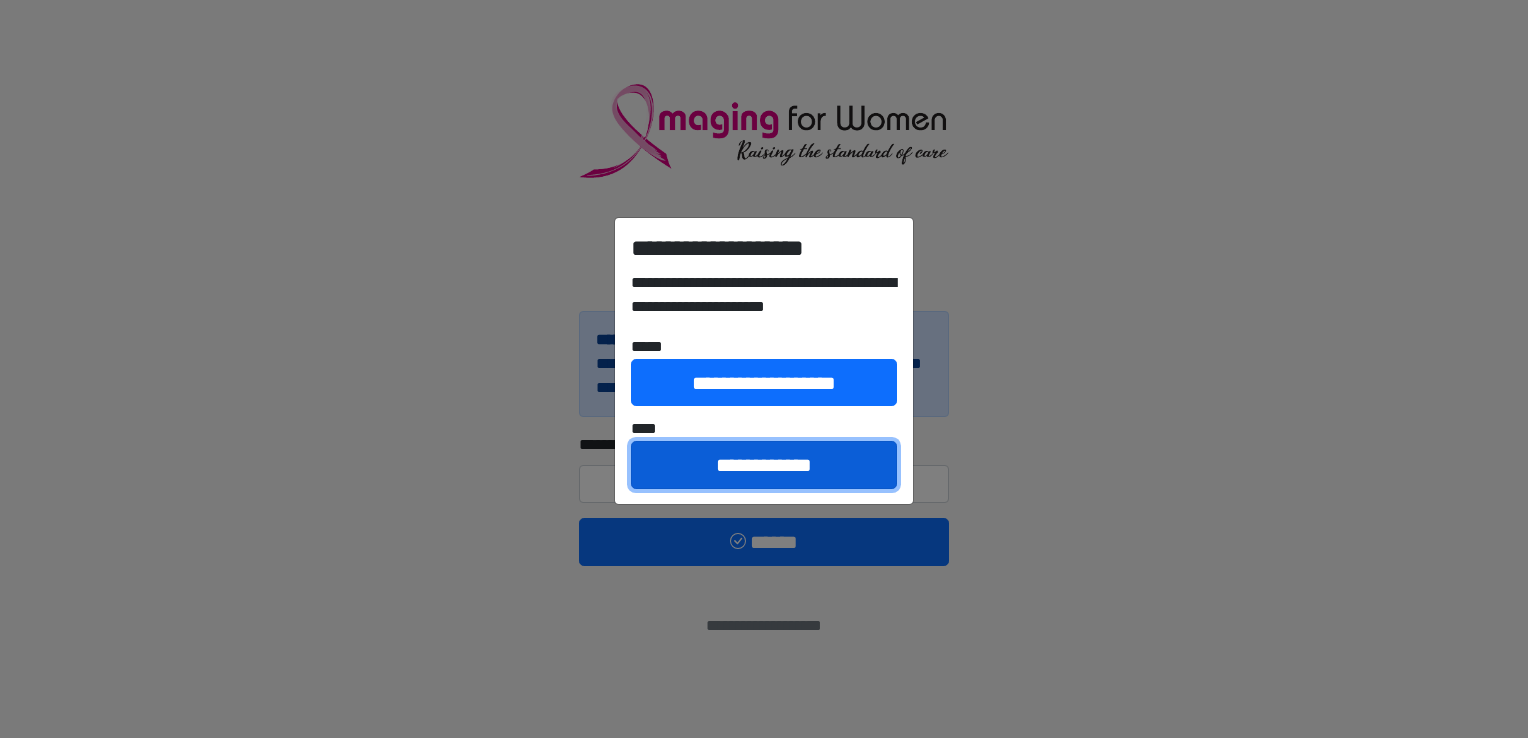 click on "**********" at bounding box center (764, 465) 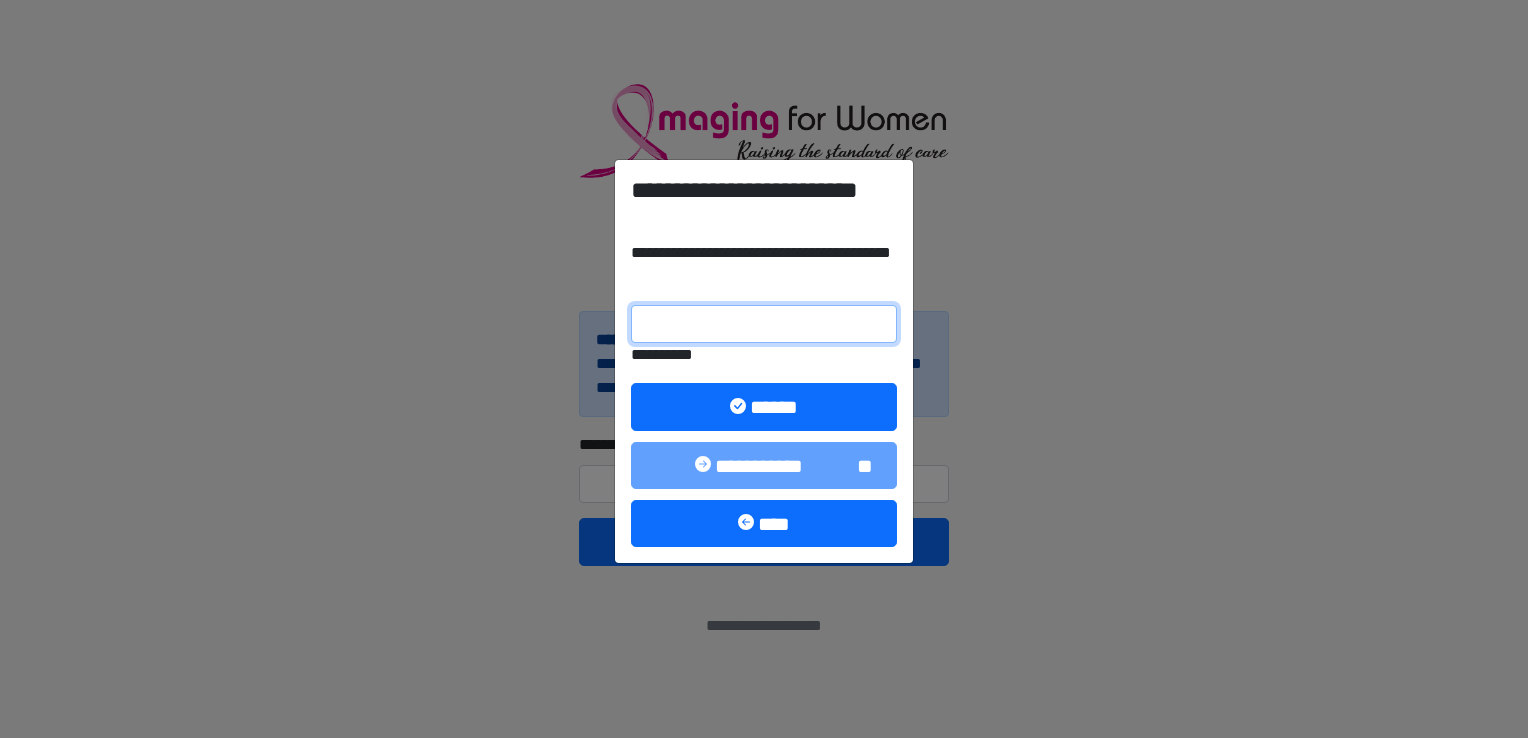 click on "**********" at bounding box center (764, 324) 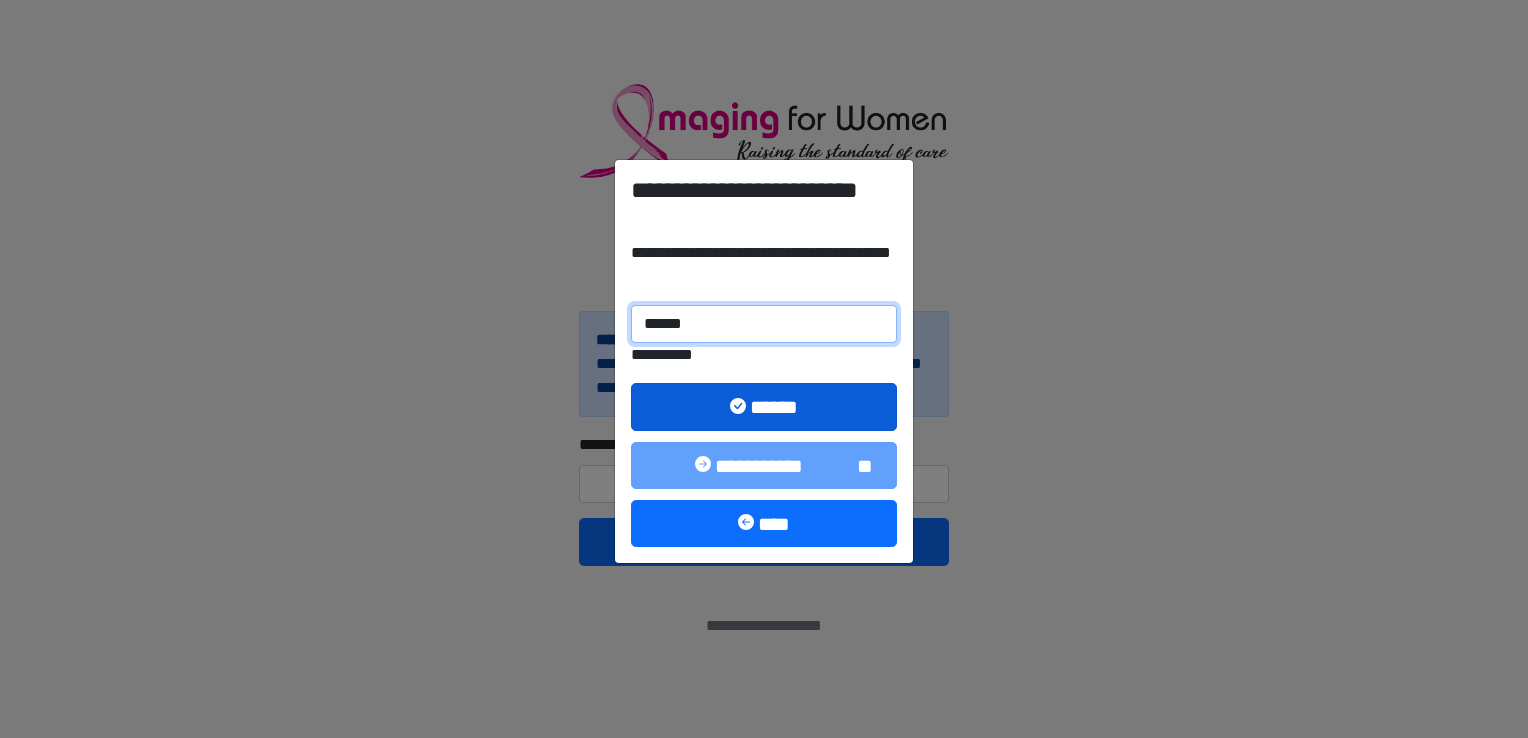 type on "******" 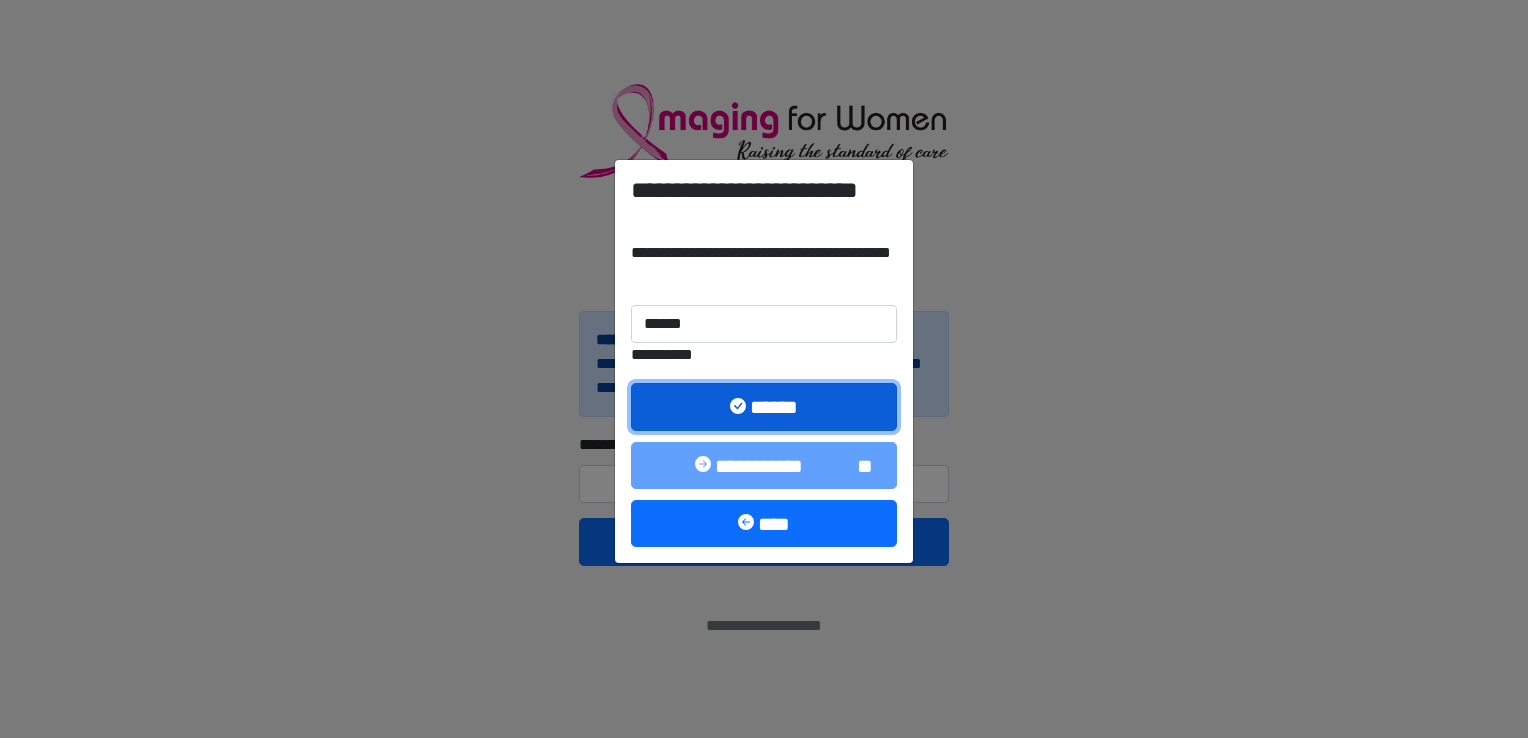 click on "******" at bounding box center [764, 407] 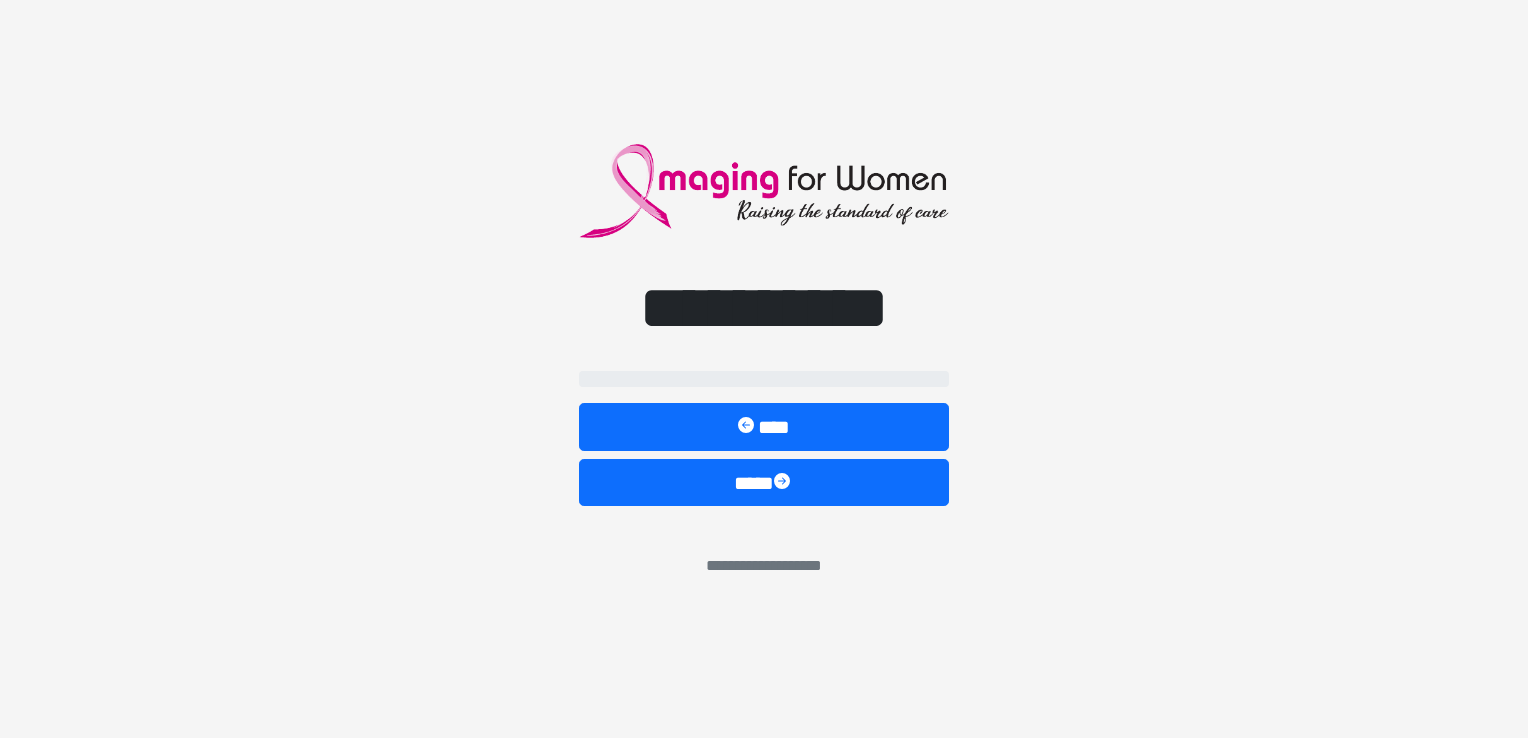 select on "**" 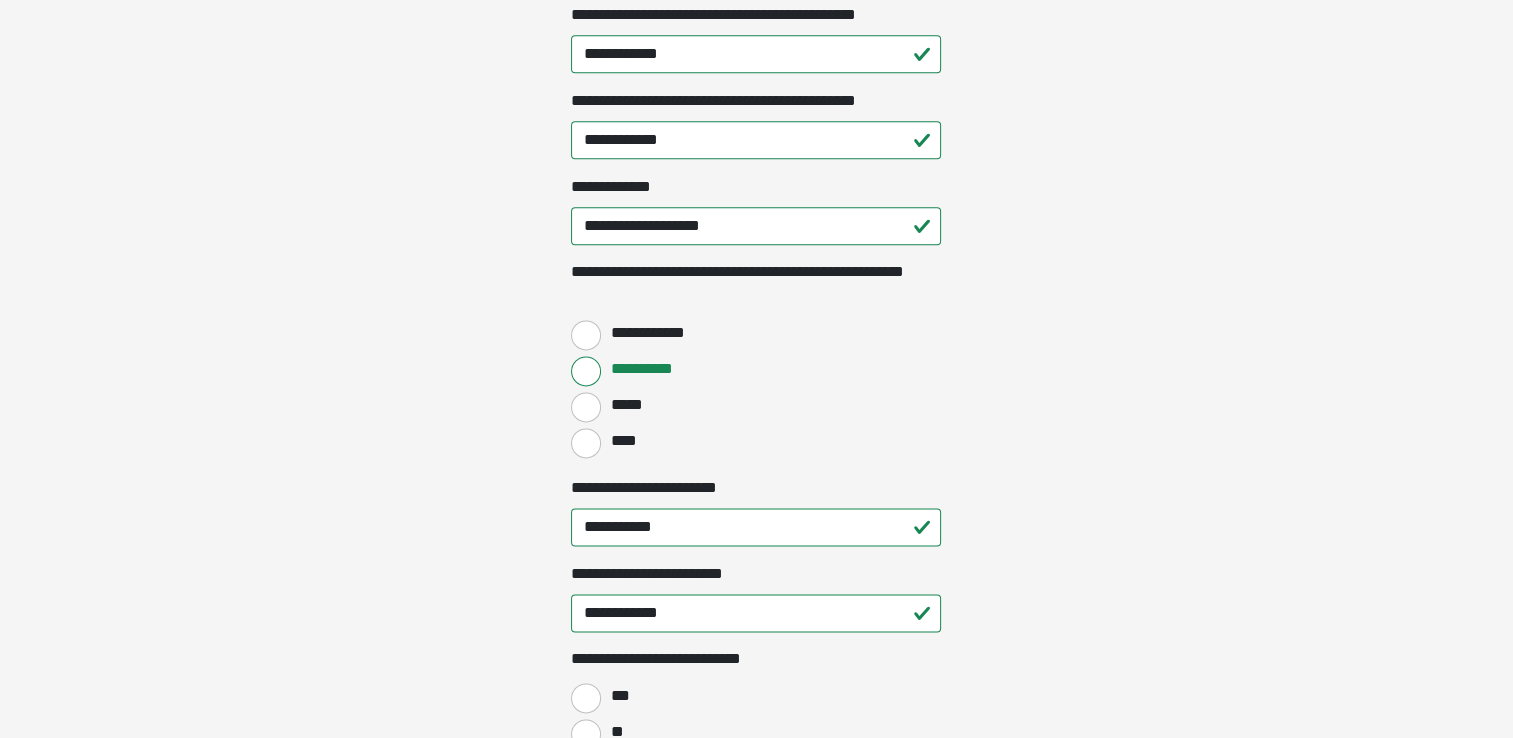 scroll, scrollTop: 2600, scrollLeft: 0, axis: vertical 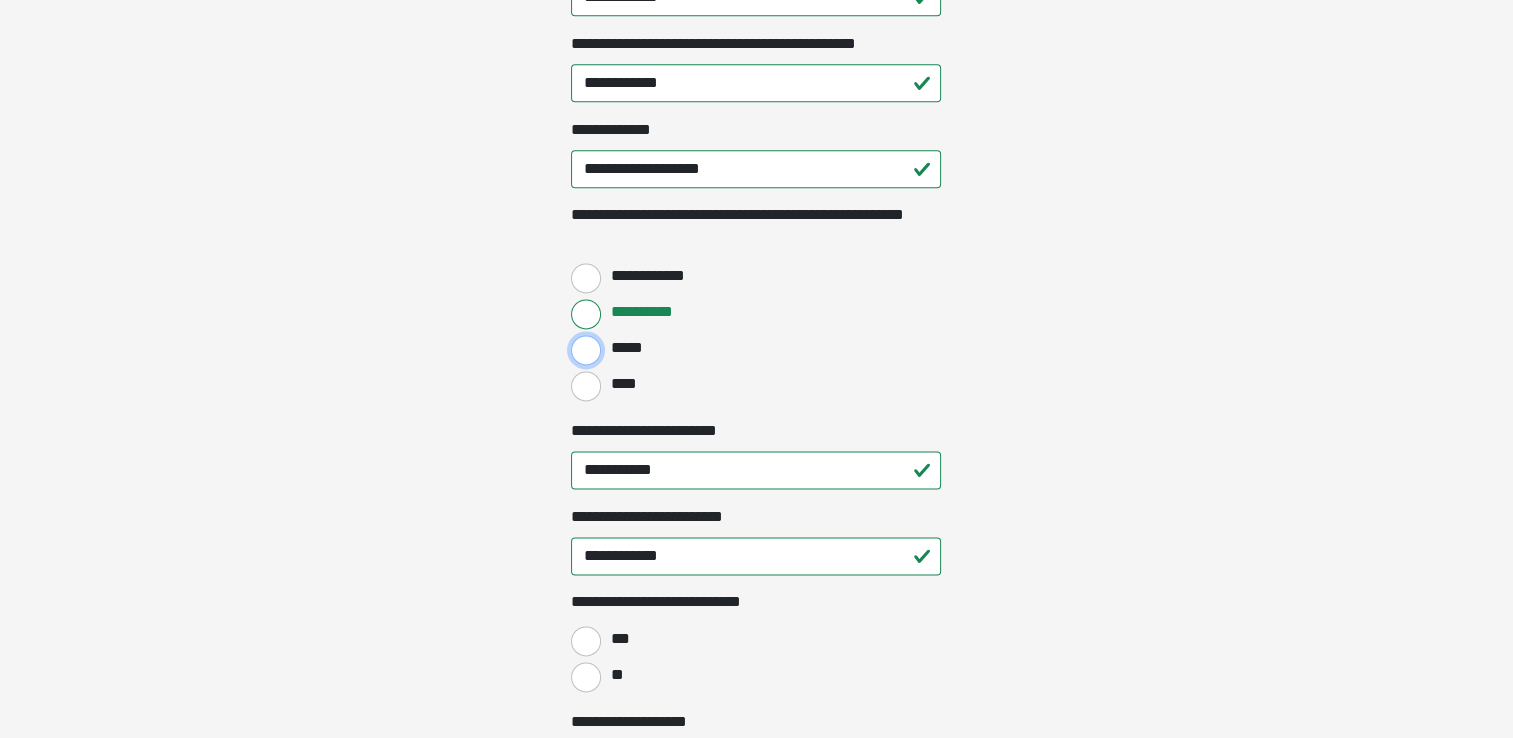click on "*****" at bounding box center (586, 350) 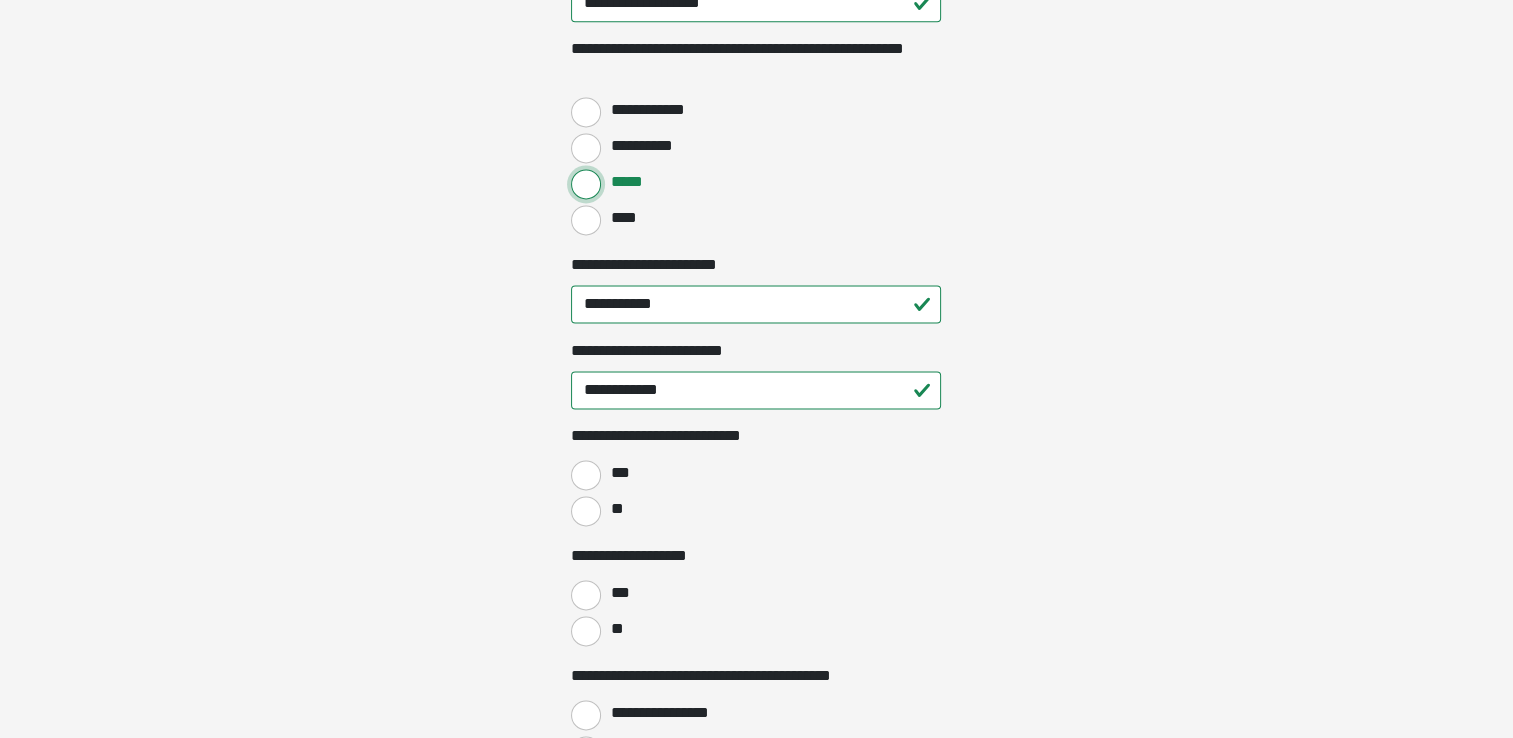 scroll, scrollTop: 2800, scrollLeft: 0, axis: vertical 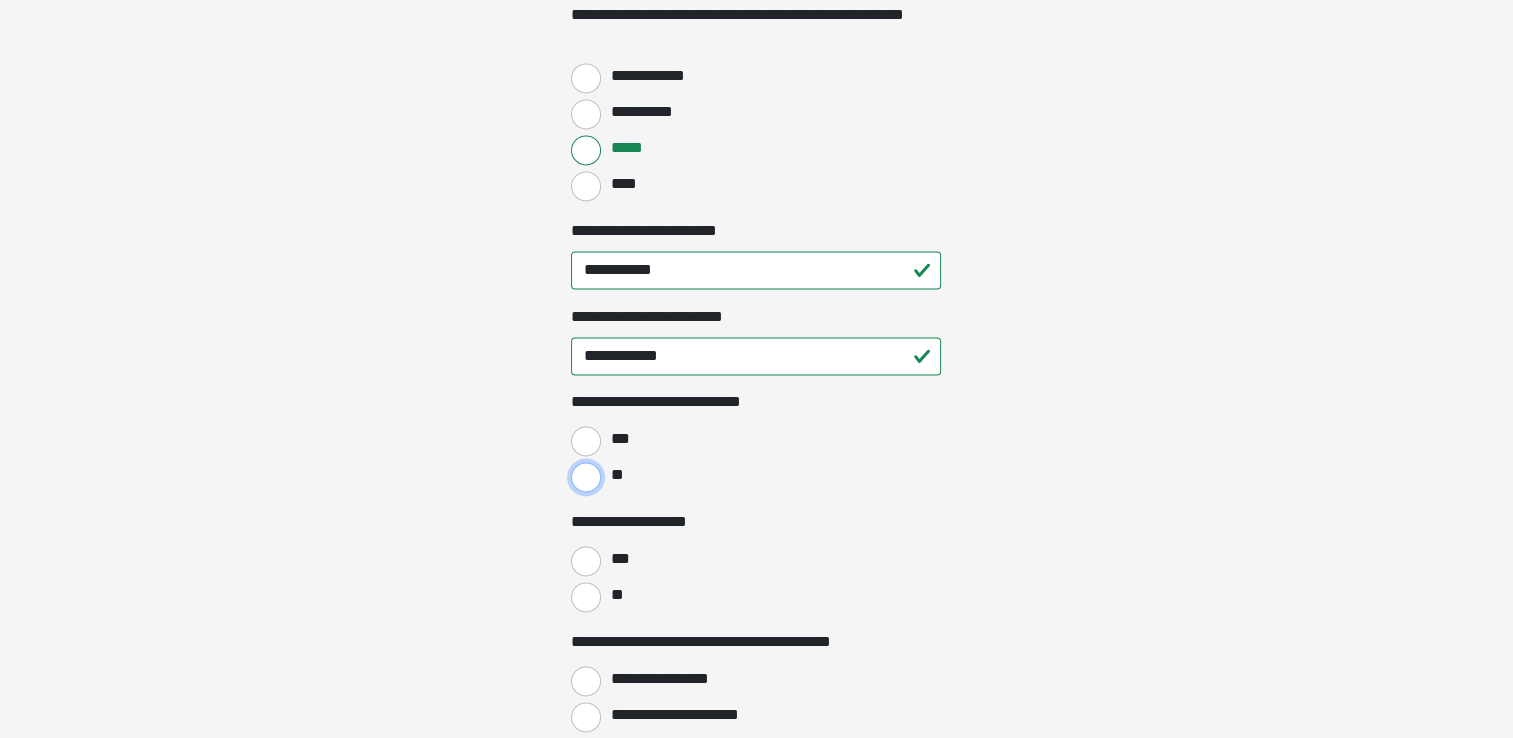 click on "**" at bounding box center [586, 477] 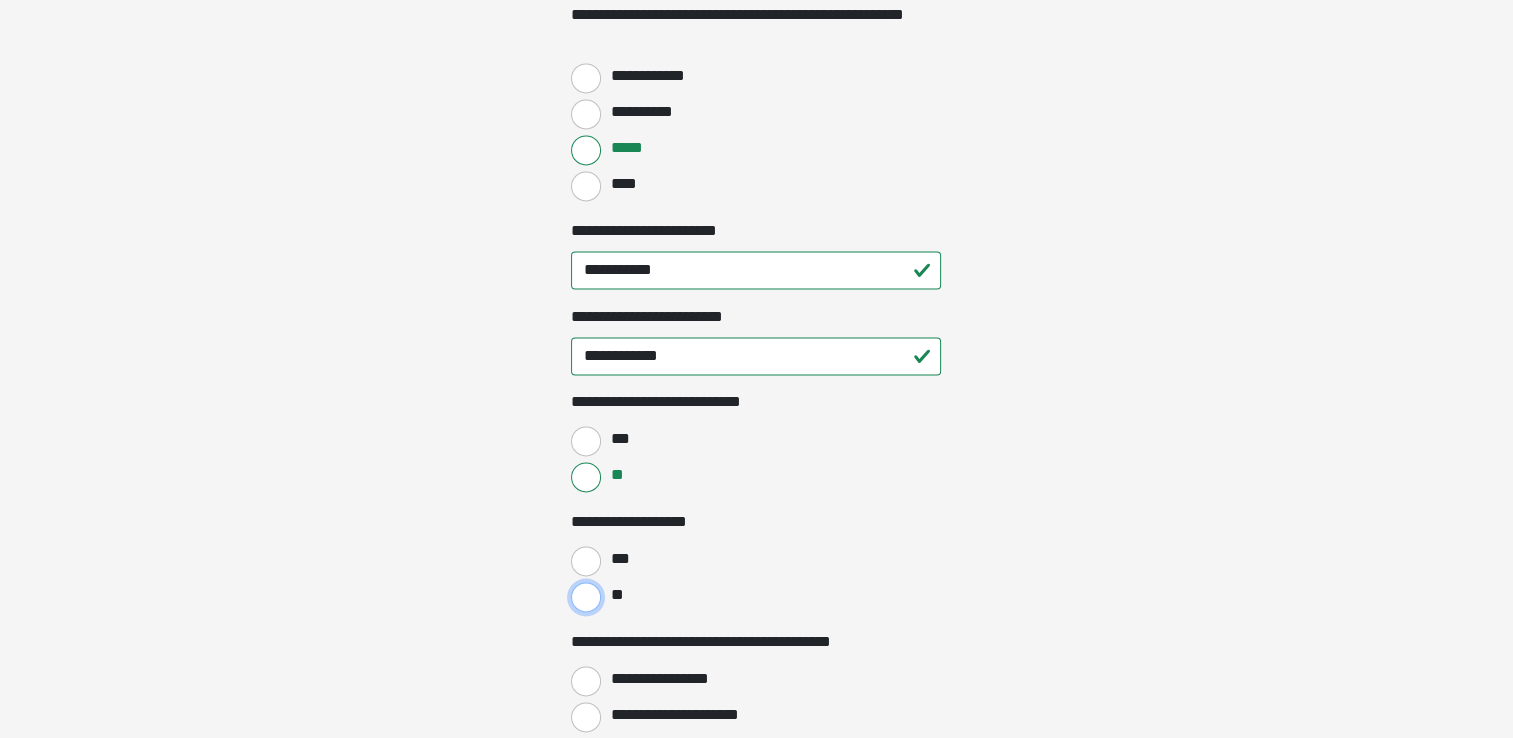 click on "**" at bounding box center (586, 597) 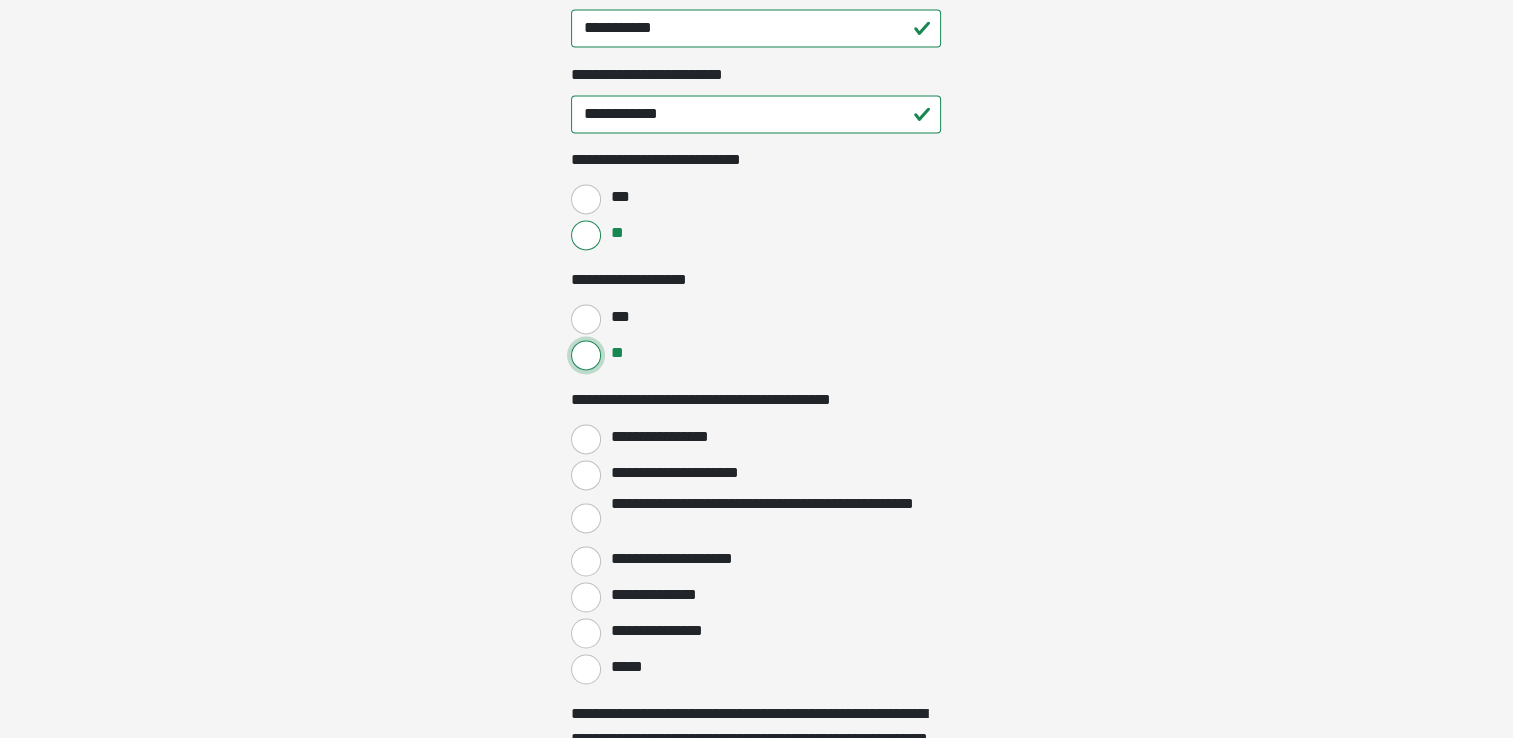 scroll, scrollTop: 3100, scrollLeft: 0, axis: vertical 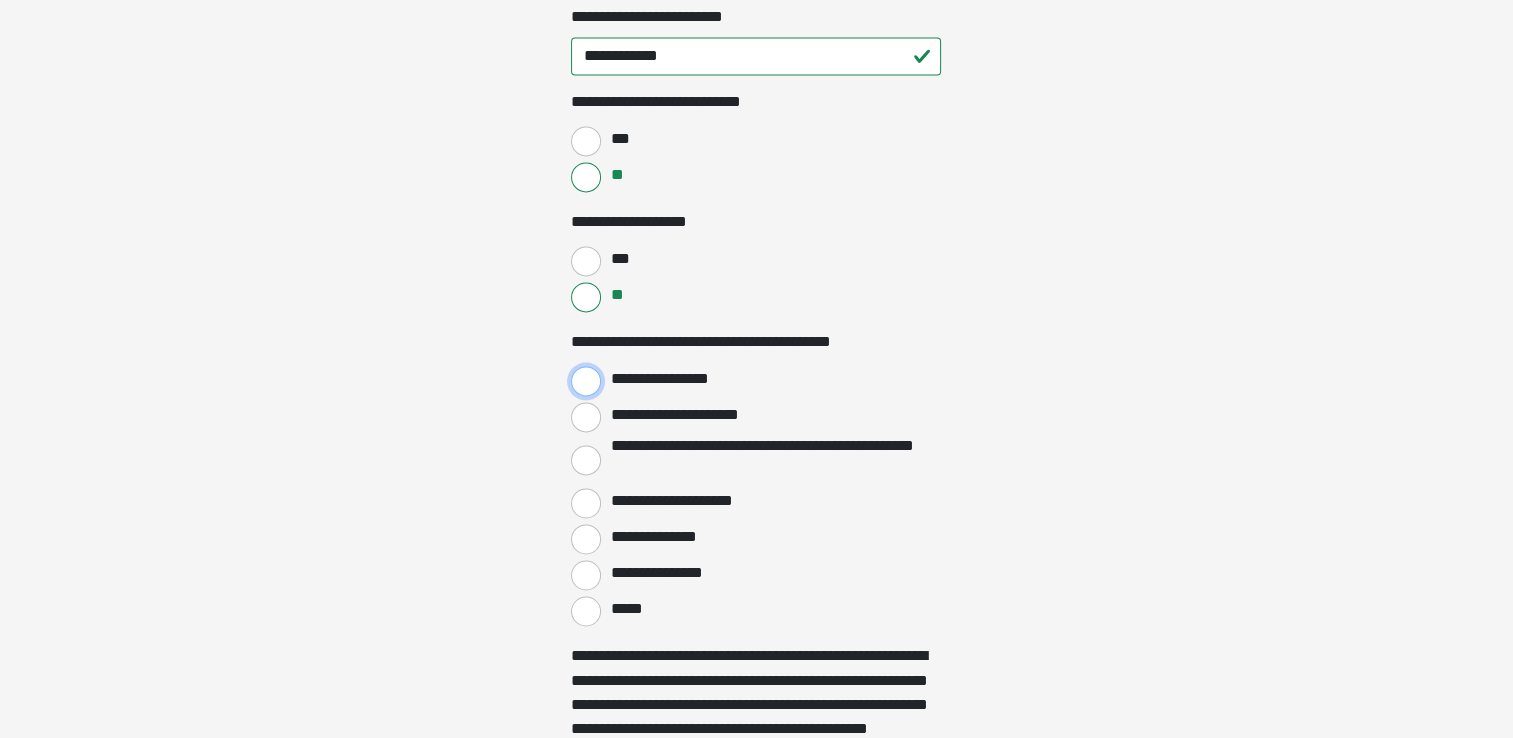 click on "**********" at bounding box center (586, 381) 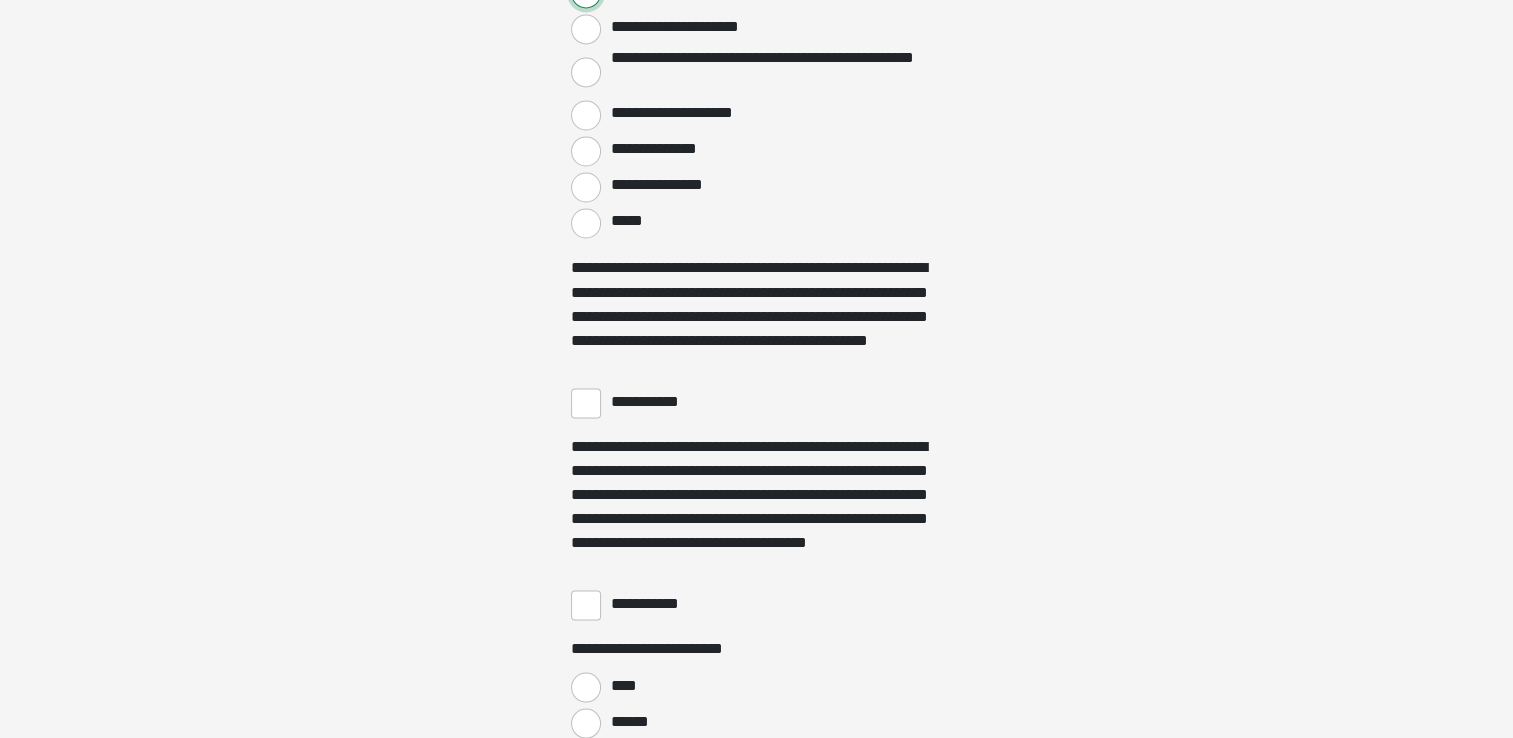 scroll, scrollTop: 3500, scrollLeft: 0, axis: vertical 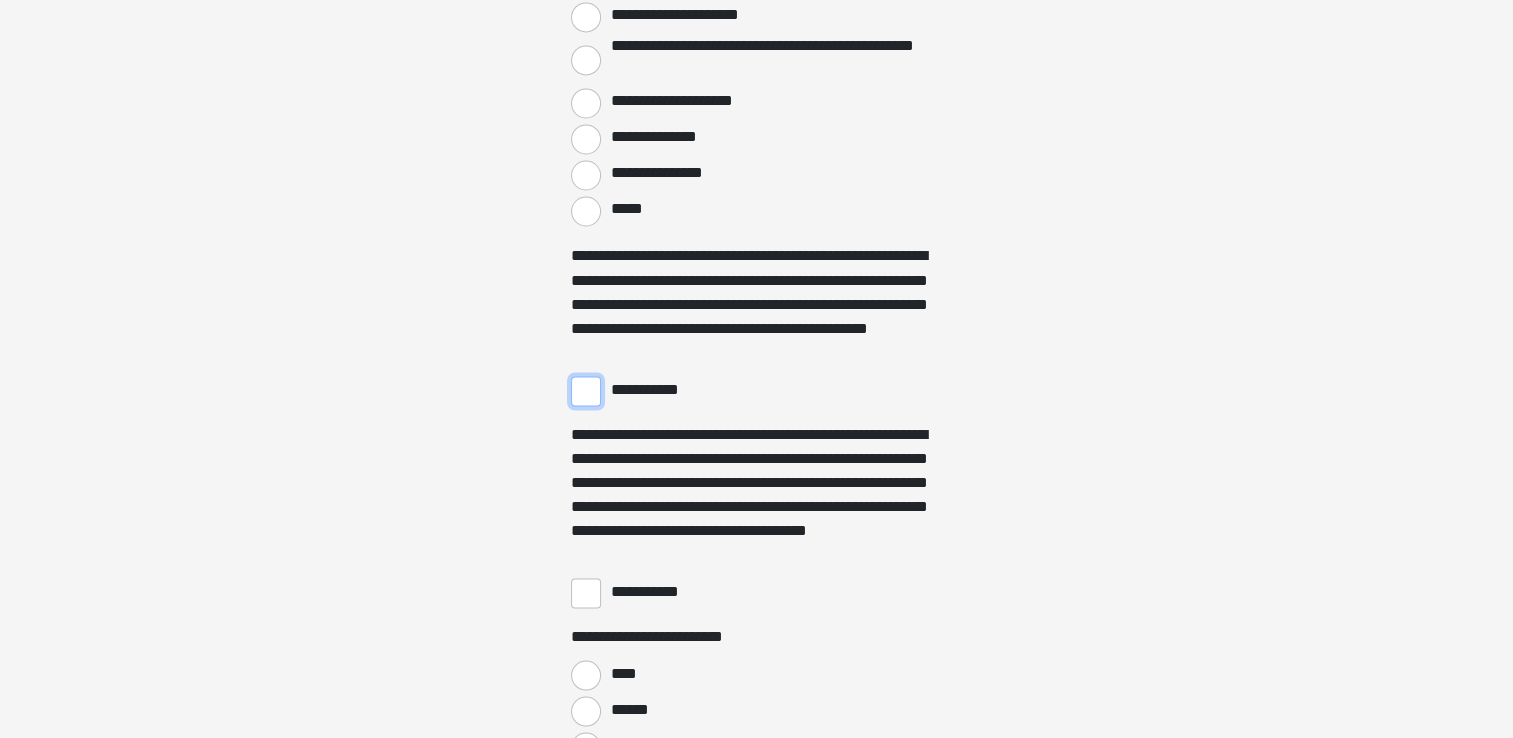 click on "**********" at bounding box center (586, 391) 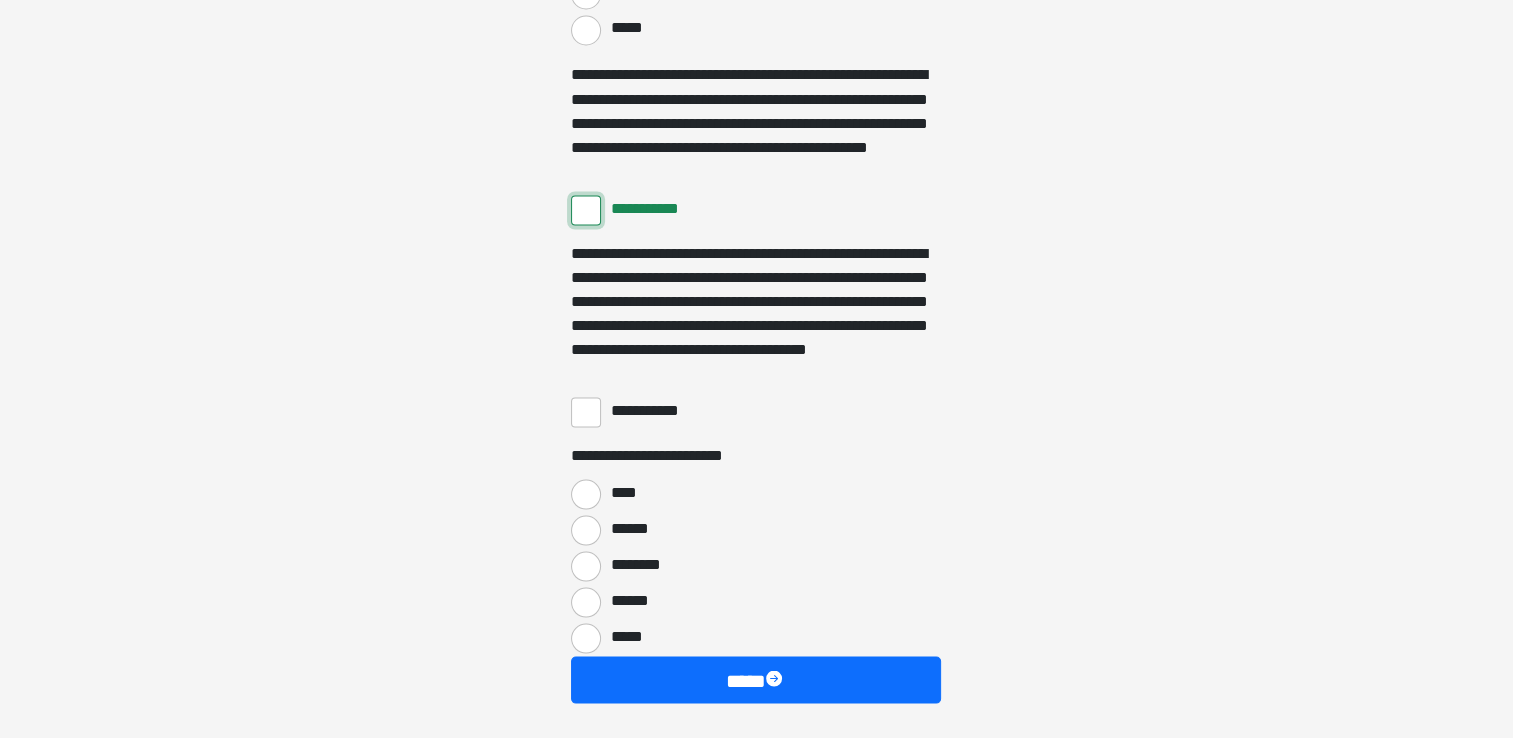 scroll, scrollTop: 3700, scrollLeft: 0, axis: vertical 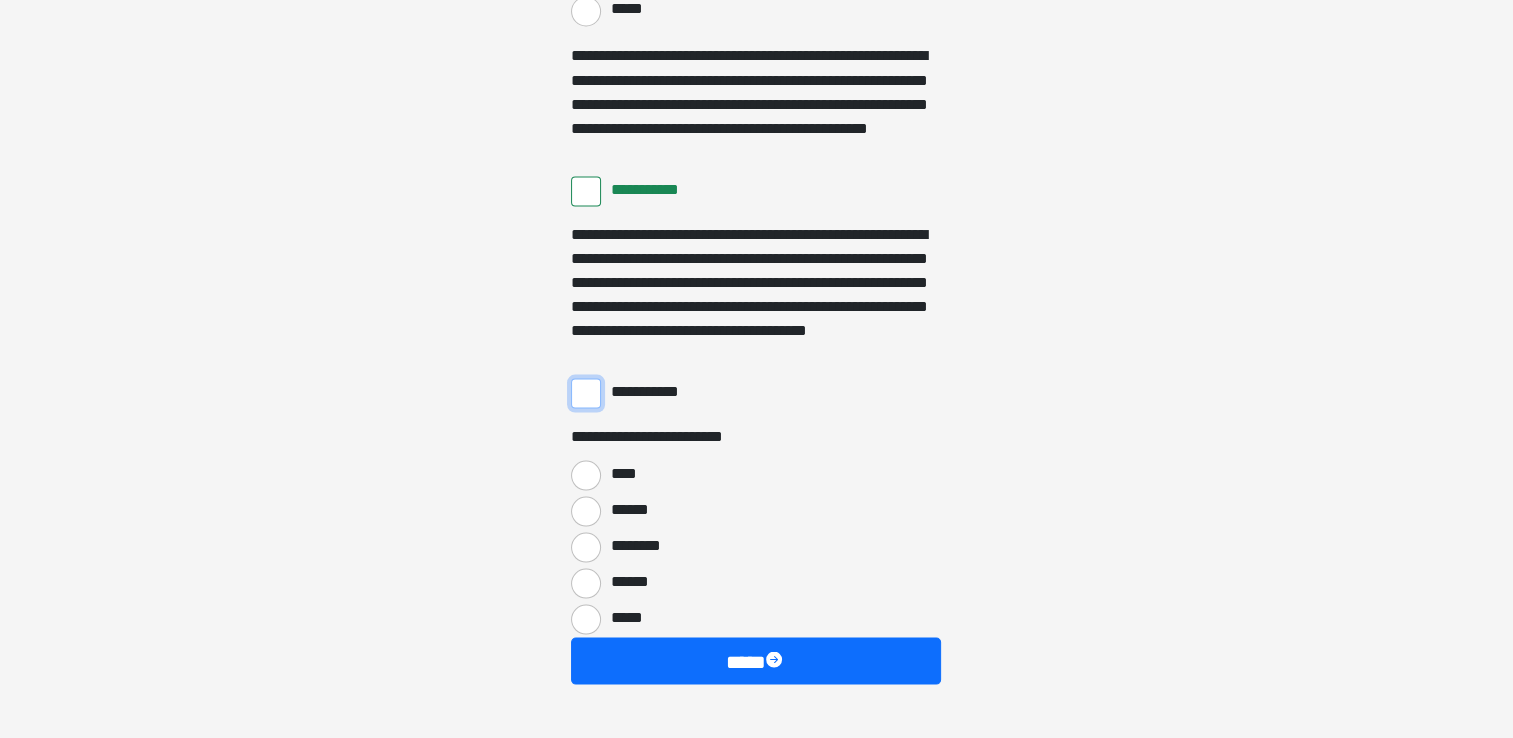 click on "**********" at bounding box center [586, 393] 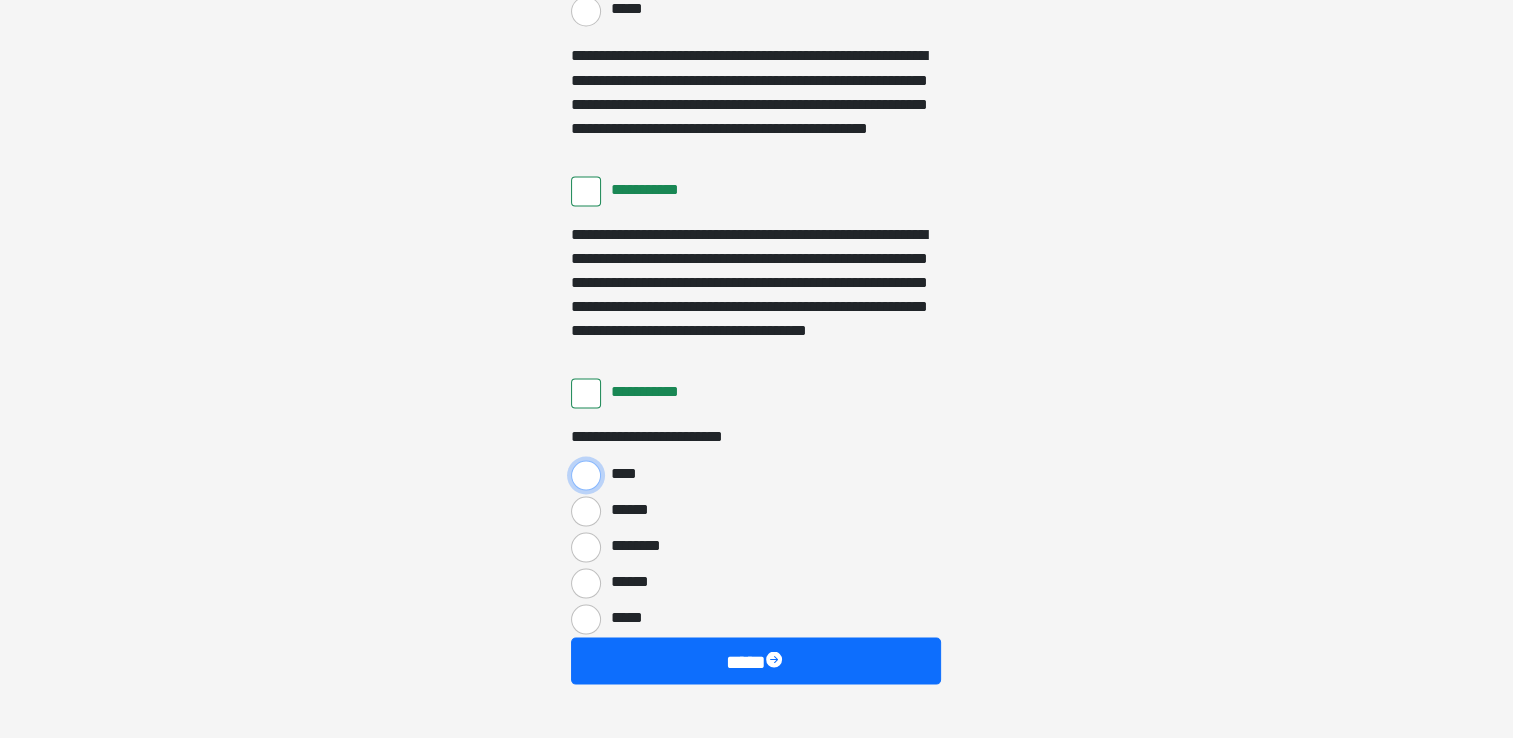 click on "****" at bounding box center [586, 475] 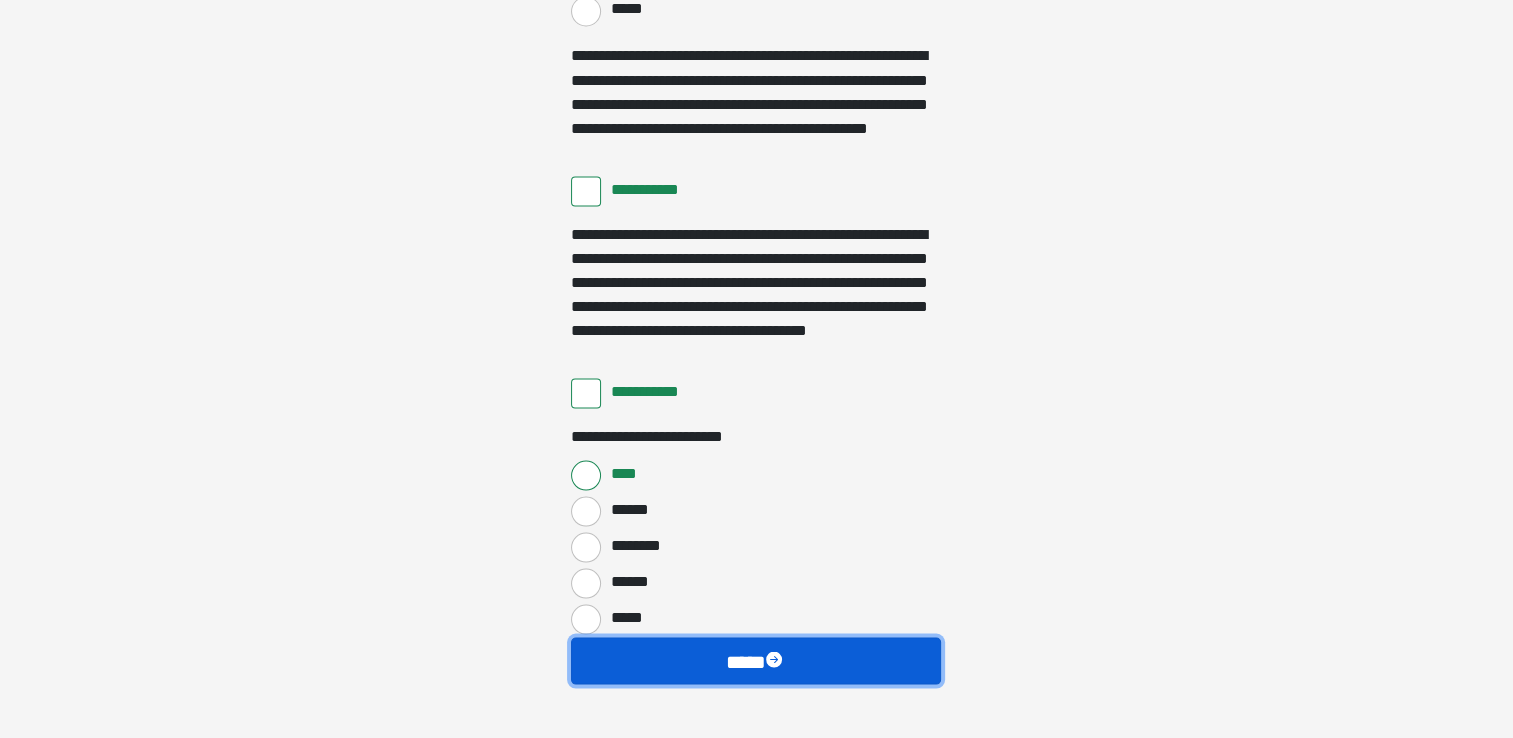 click on "****" at bounding box center (756, 661) 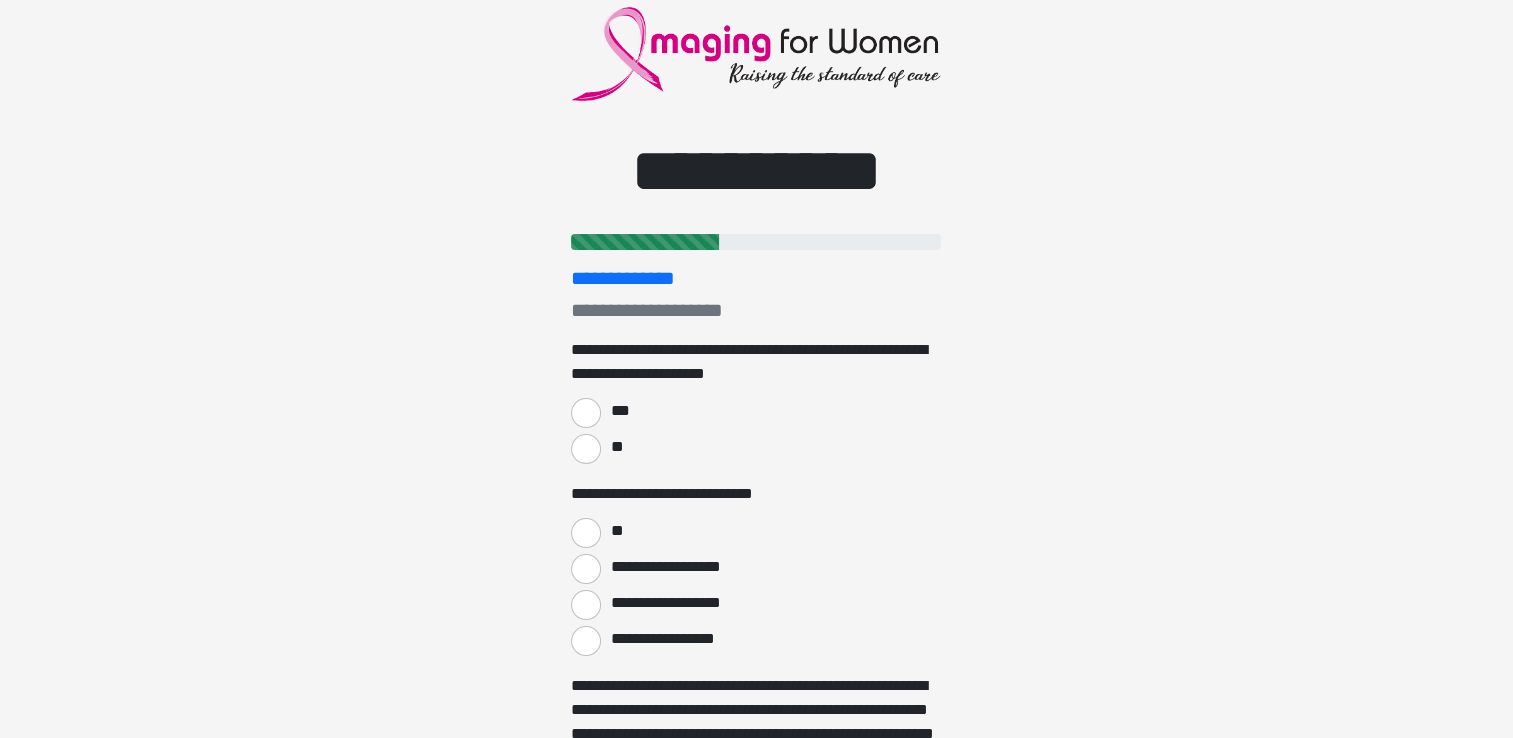 scroll, scrollTop: 0, scrollLeft: 0, axis: both 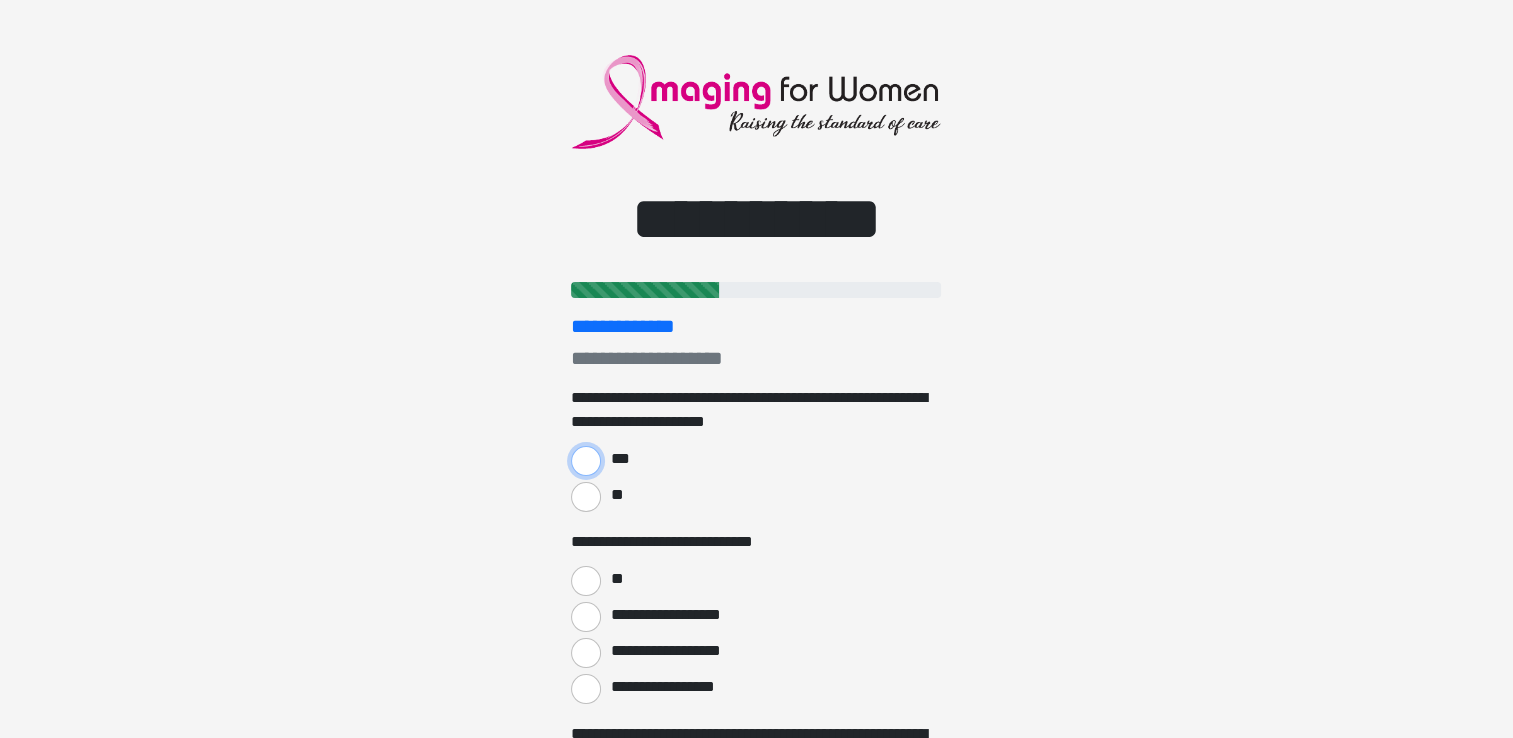 click on "***" at bounding box center [586, 461] 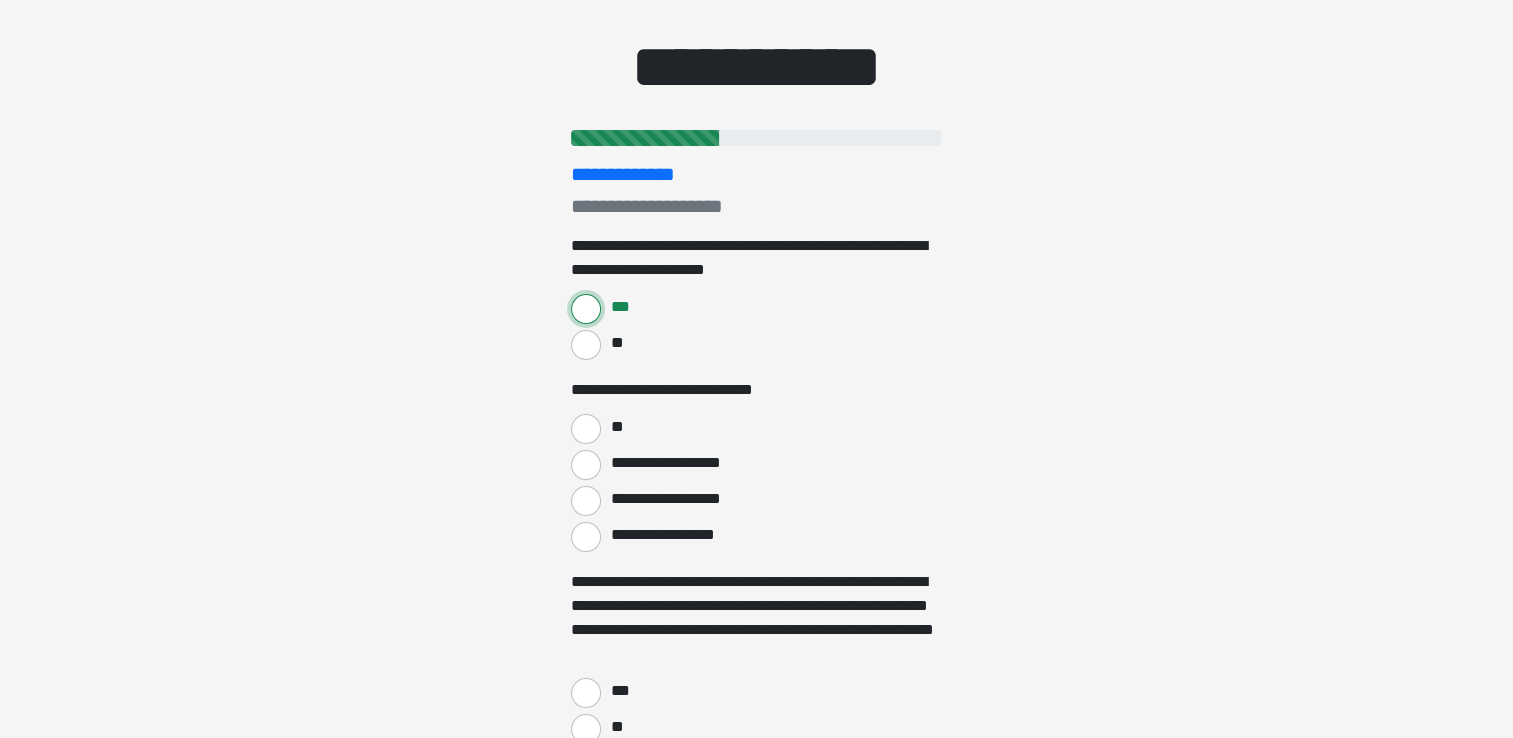scroll, scrollTop: 200, scrollLeft: 0, axis: vertical 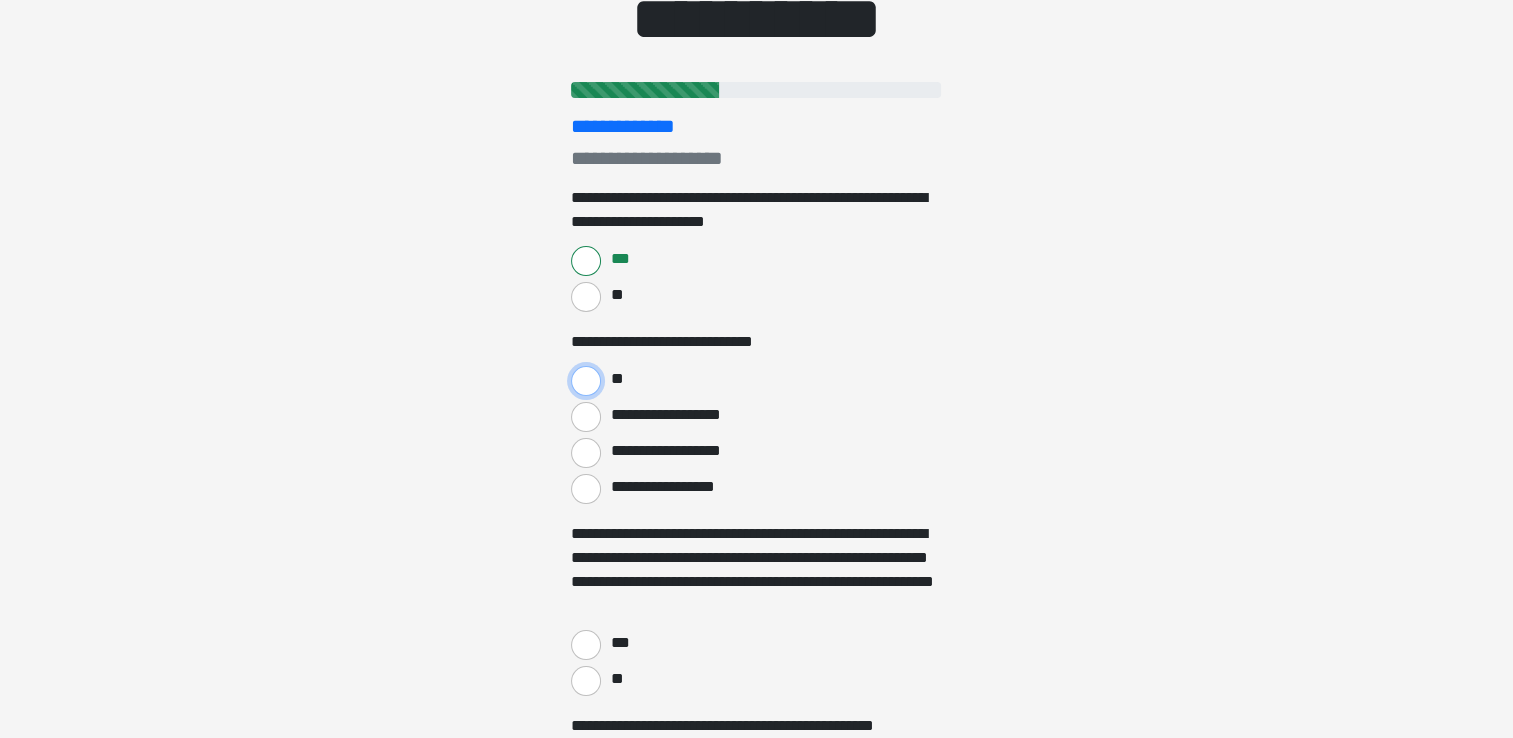 click on "**" at bounding box center (586, 381) 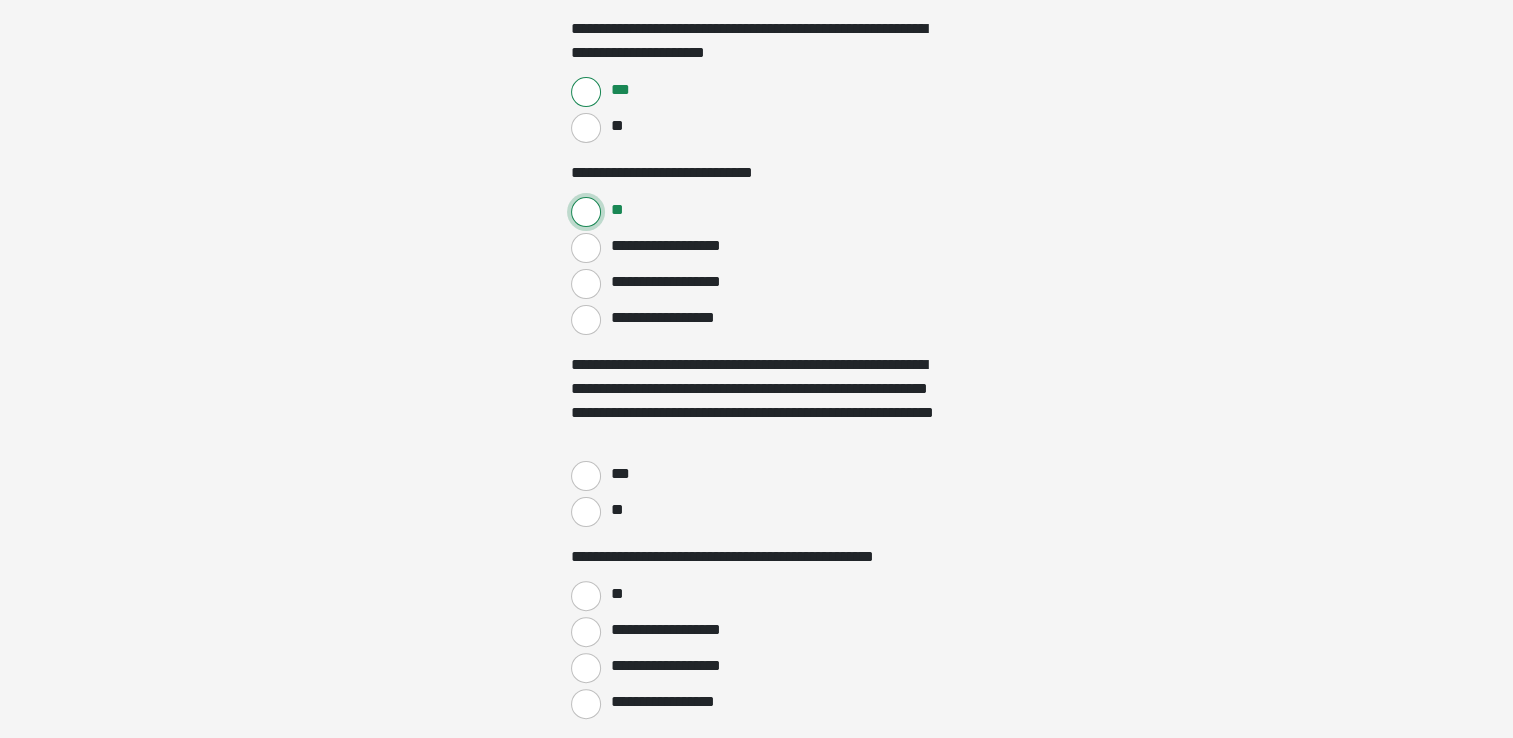 scroll, scrollTop: 400, scrollLeft: 0, axis: vertical 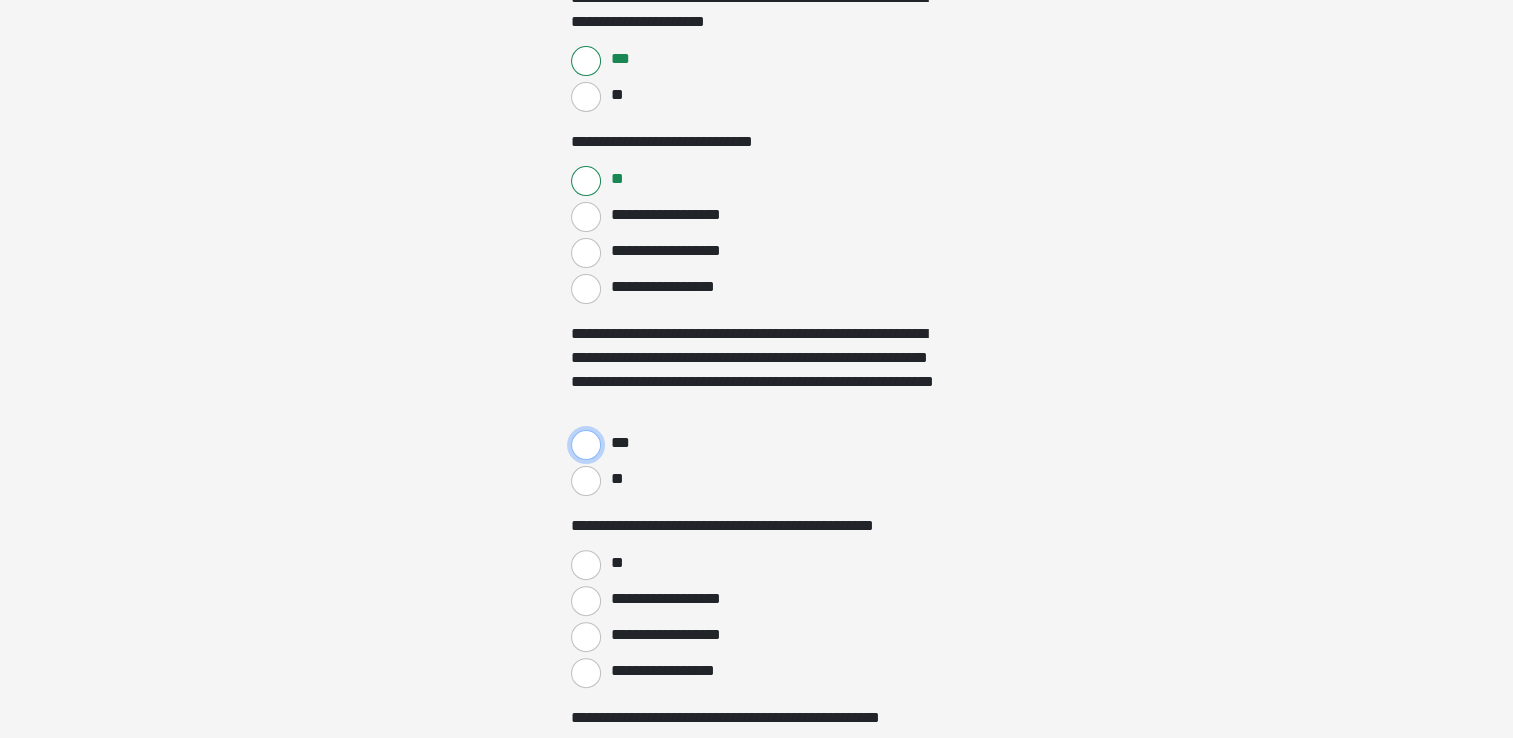 click on "***" at bounding box center [586, 445] 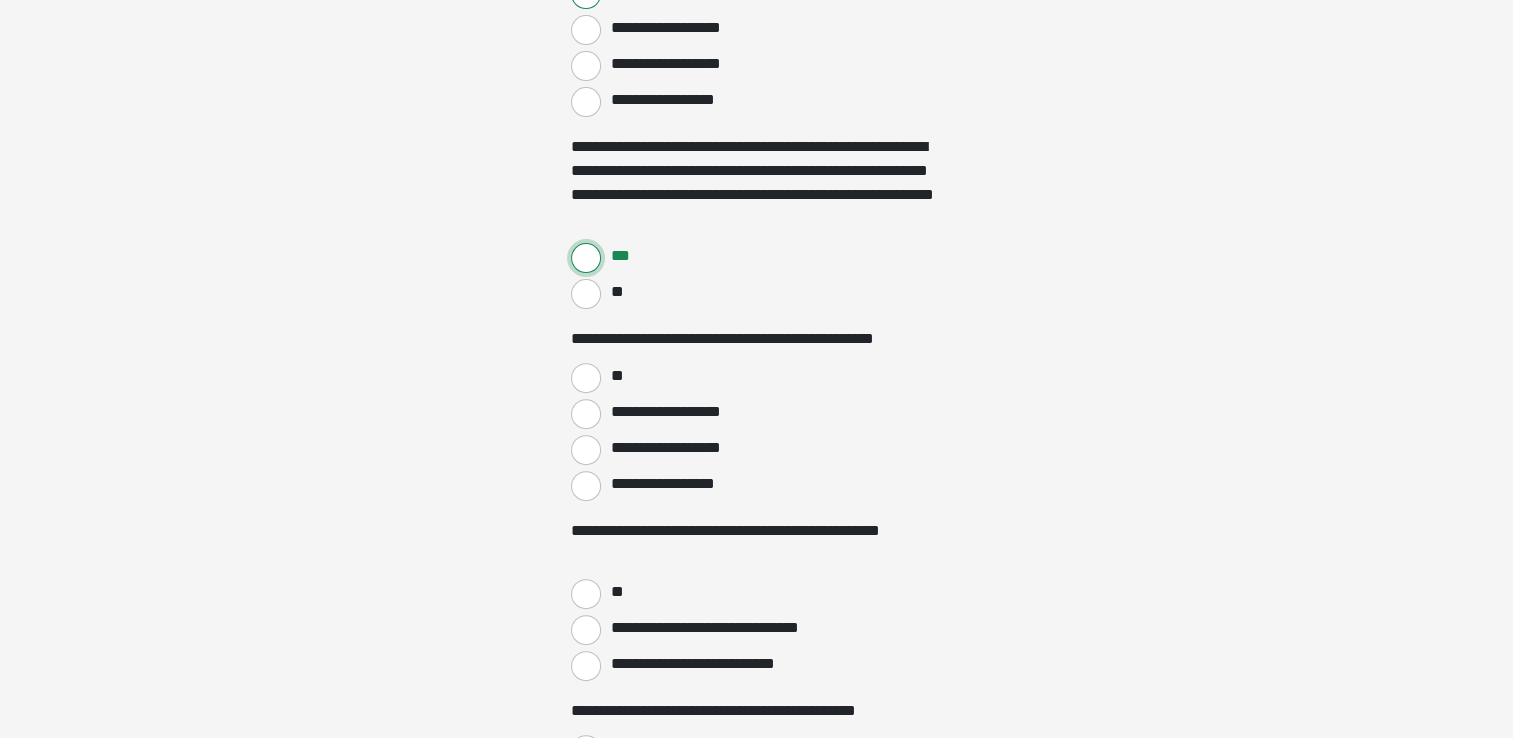 scroll, scrollTop: 600, scrollLeft: 0, axis: vertical 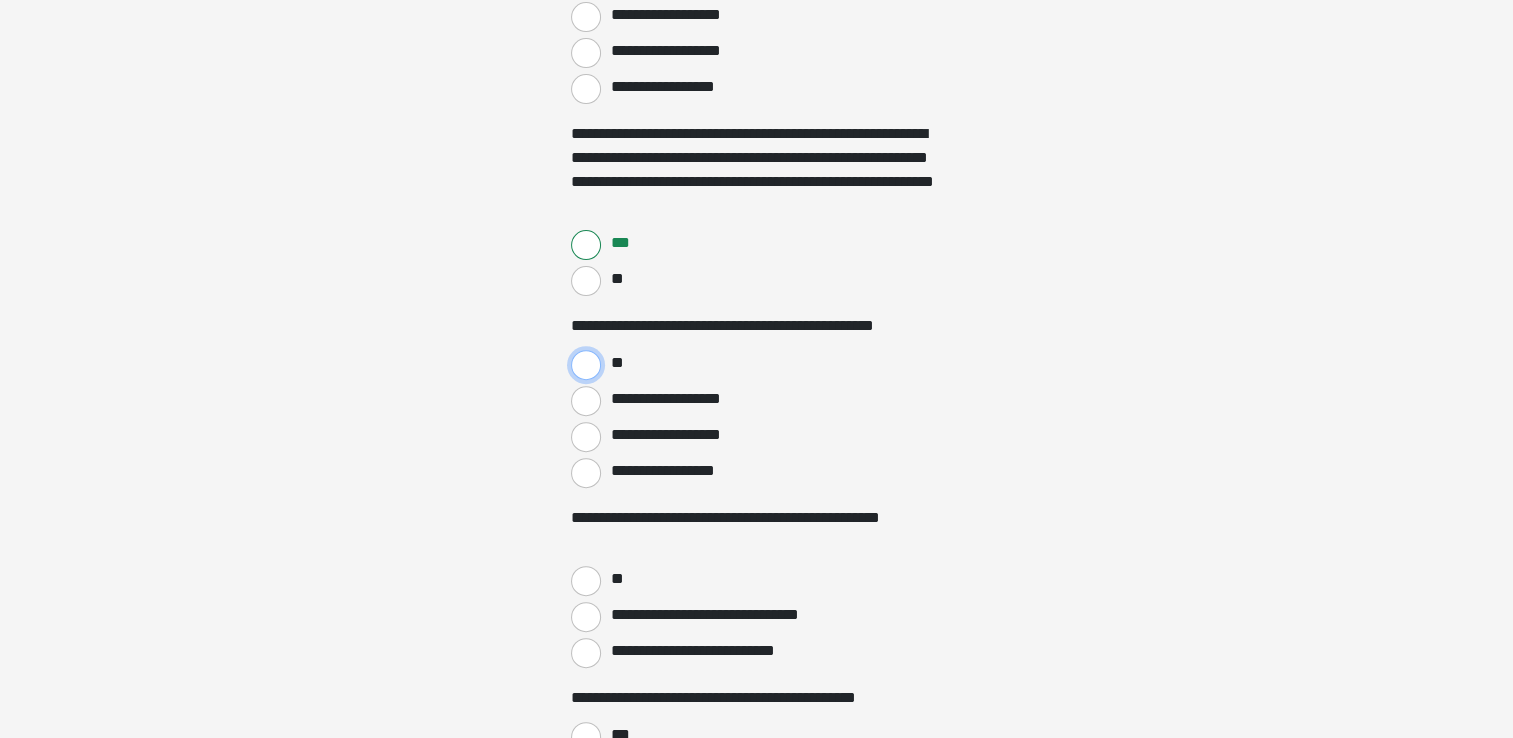 click on "**" at bounding box center (586, 365) 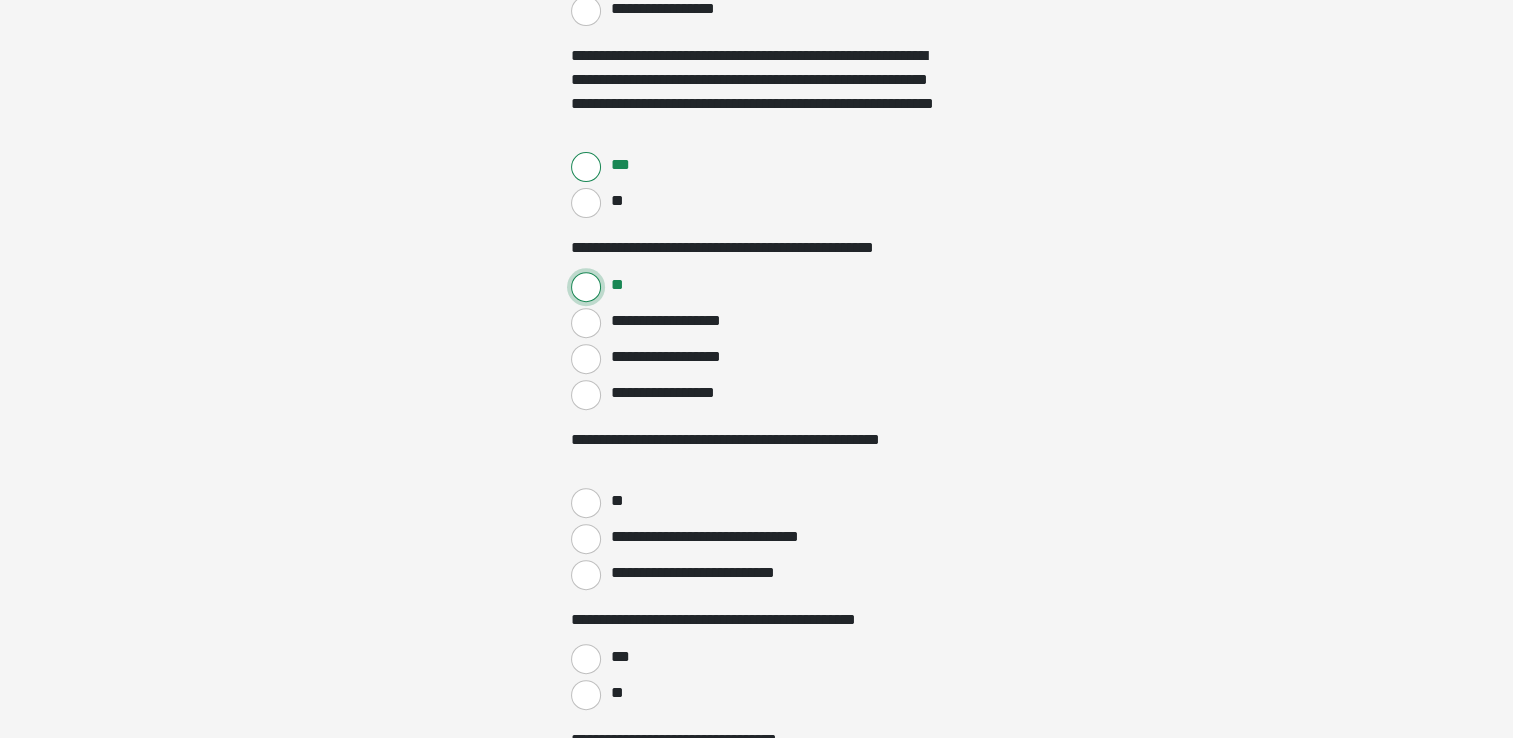 scroll, scrollTop: 800, scrollLeft: 0, axis: vertical 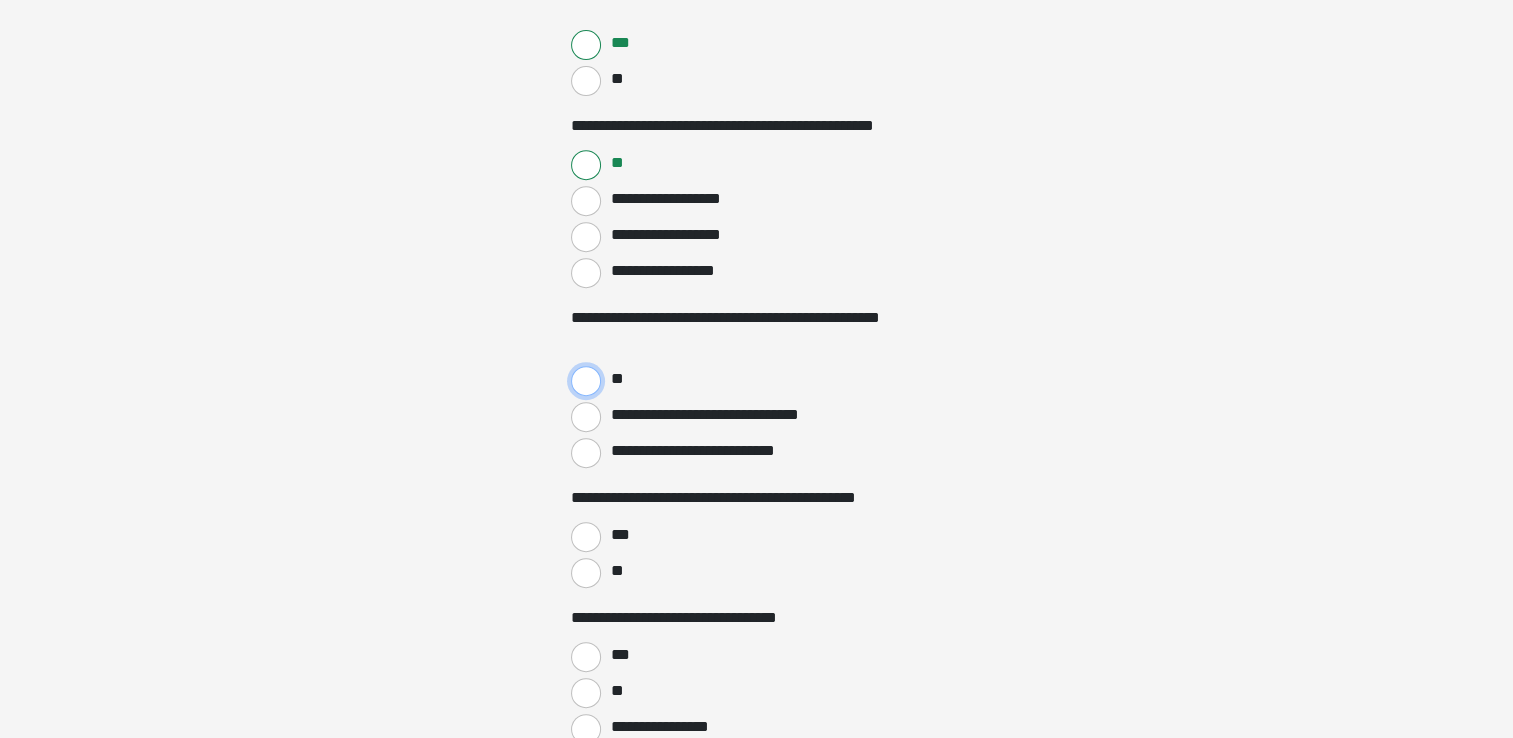 click on "**" at bounding box center (586, 381) 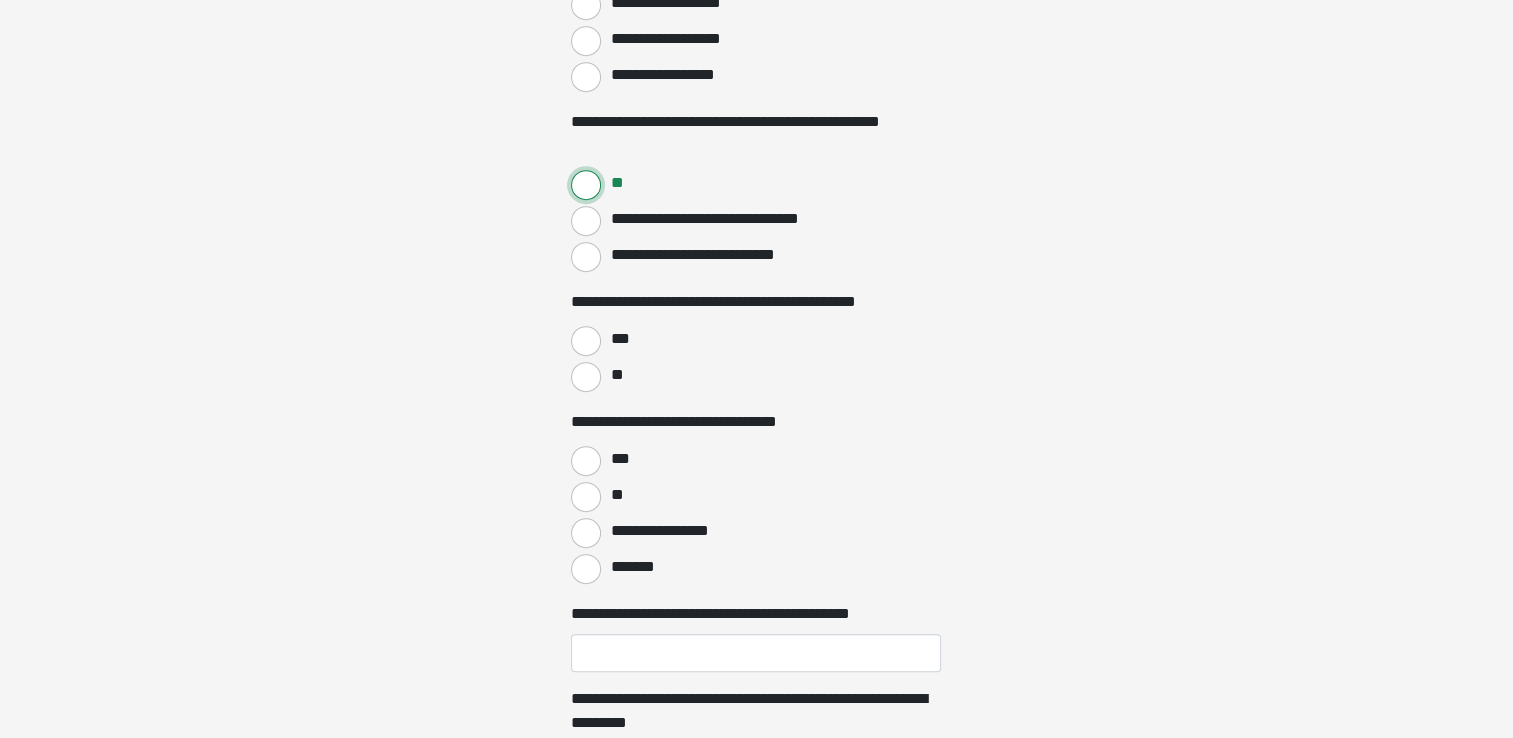 scroll, scrollTop: 1000, scrollLeft: 0, axis: vertical 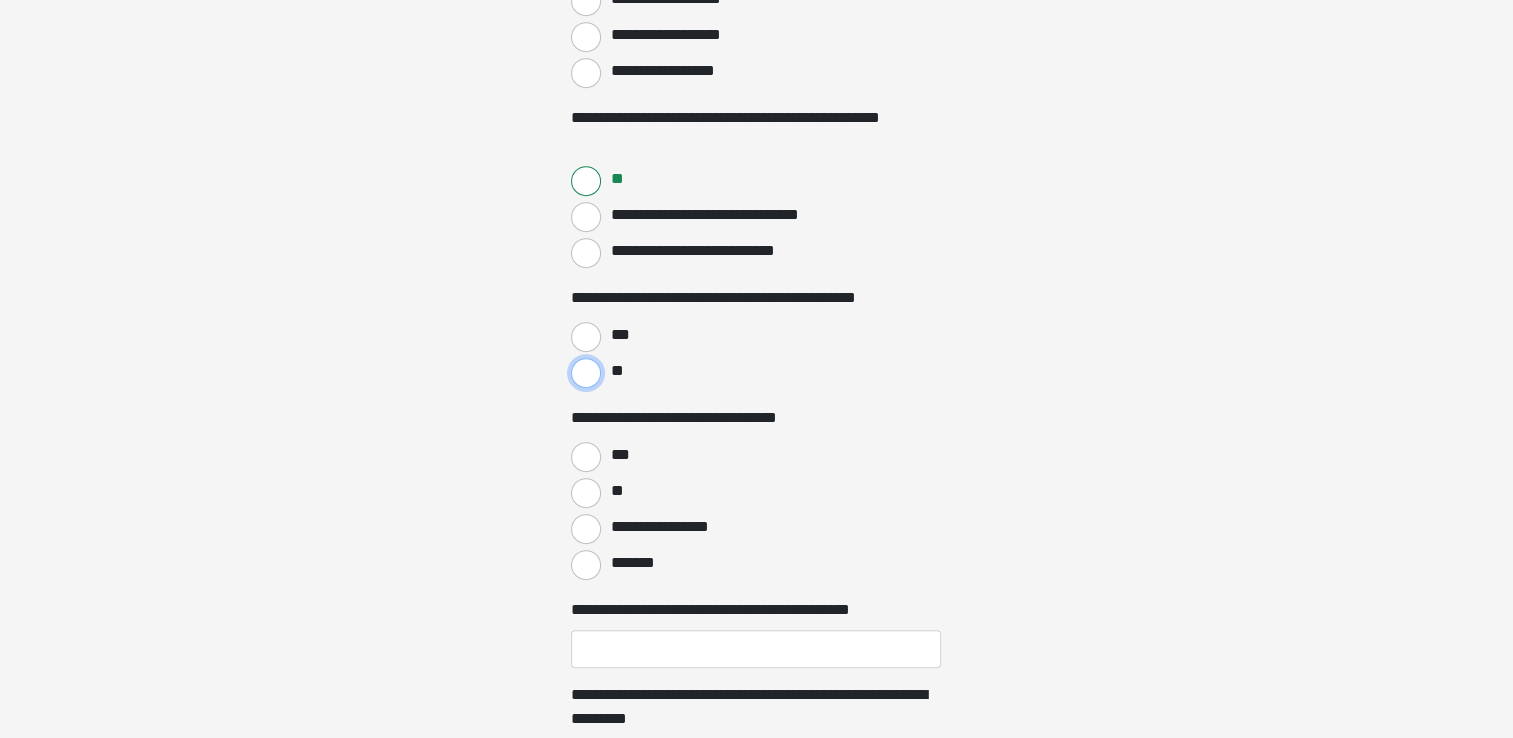 click on "**" at bounding box center [586, 373] 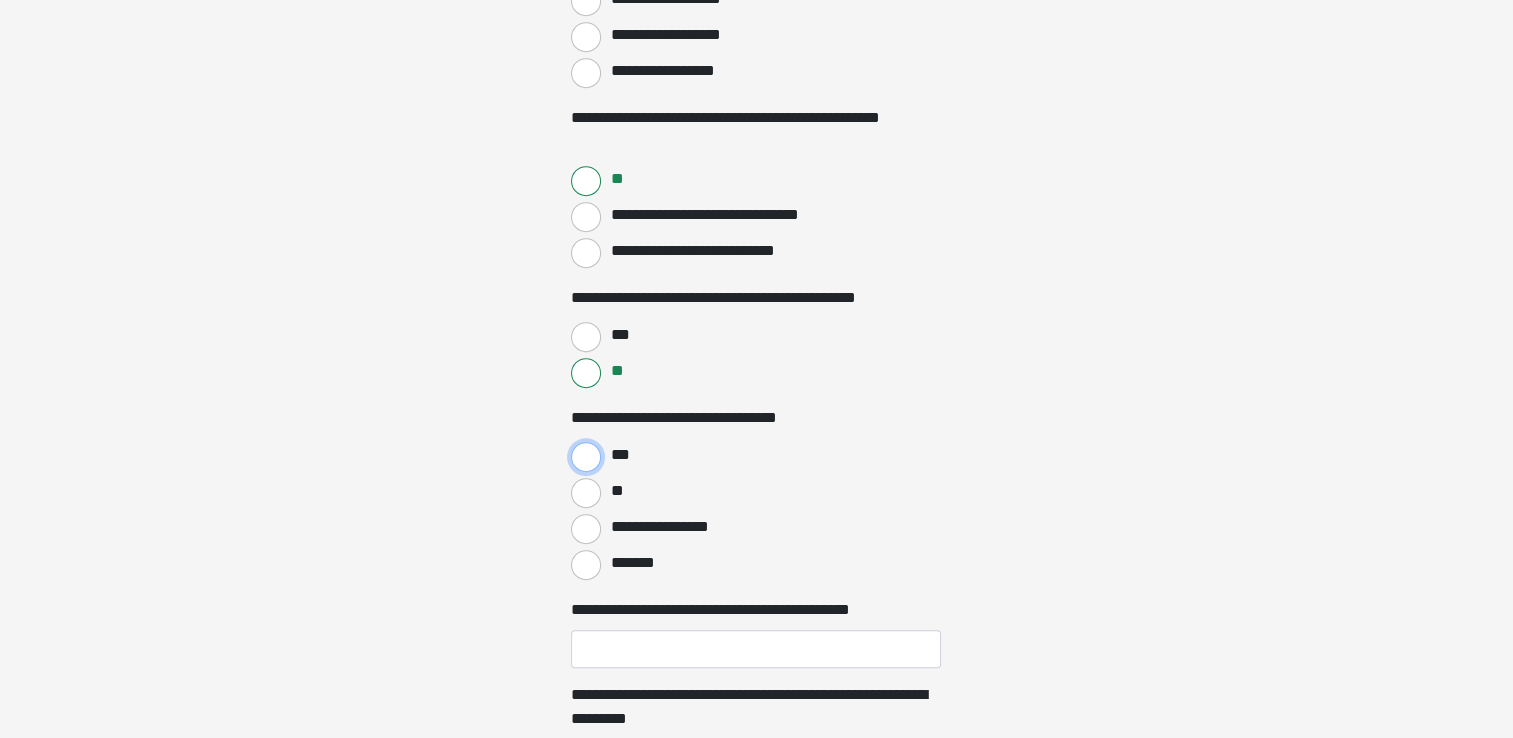click on "***" at bounding box center [586, 457] 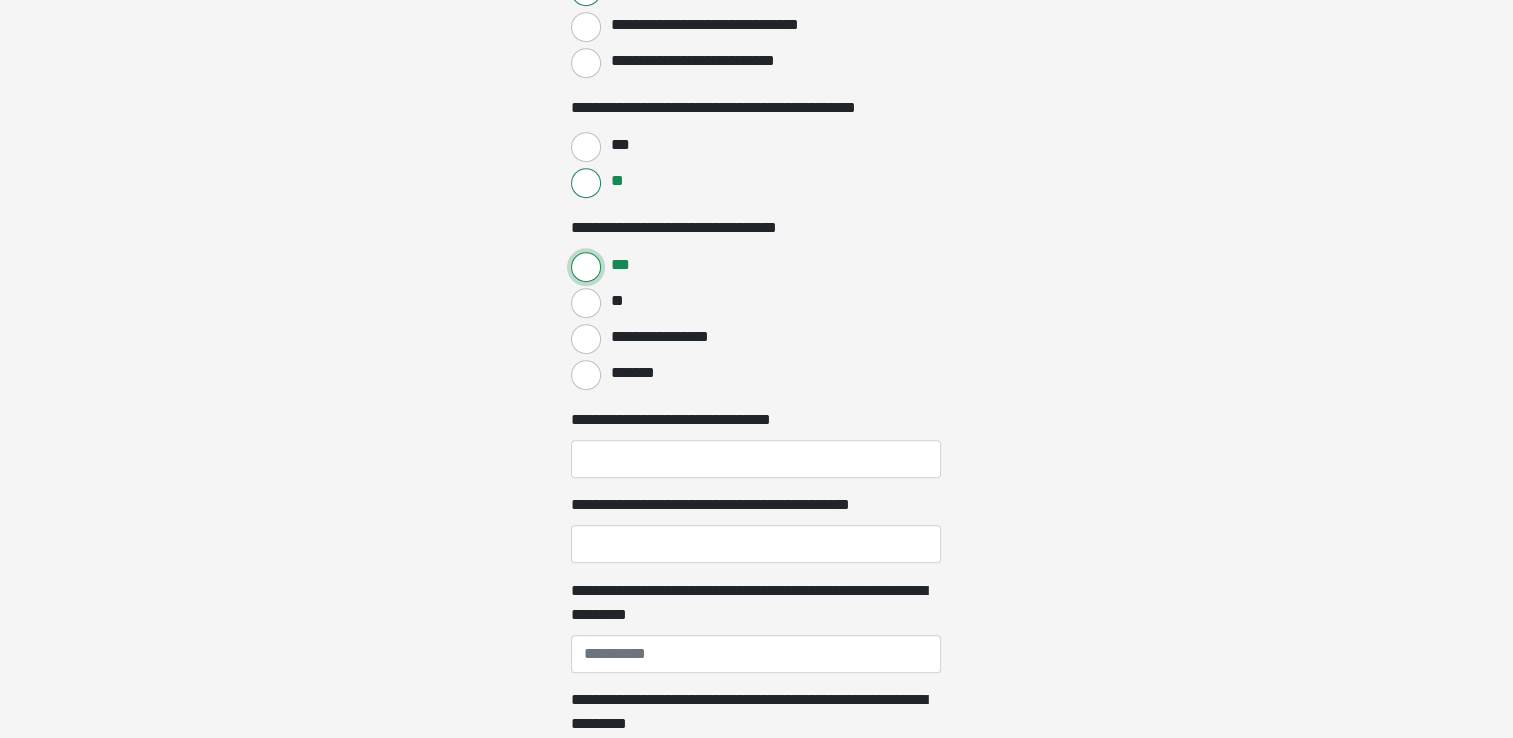 scroll, scrollTop: 1200, scrollLeft: 0, axis: vertical 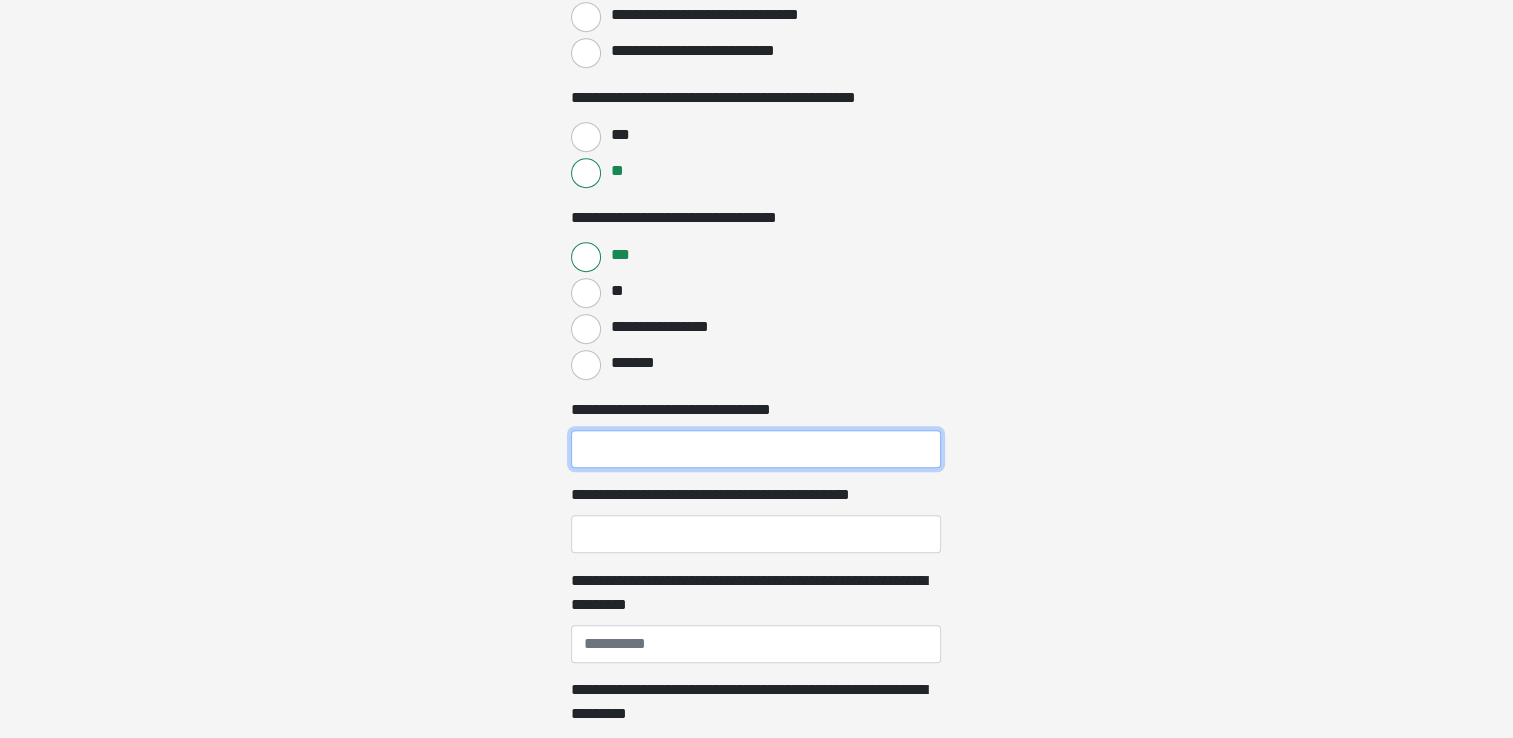 click on "**" at bounding box center [756, 449] 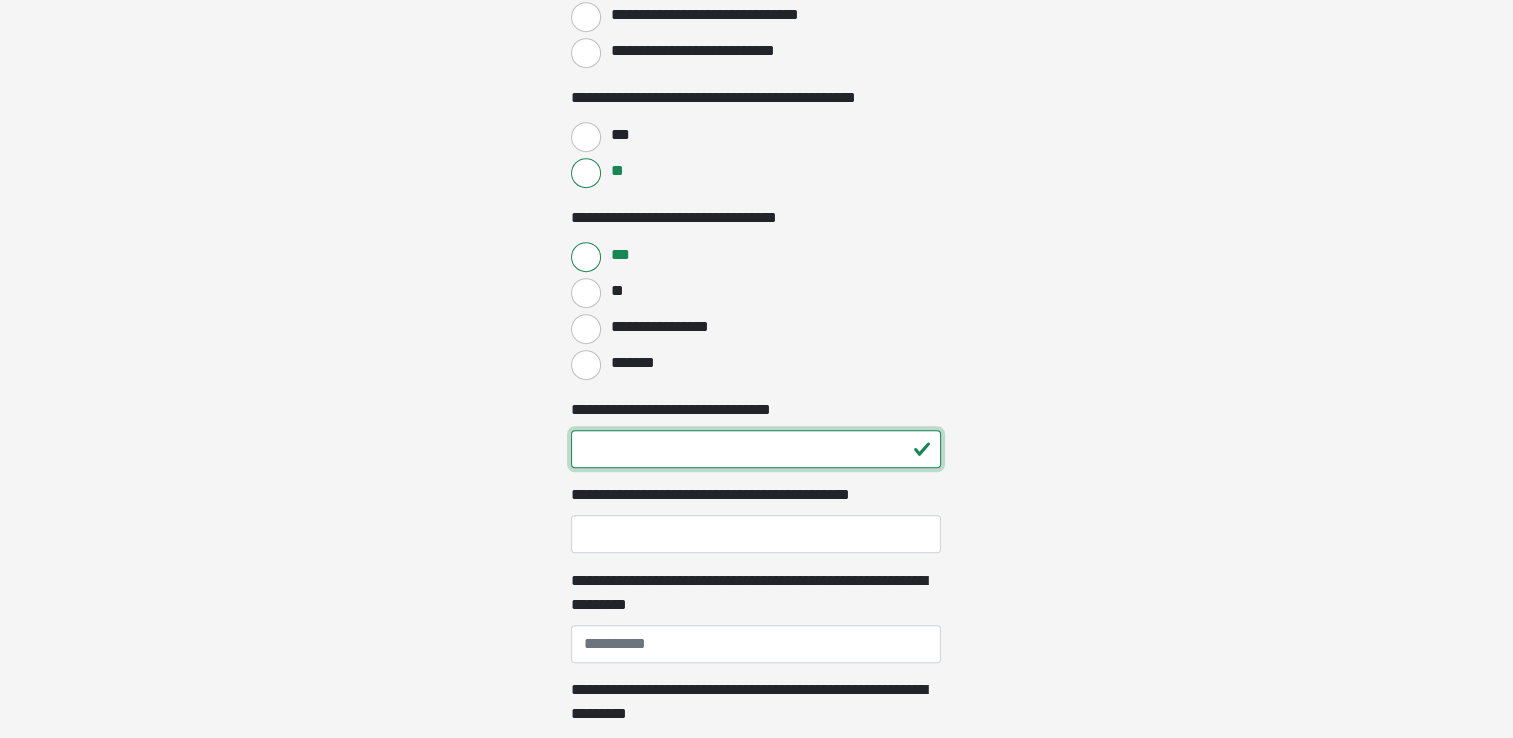 click on "**" at bounding box center [756, 449] 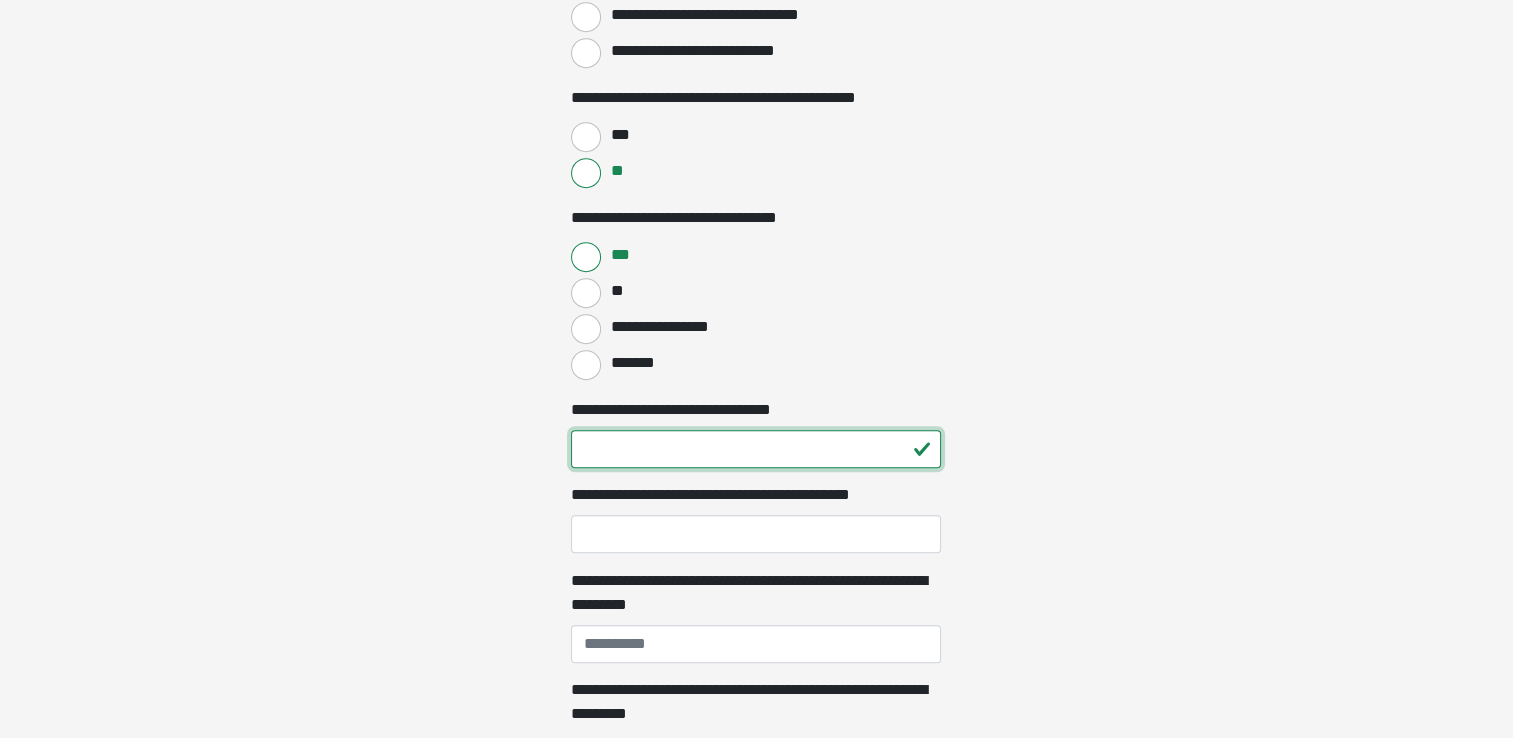 type on "*" 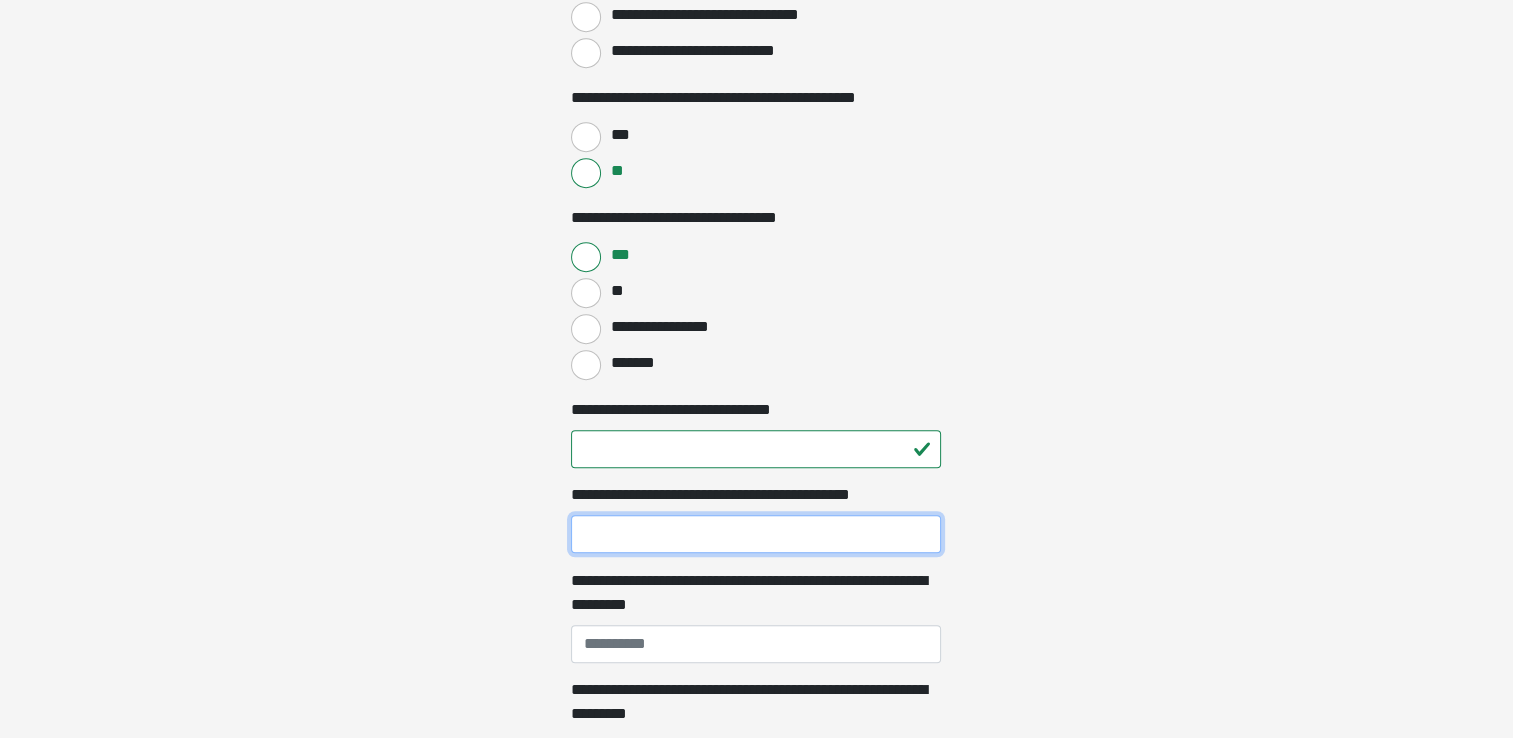 click on "**********" at bounding box center [756, 534] 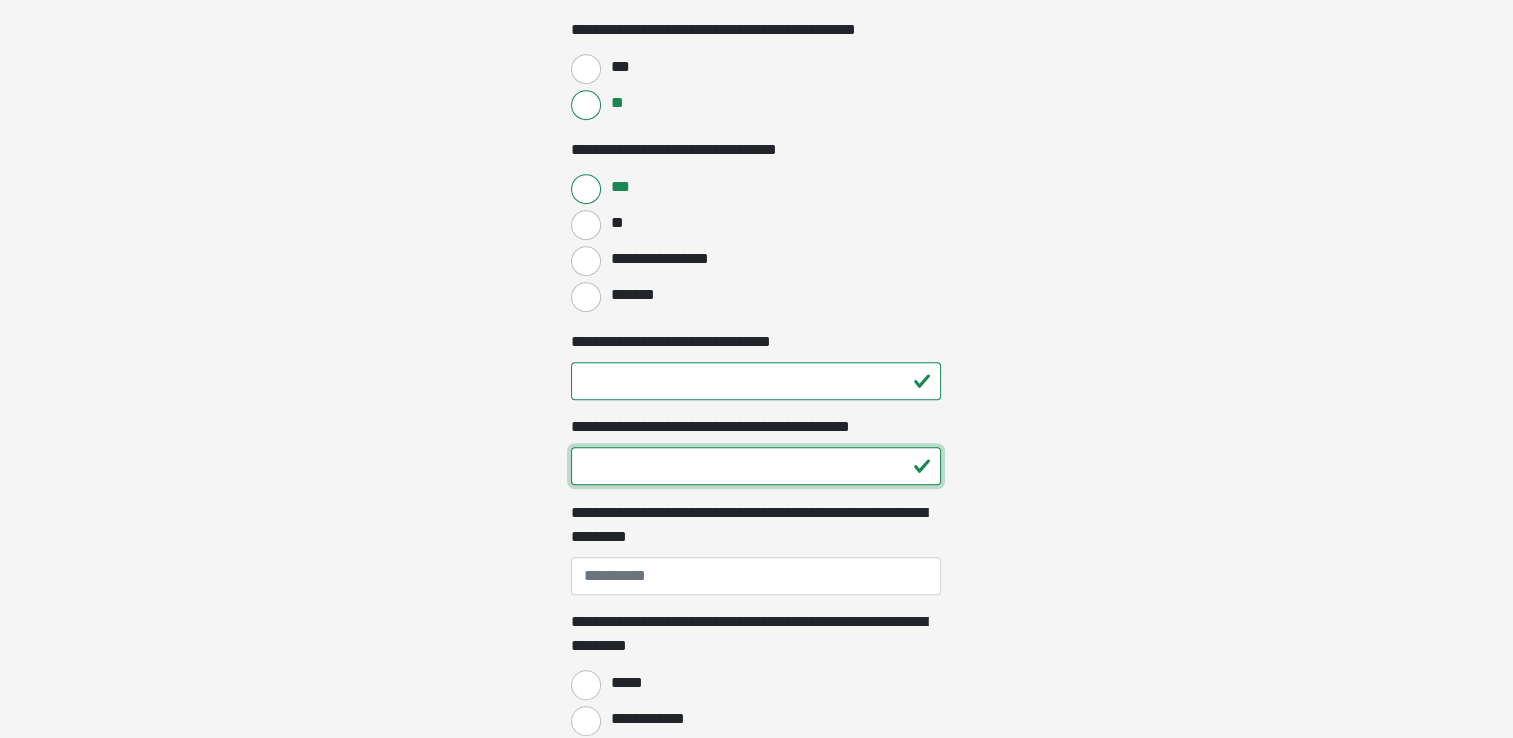 scroll, scrollTop: 1400, scrollLeft: 0, axis: vertical 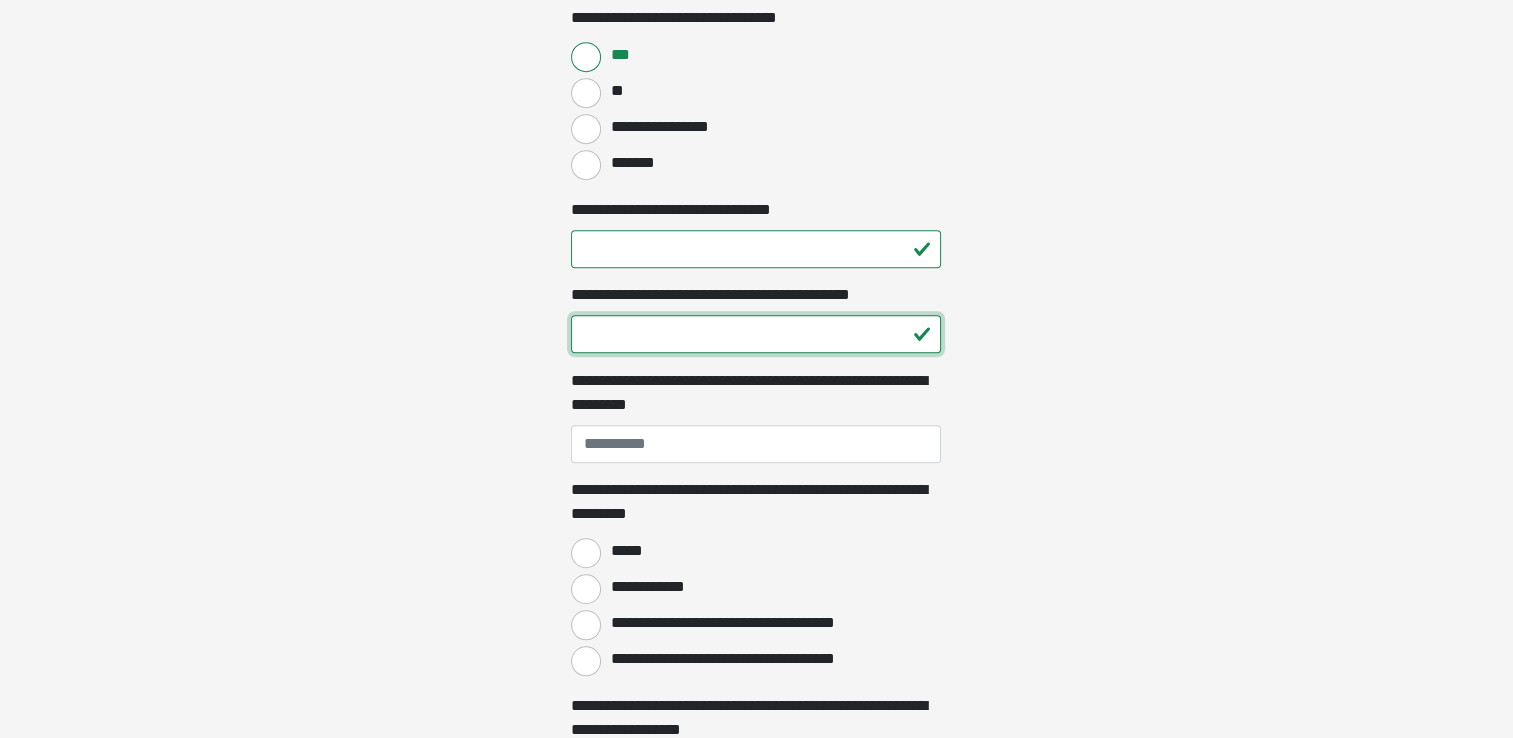 type on "**" 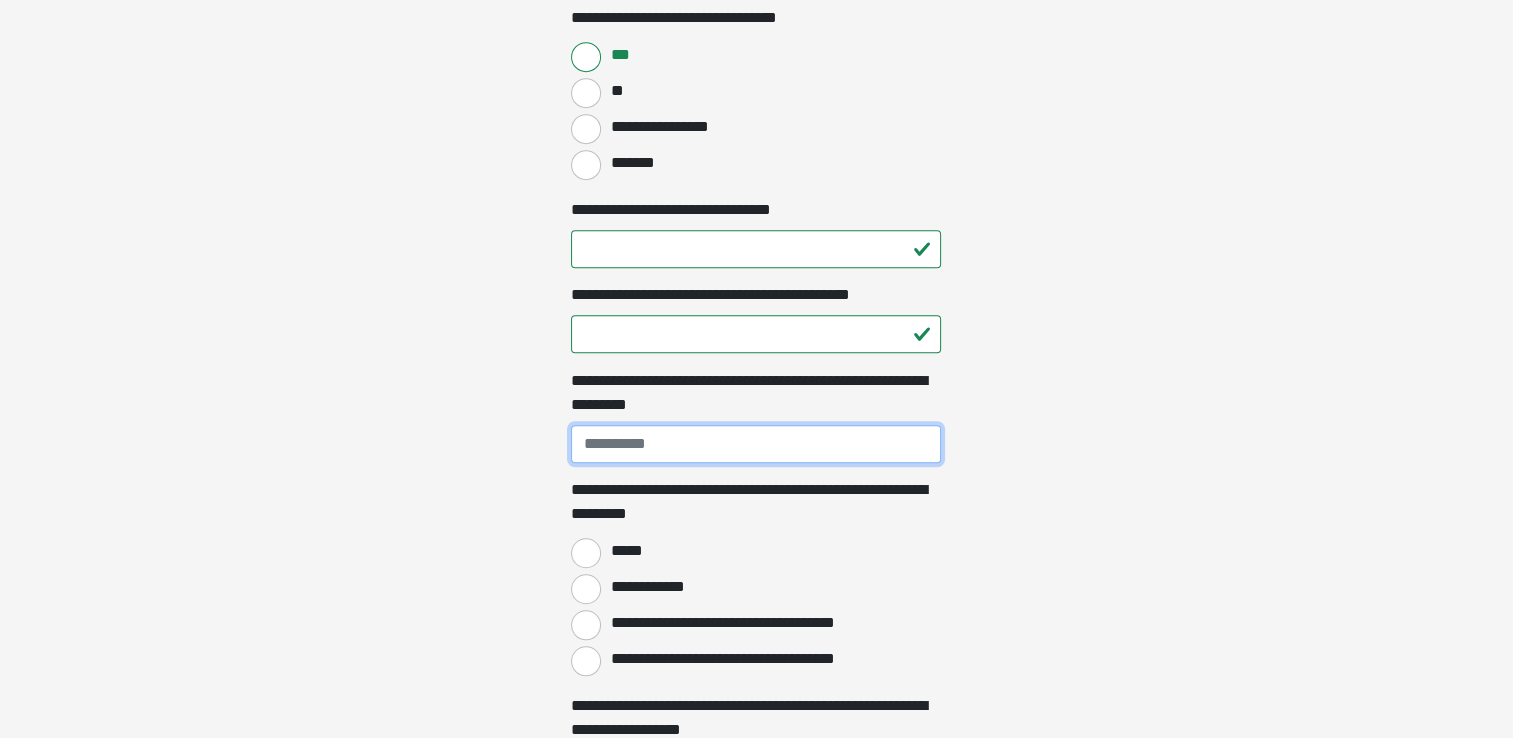 click on "**********" at bounding box center [756, 444] 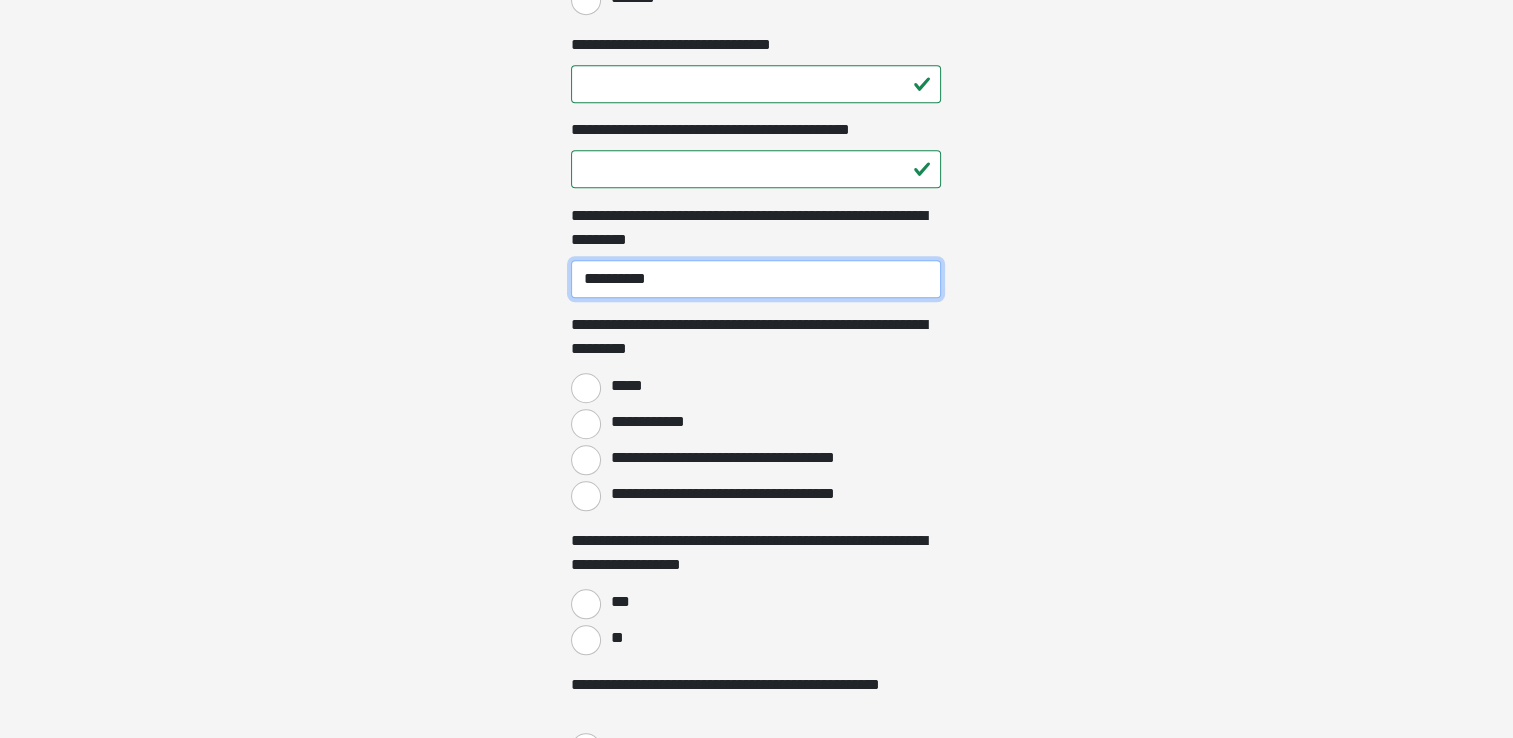 scroll, scrollTop: 1600, scrollLeft: 0, axis: vertical 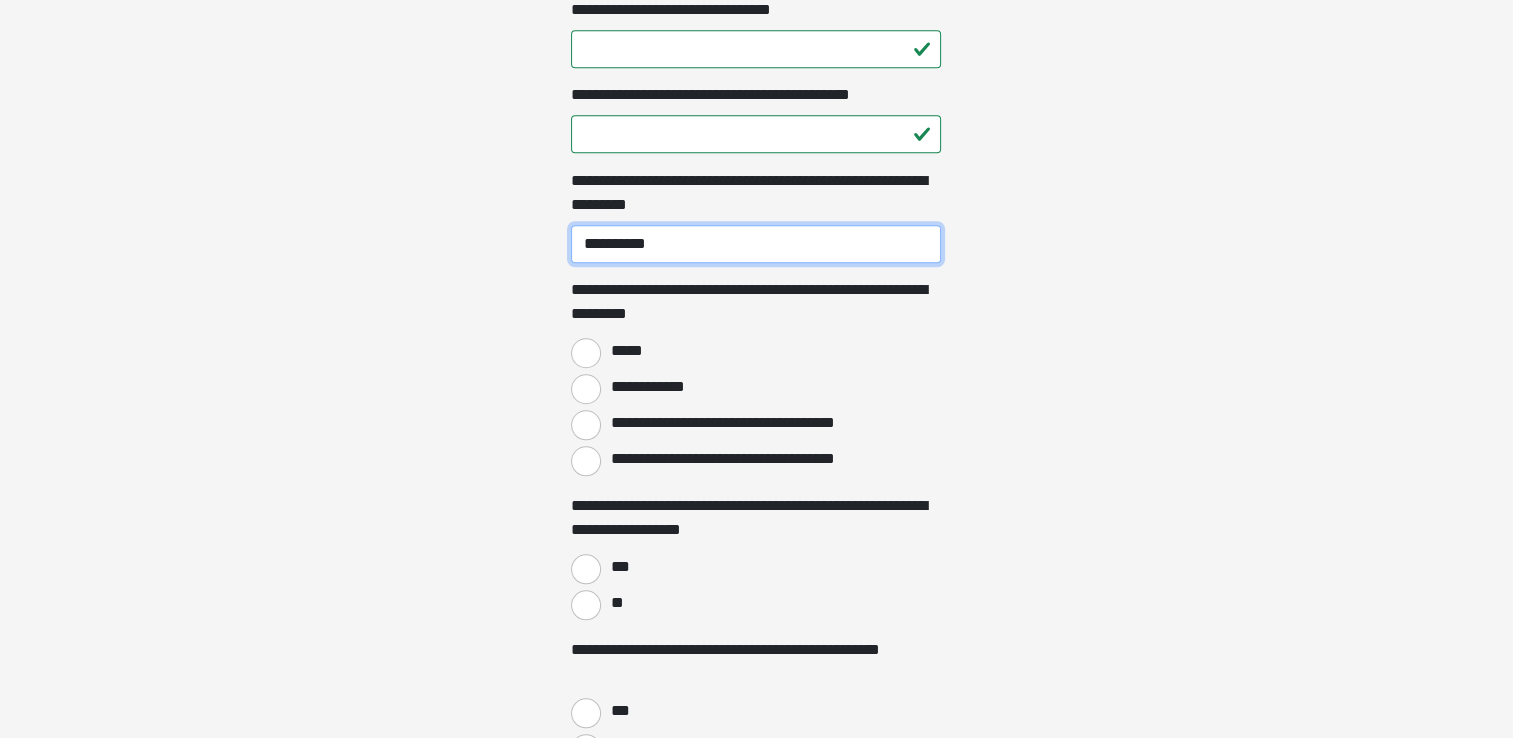 type on "**********" 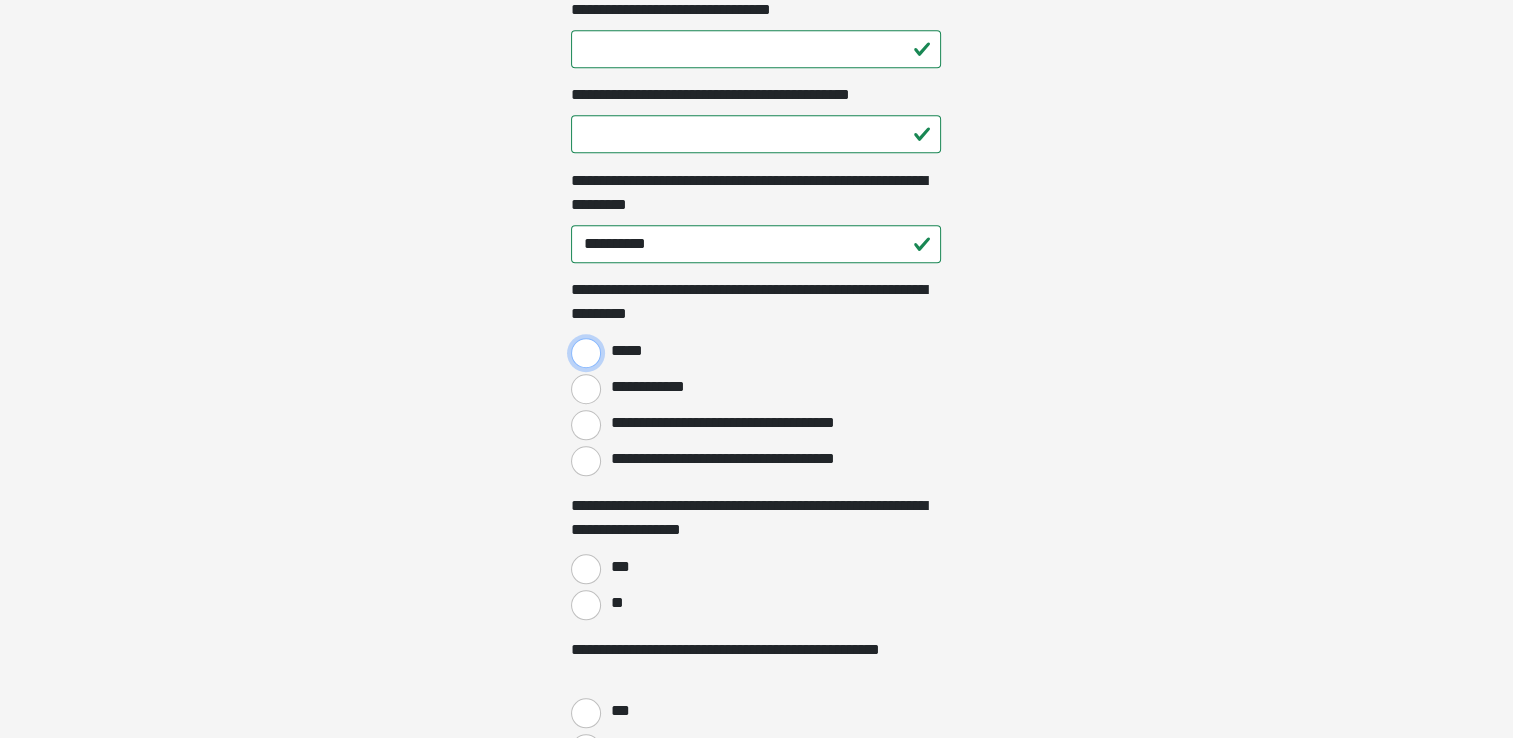 click on "*****" at bounding box center [586, 353] 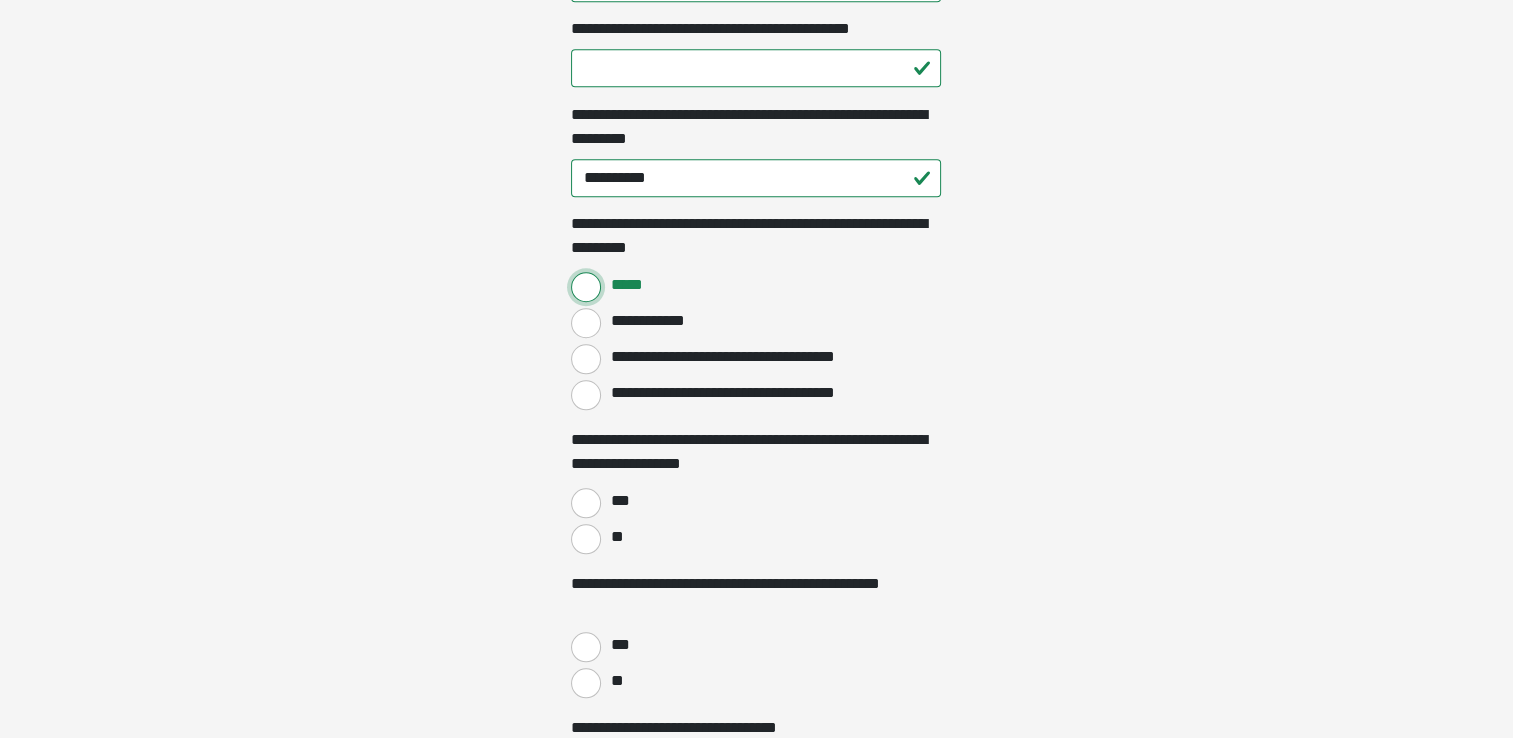 scroll, scrollTop: 1700, scrollLeft: 0, axis: vertical 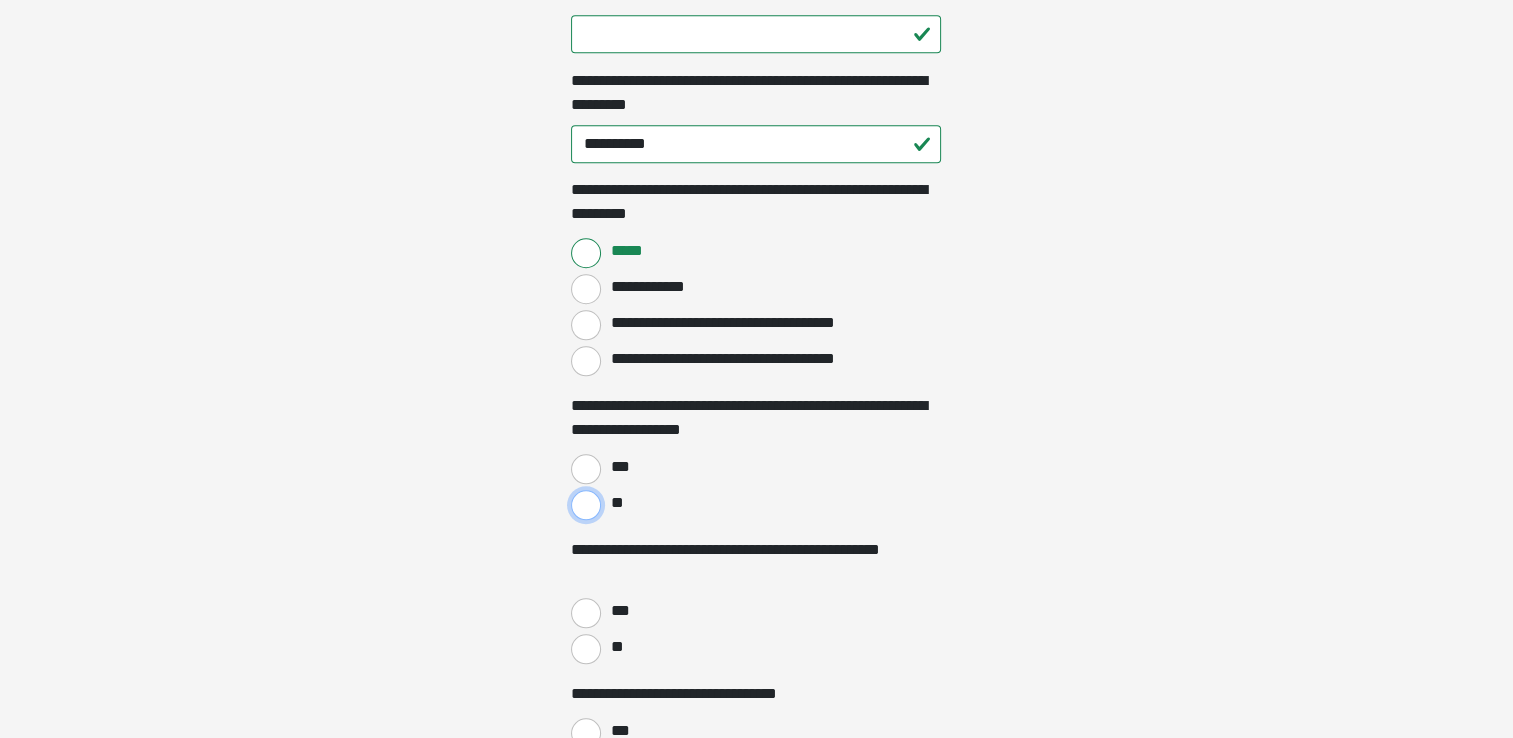click on "**" at bounding box center (586, 505) 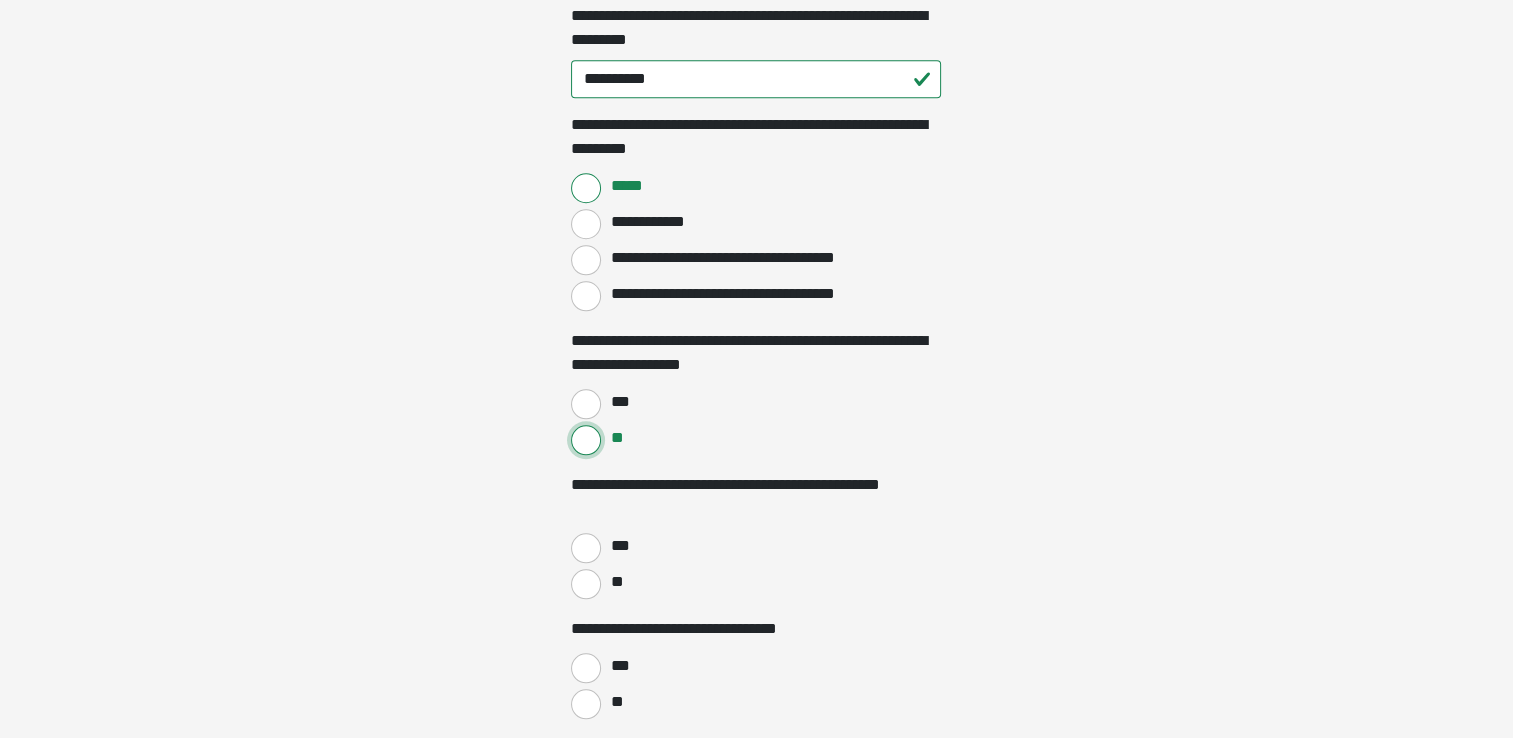scroll, scrollTop: 1800, scrollLeft: 0, axis: vertical 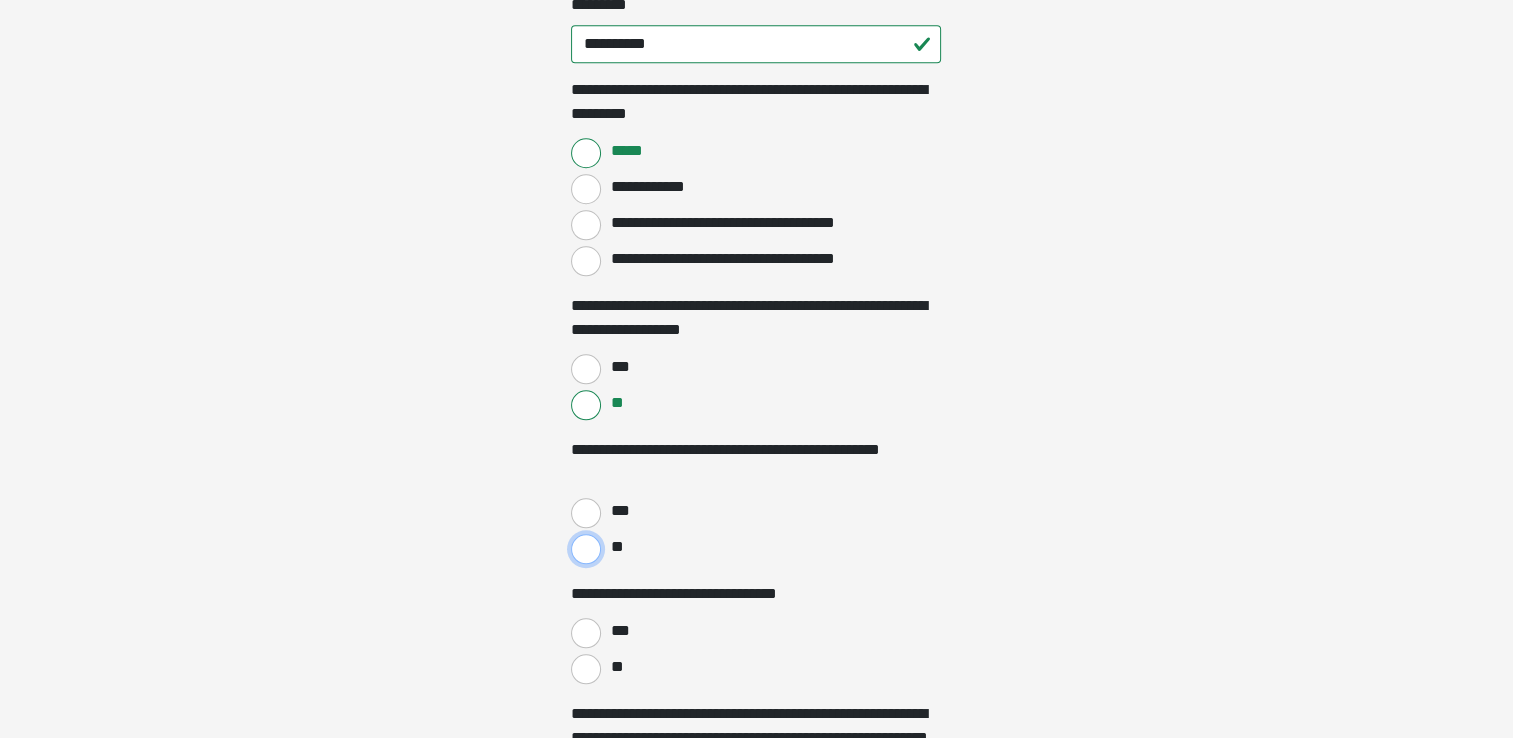 click on "**" at bounding box center [586, 549] 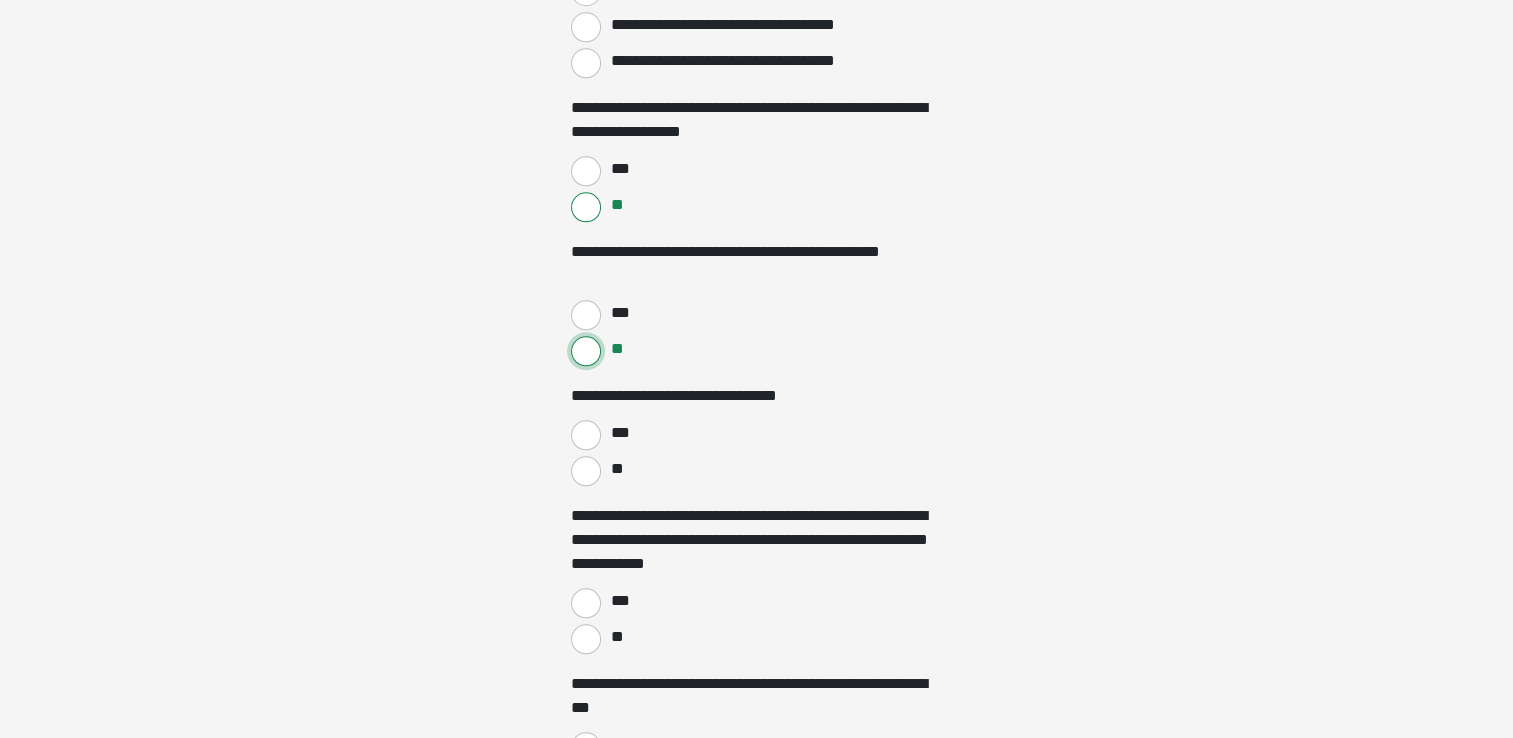 scroll, scrollTop: 2000, scrollLeft: 0, axis: vertical 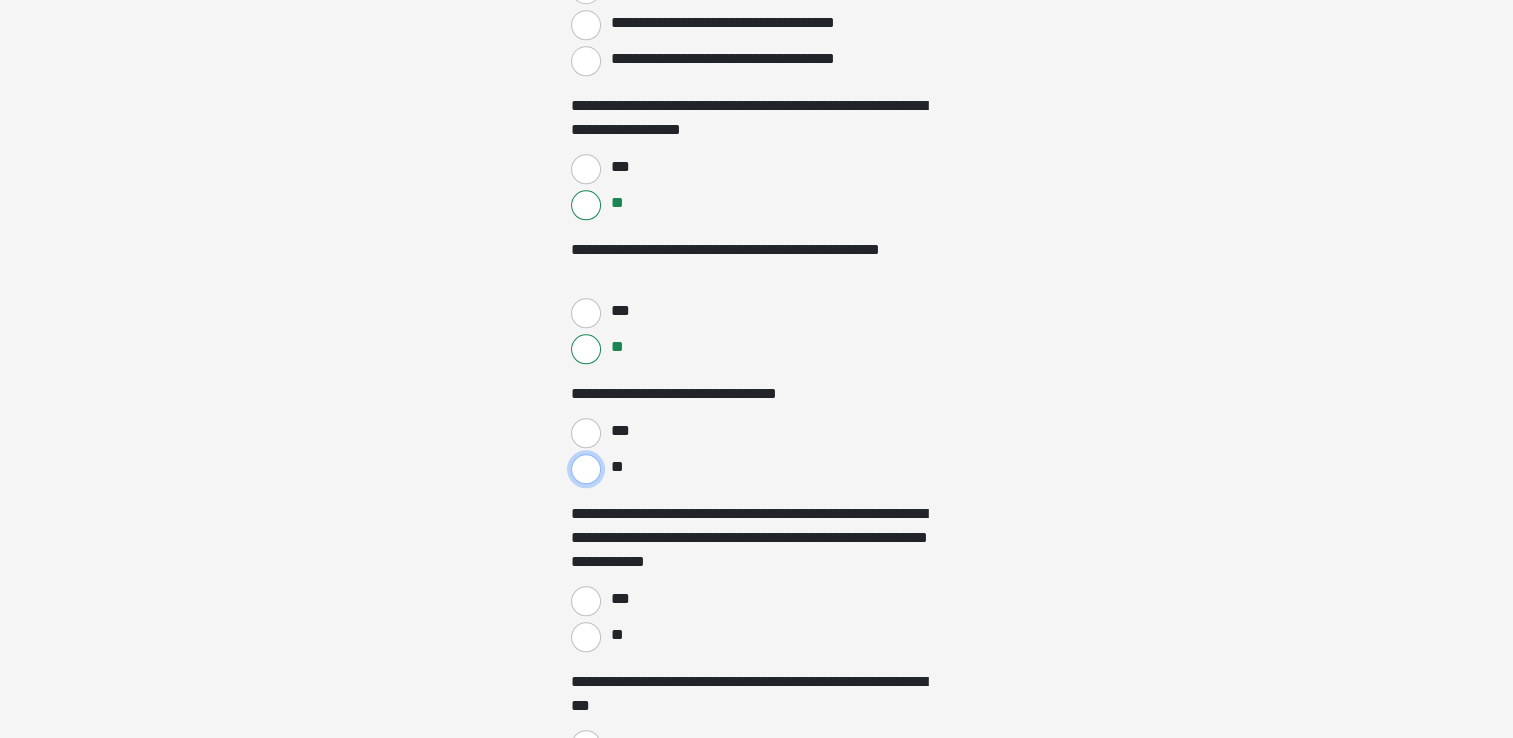 click on "**" at bounding box center [586, 469] 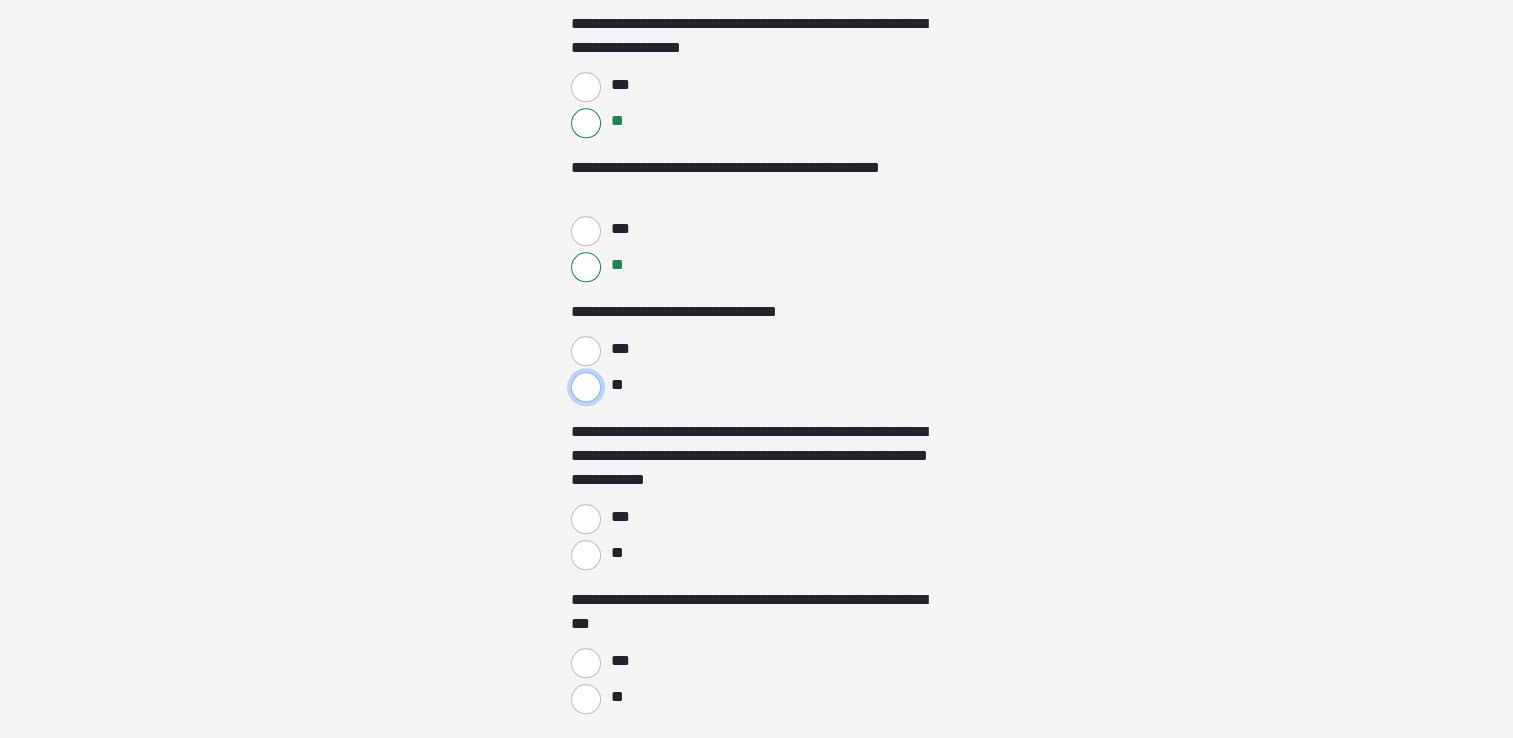 scroll, scrollTop: 2300, scrollLeft: 0, axis: vertical 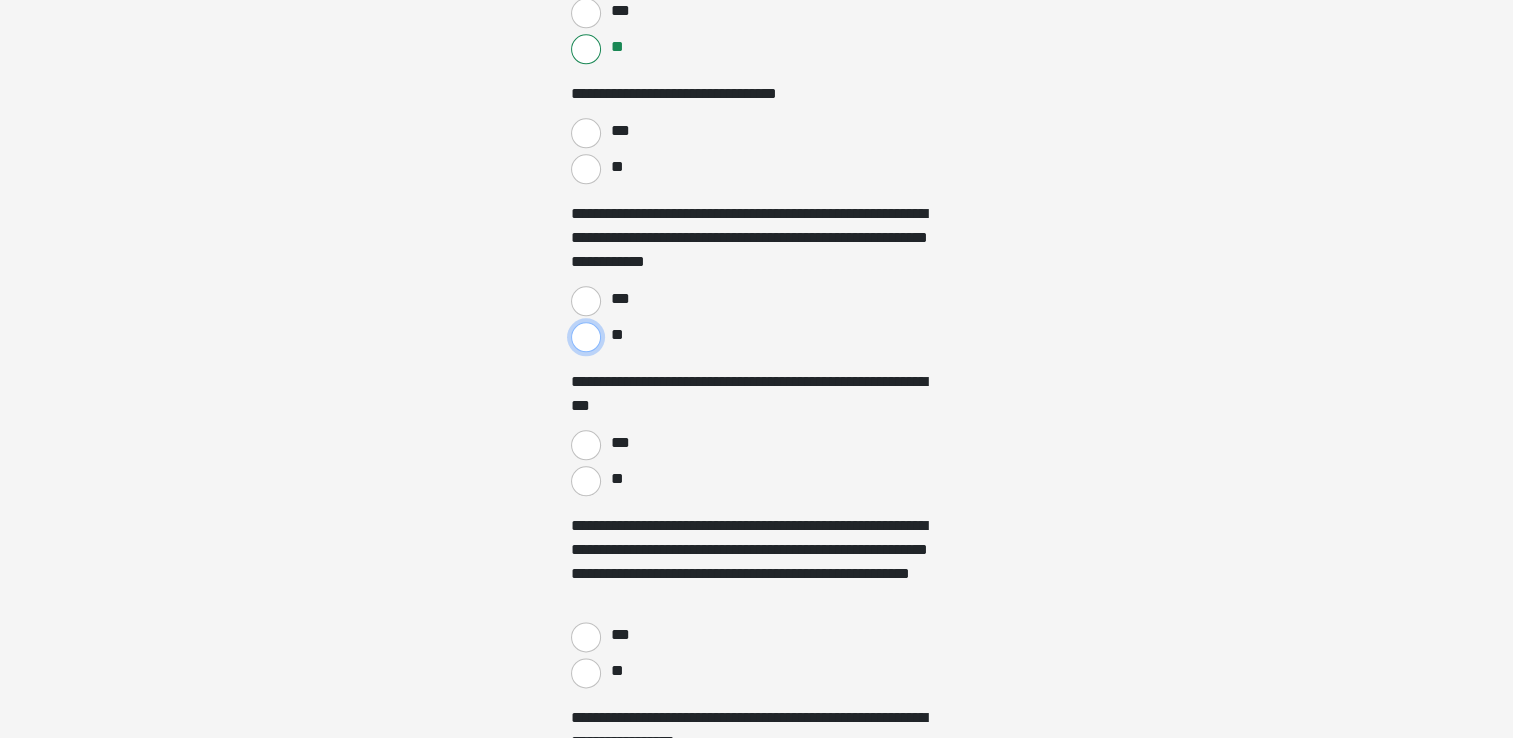 click on "**" at bounding box center [586, 337] 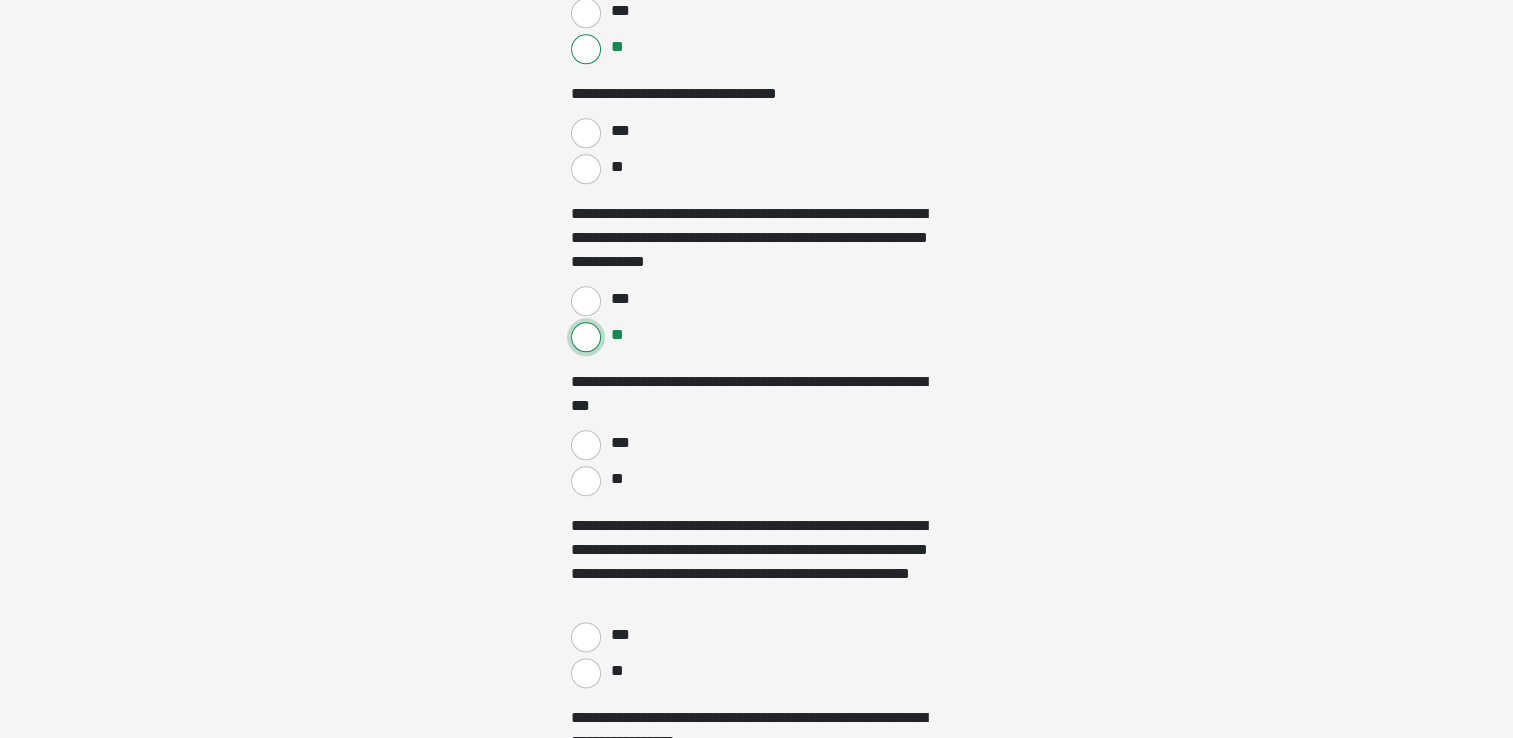 scroll, scrollTop: 2400, scrollLeft: 0, axis: vertical 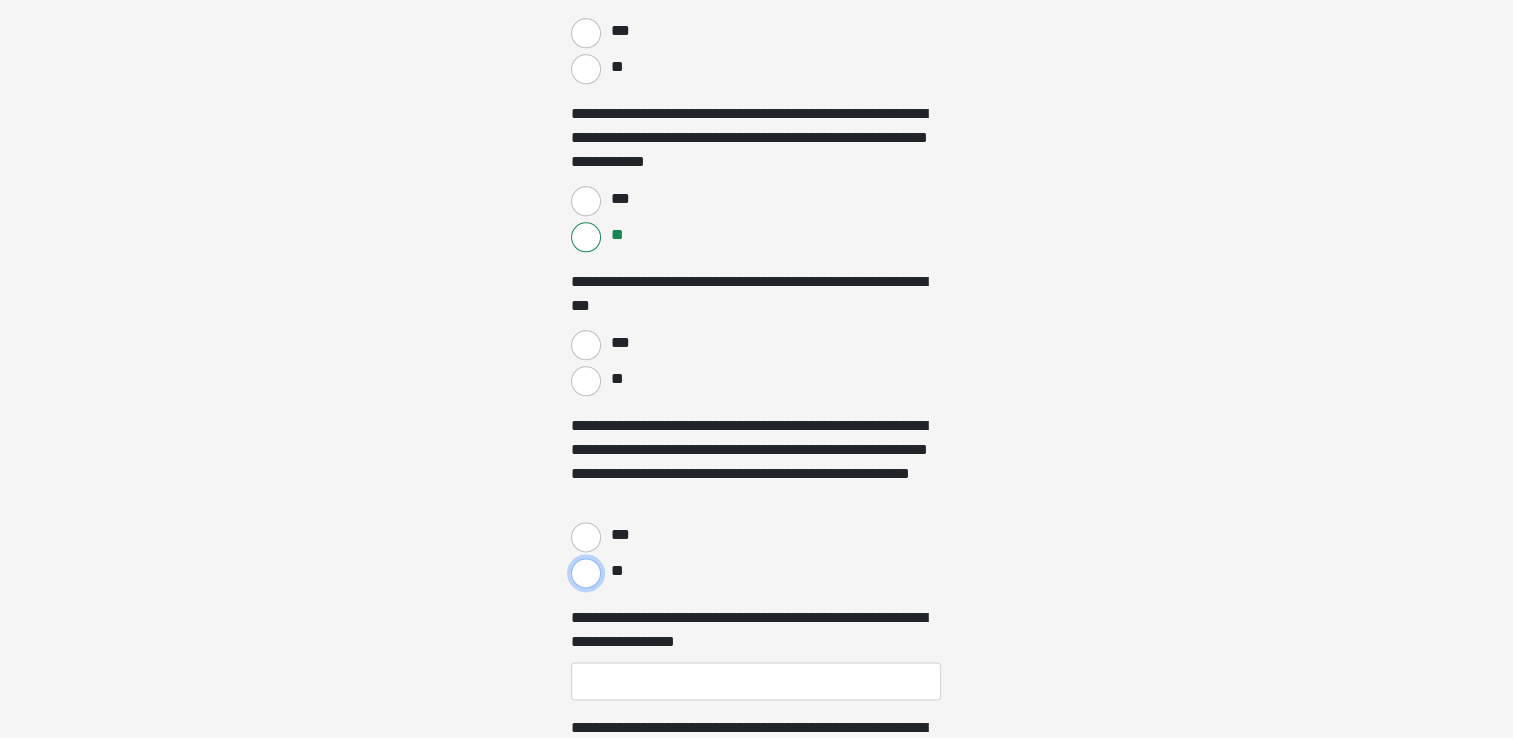 click on "**" at bounding box center (586, 573) 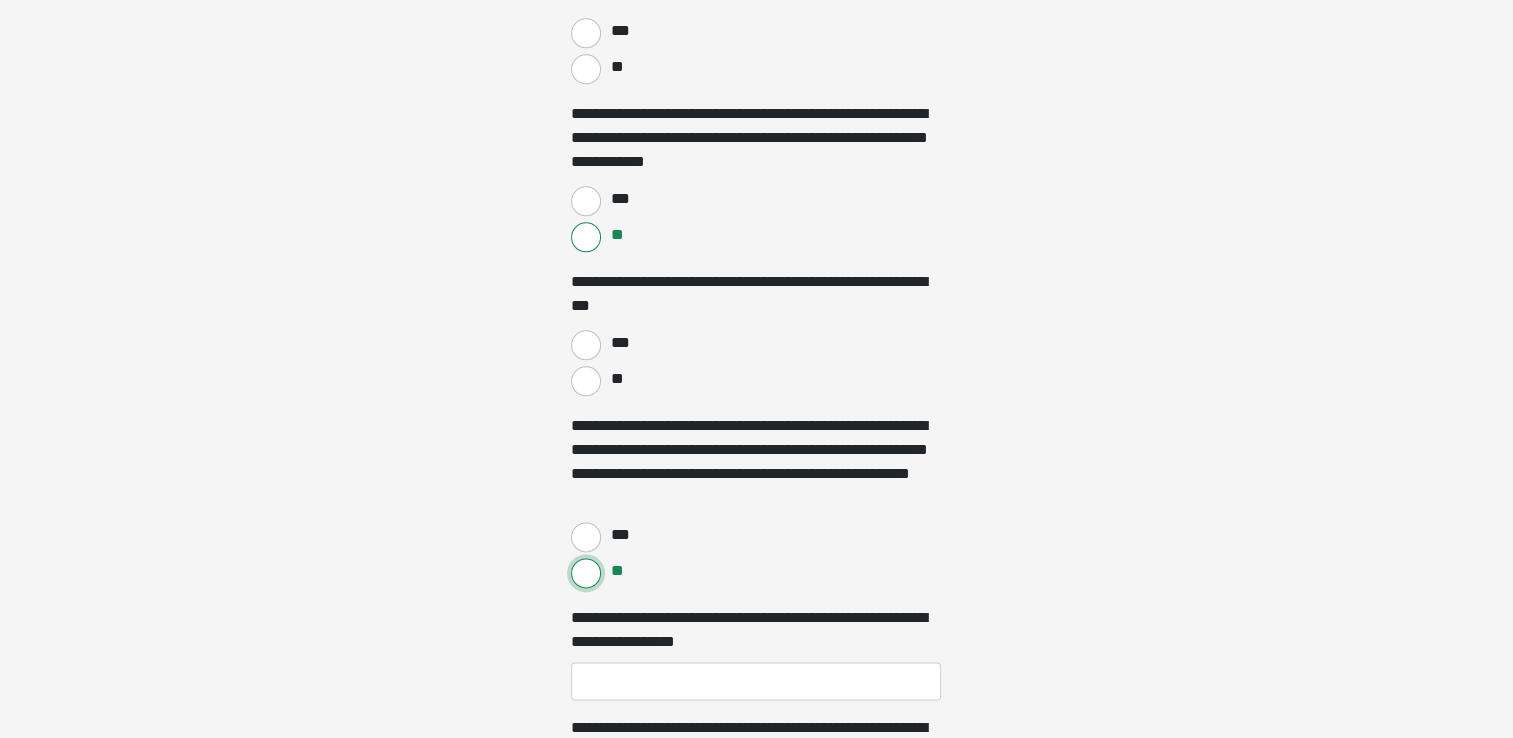 click on "**" at bounding box center [586, 573] 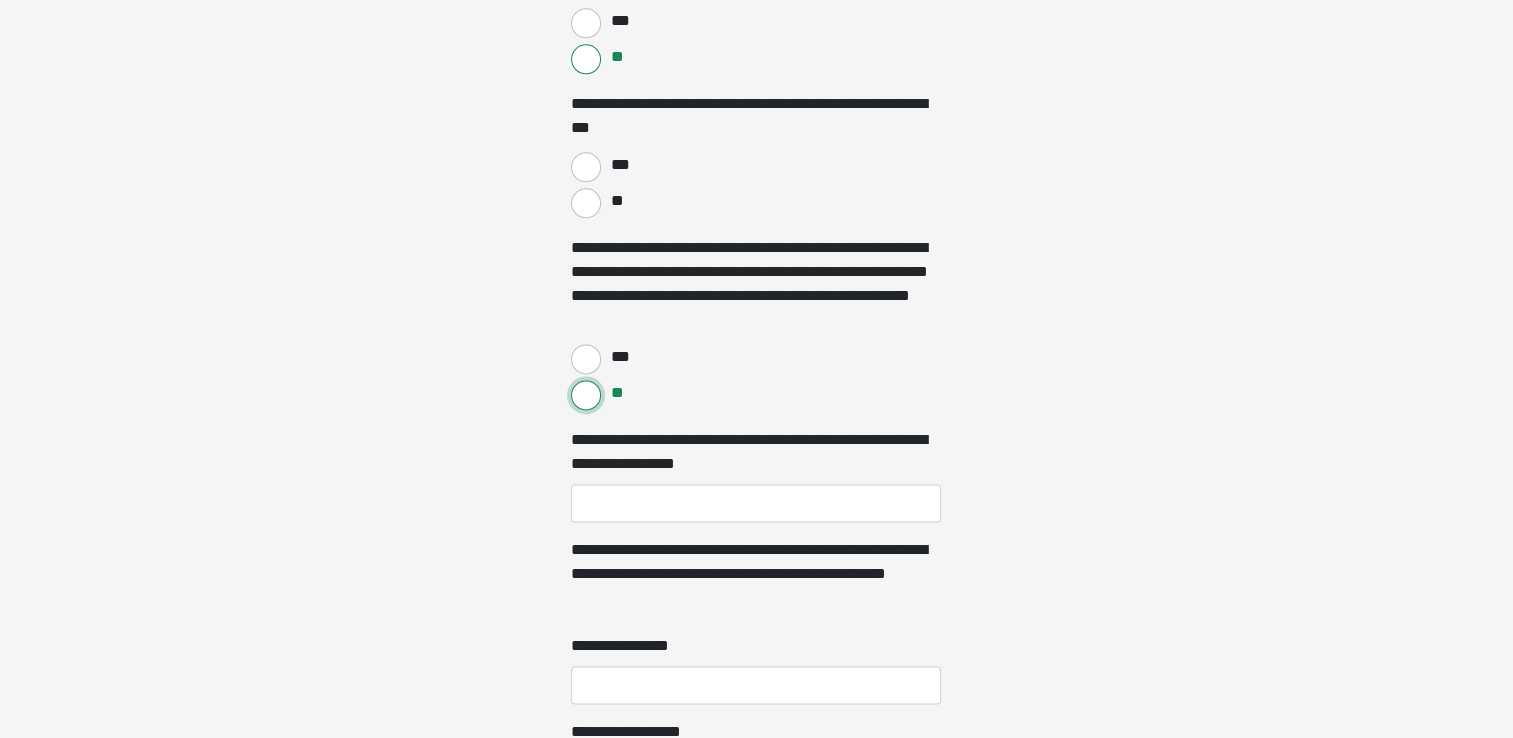 scroll, scrollTop: 2600, scrollLeft: 0, axis: vertical 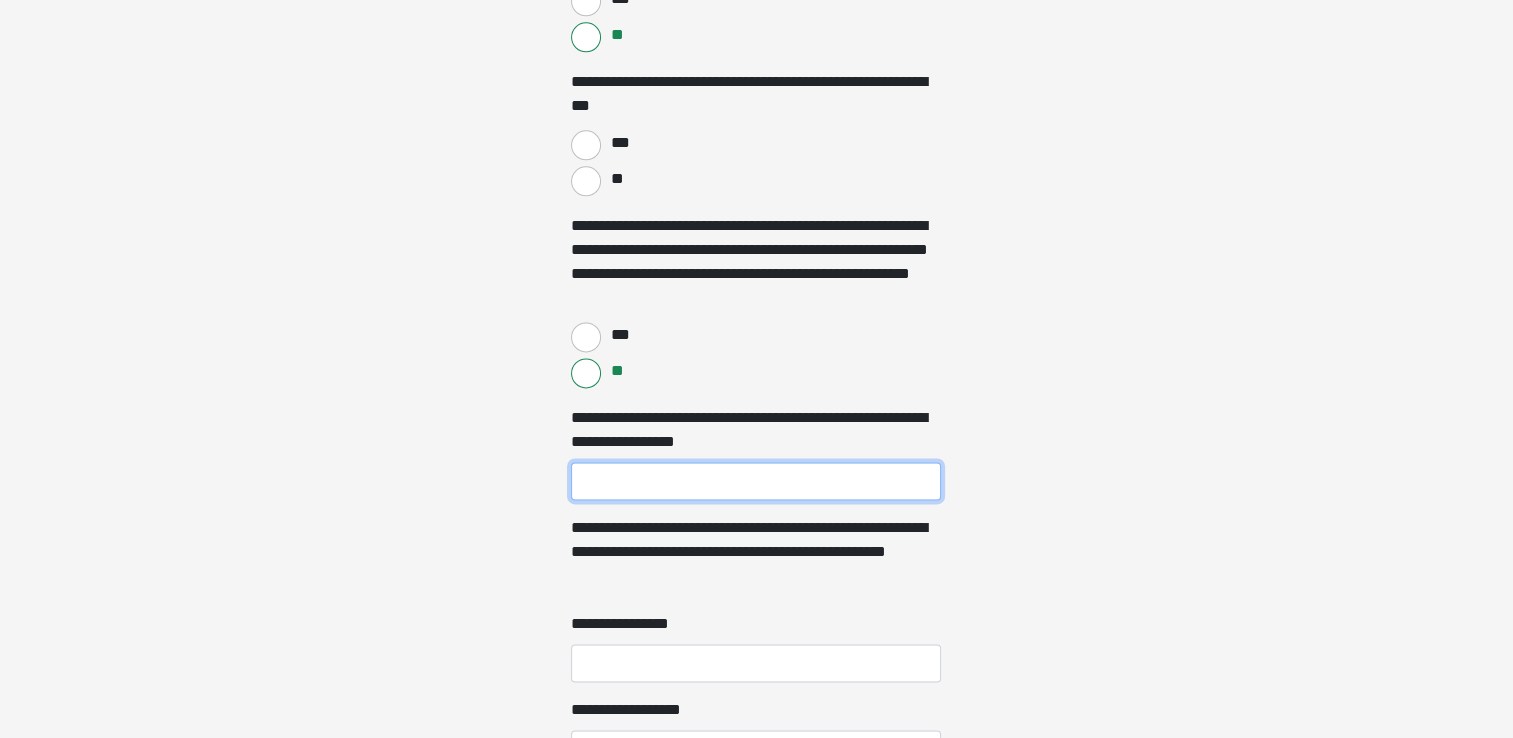 click on "**********" at bounding box center (756, 481) 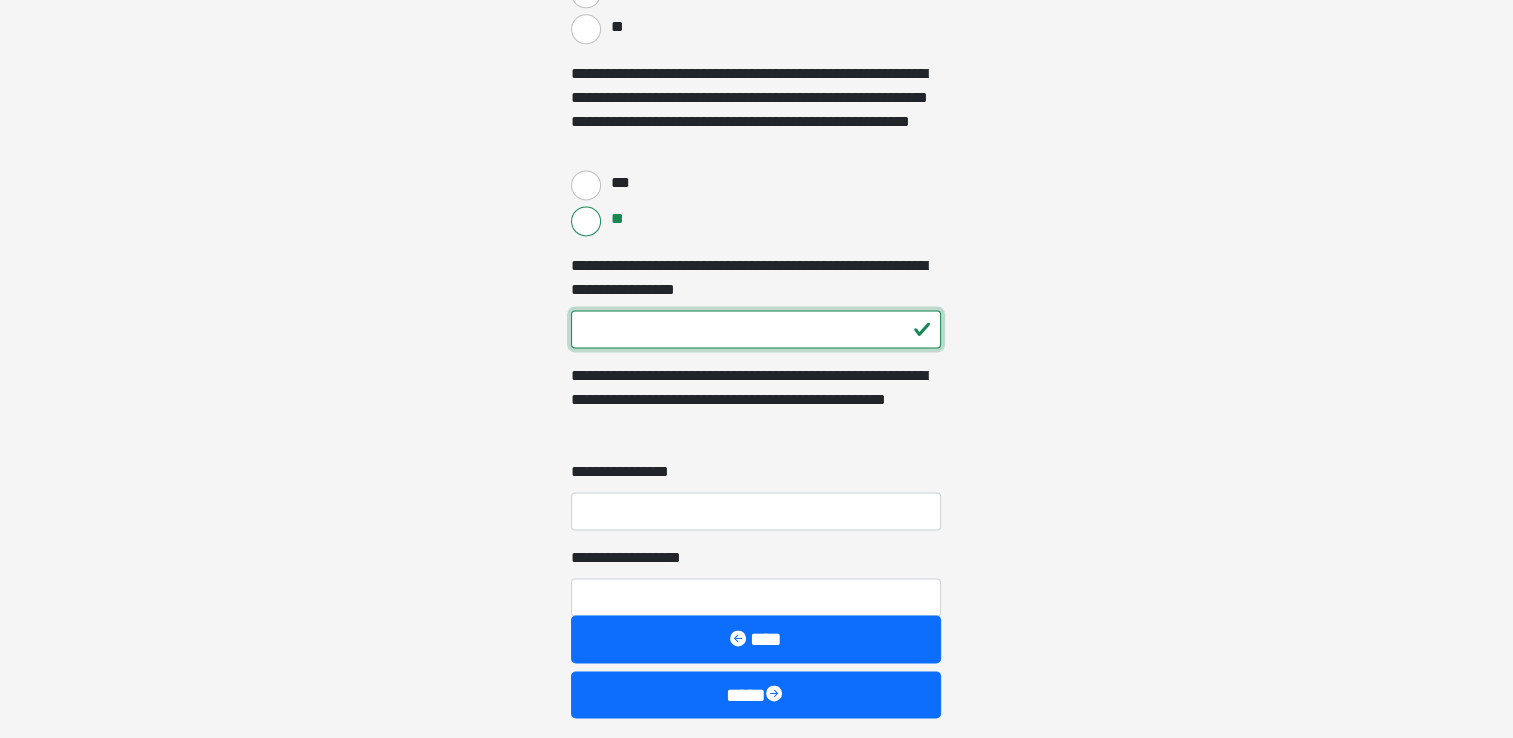 scroll, scrollTop: 2800, scrollLeft: 0, axis: vertical 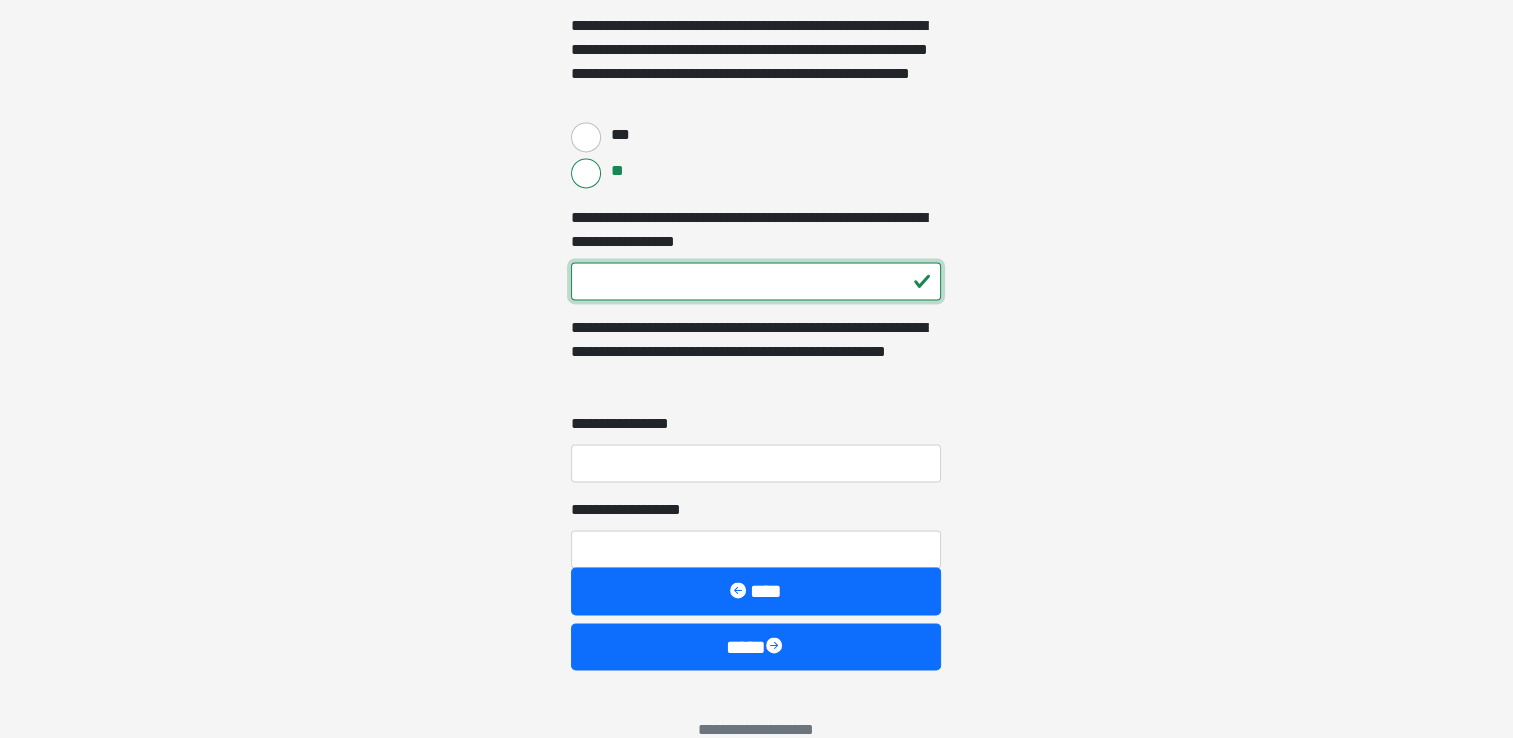 type on "***" 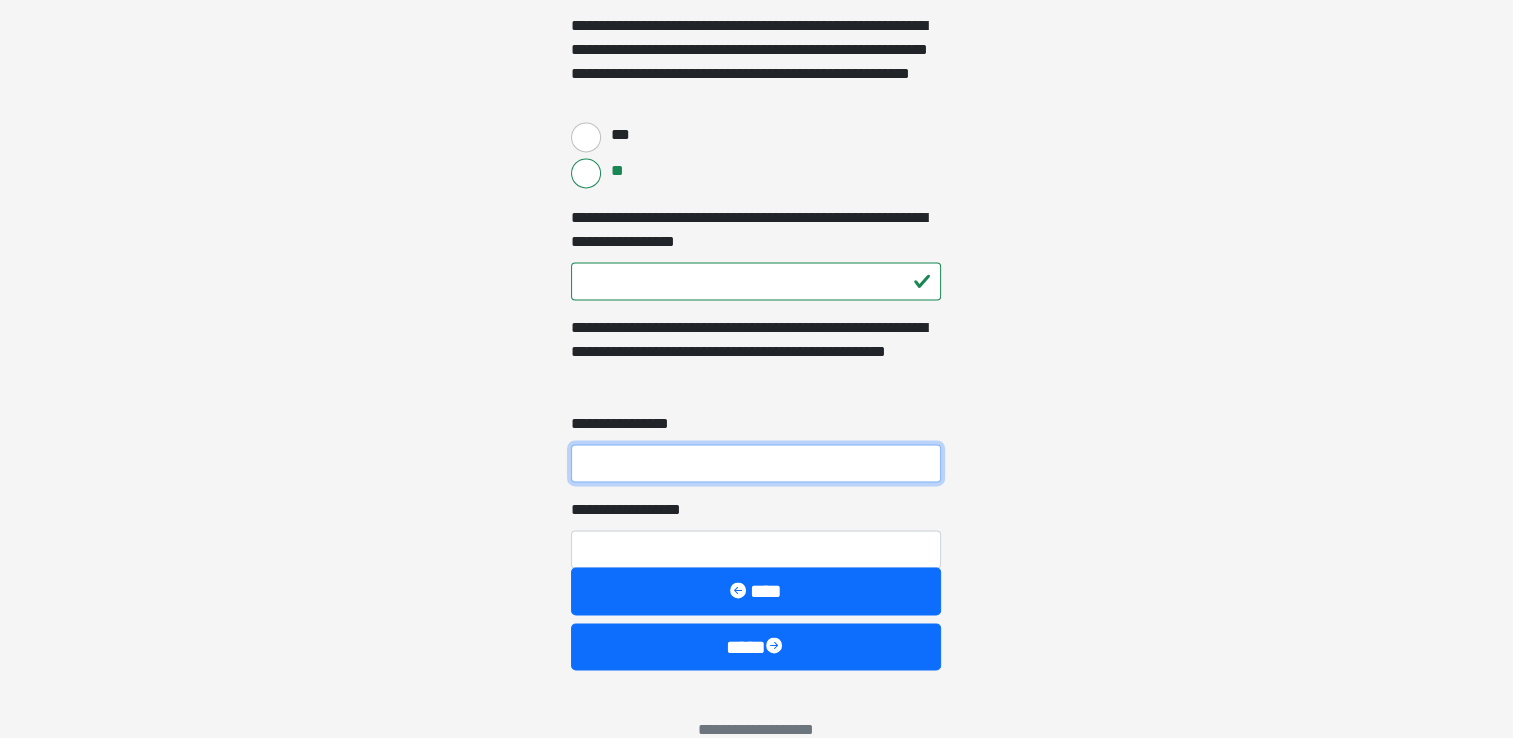 click on "**********" at bounding box center [756, 463] 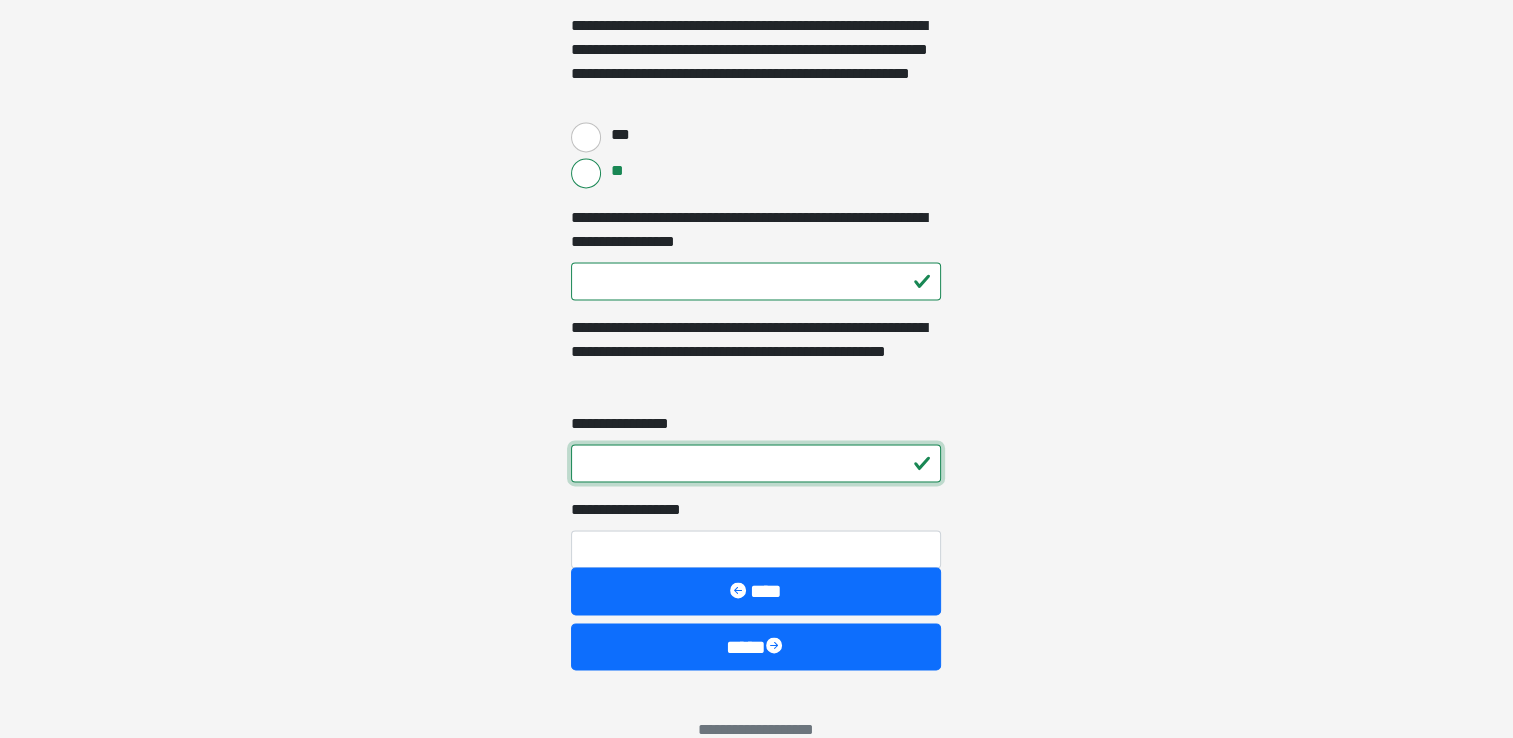 type on "*" 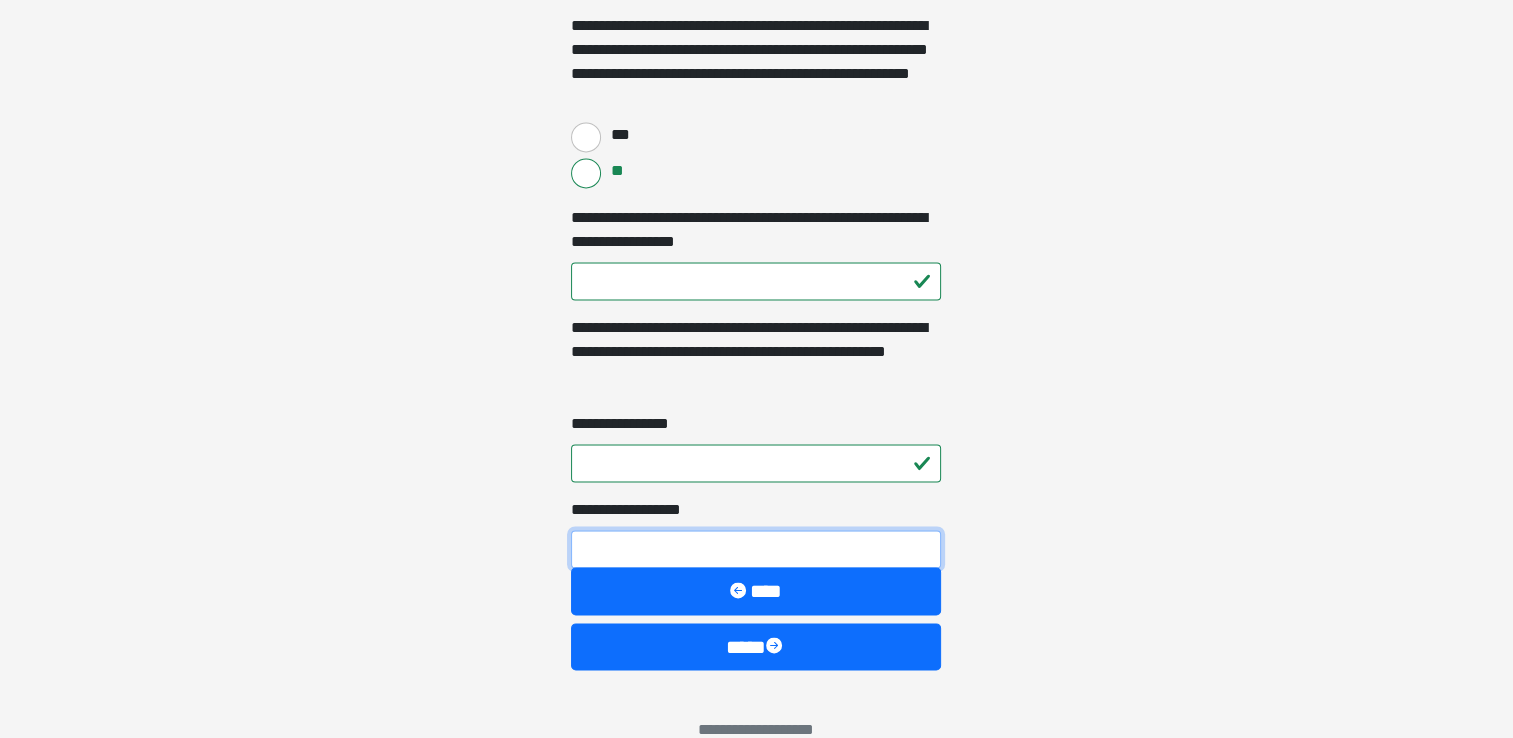 click on "**********" at bounding box center [756, 549] 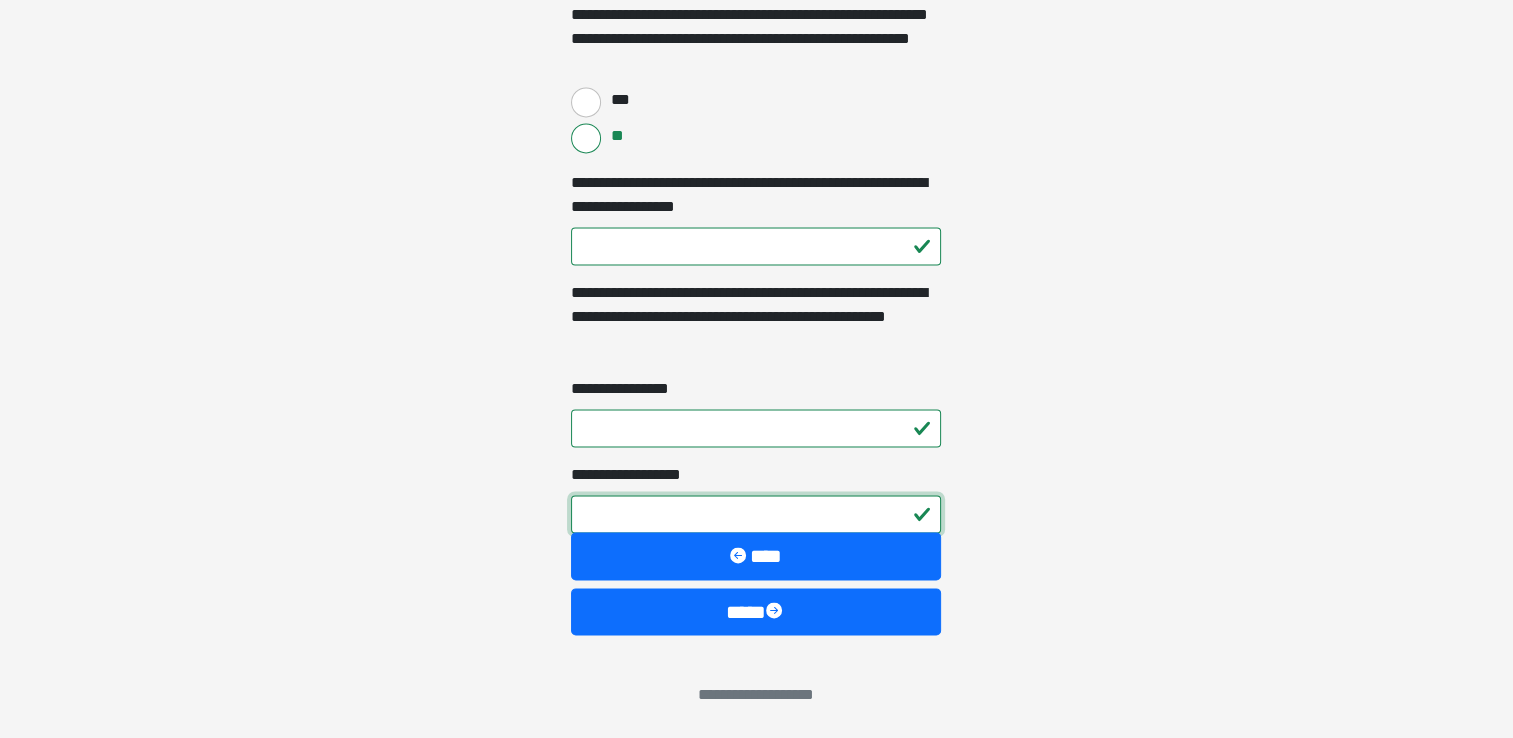 scroll, scrollTop: 2851, scrollLeft: 0, axis: vertical 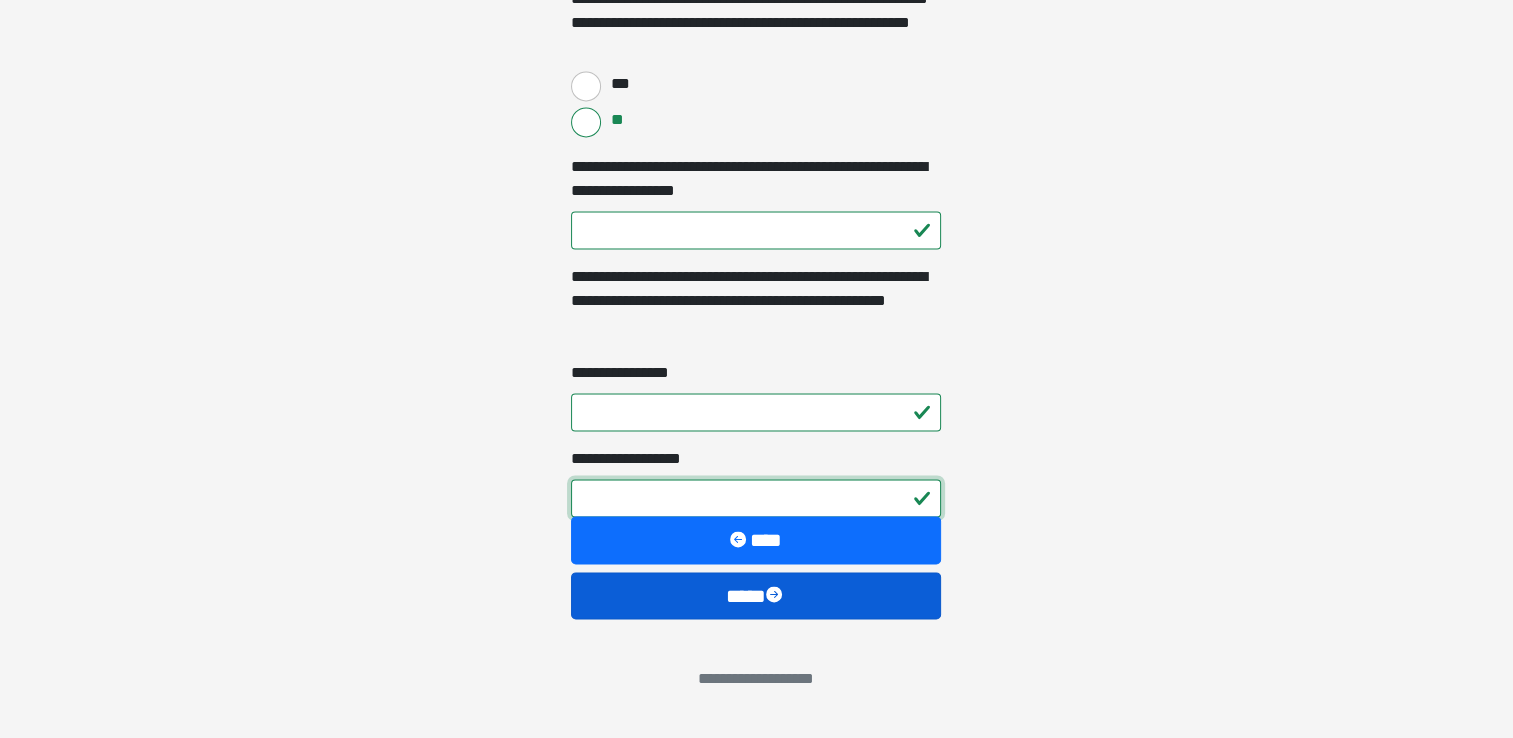 type on "*" 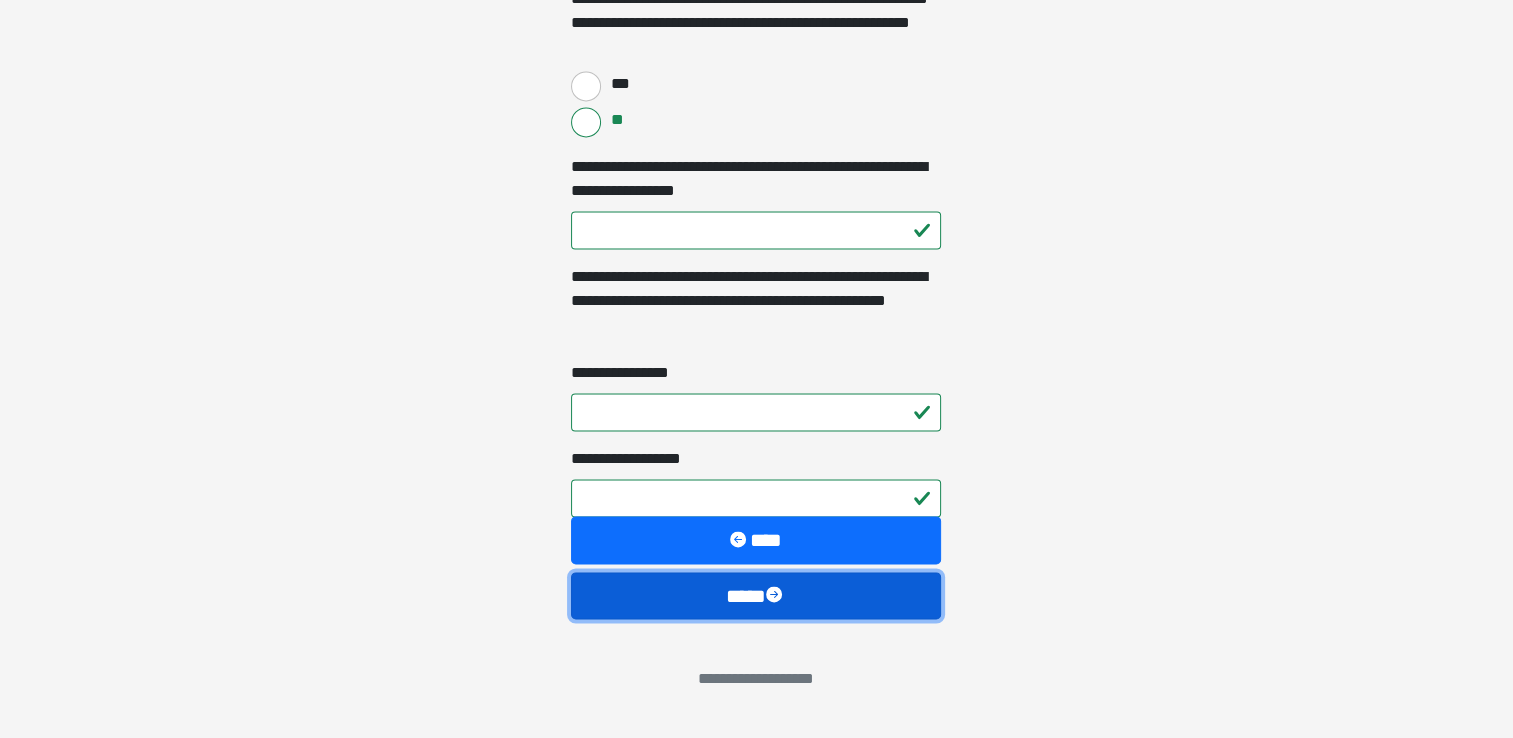 click on "****" at bounding box center (756, 596) 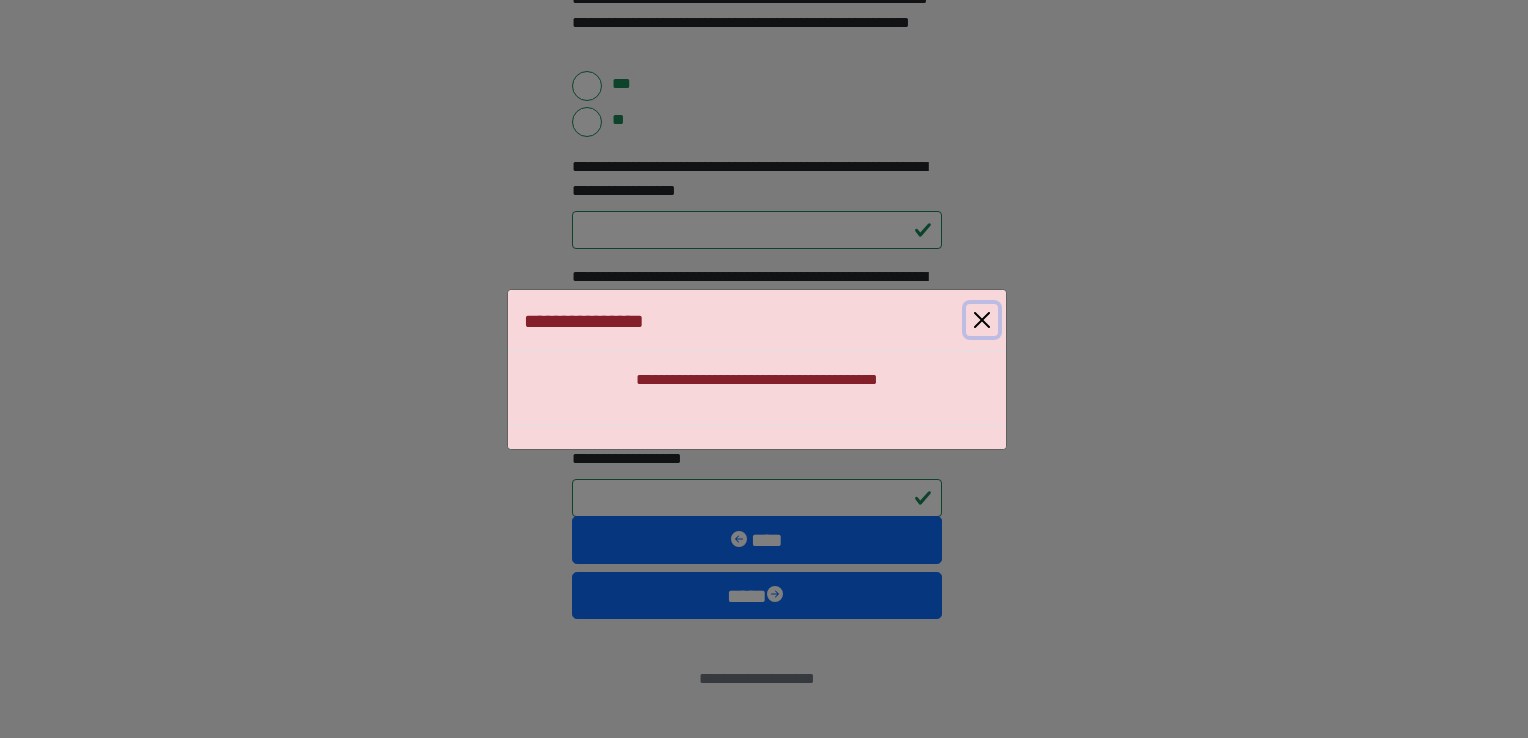 click at bounding box center [982, 320] 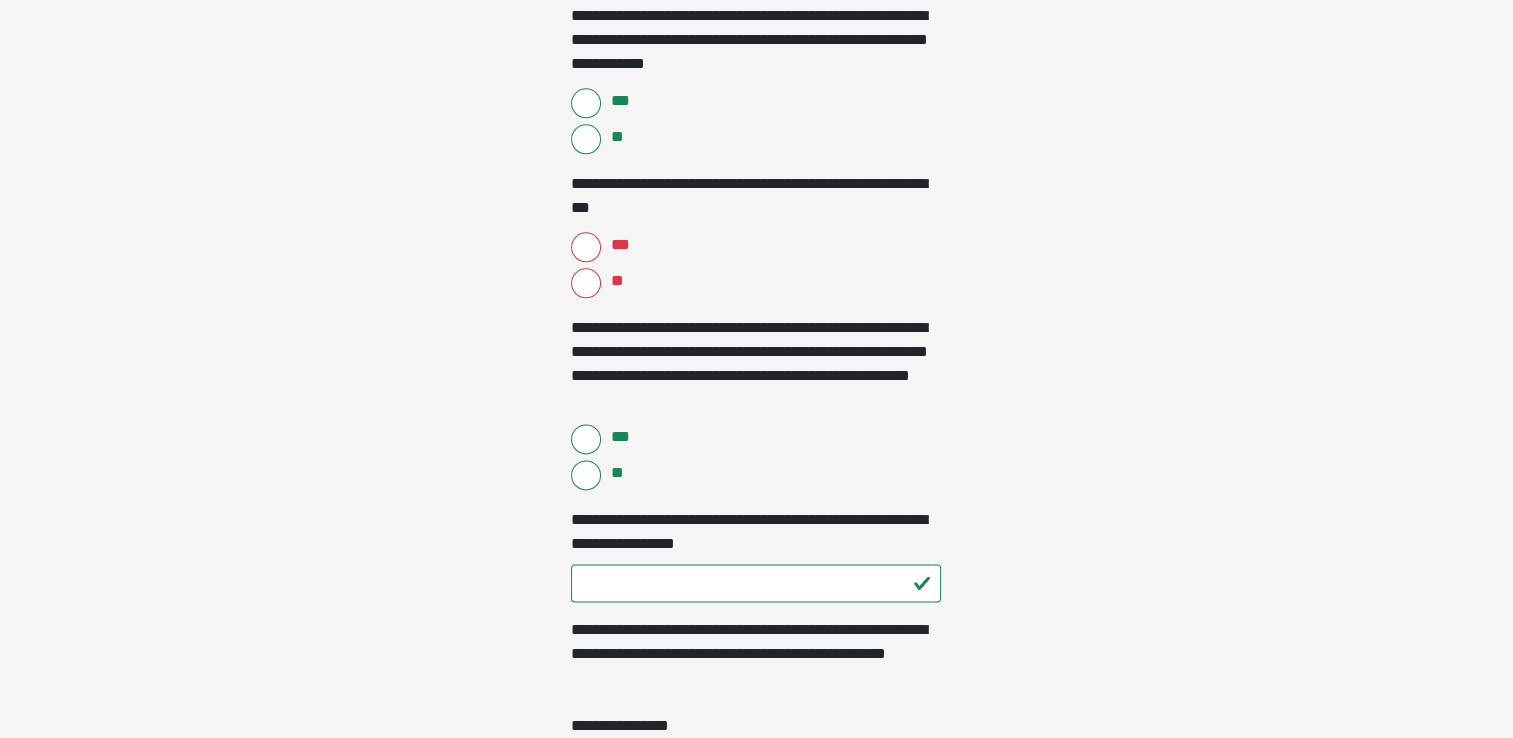 scroll, scrollTop: 2451, scrollLeft: 0, axis: vertical 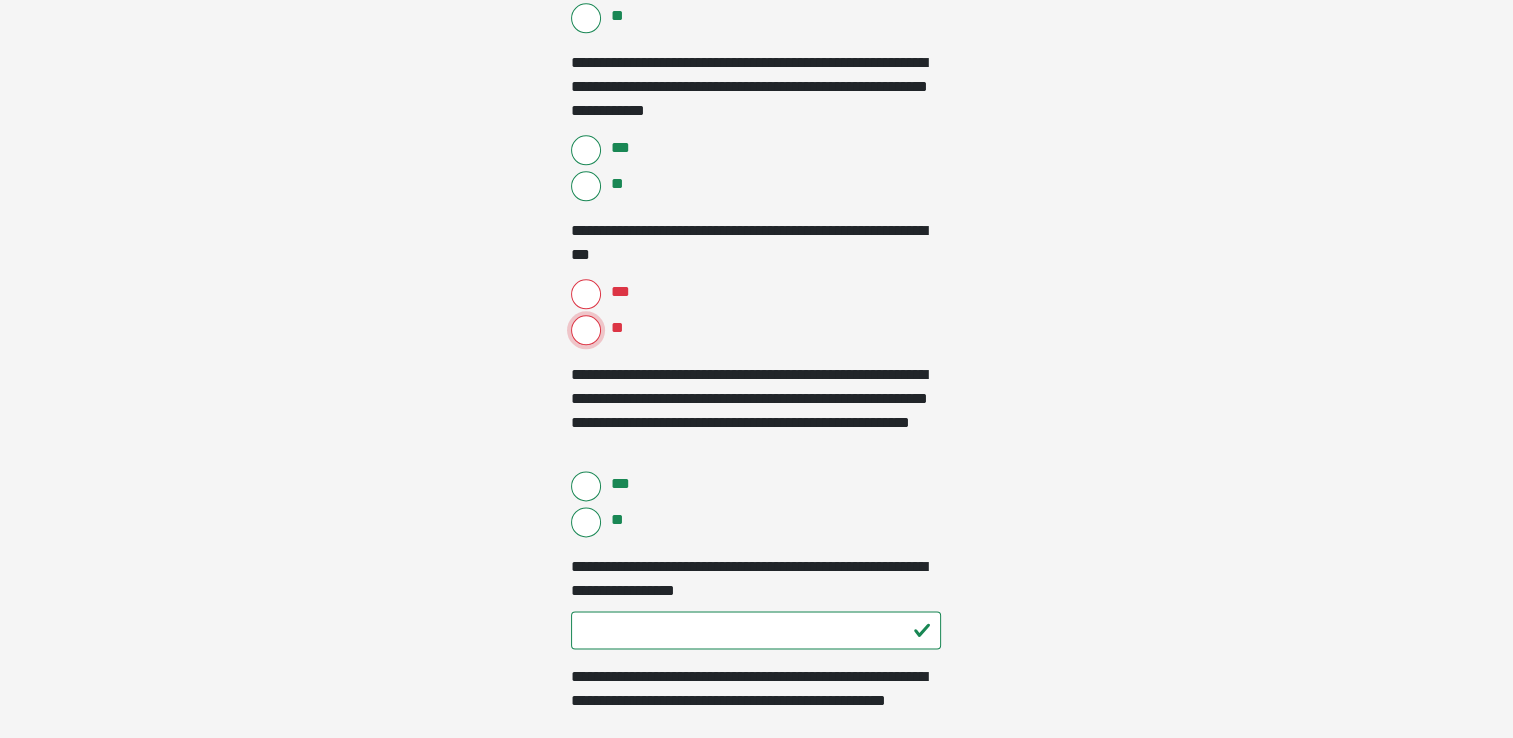 click on "**" at bounding box center [586, 330] 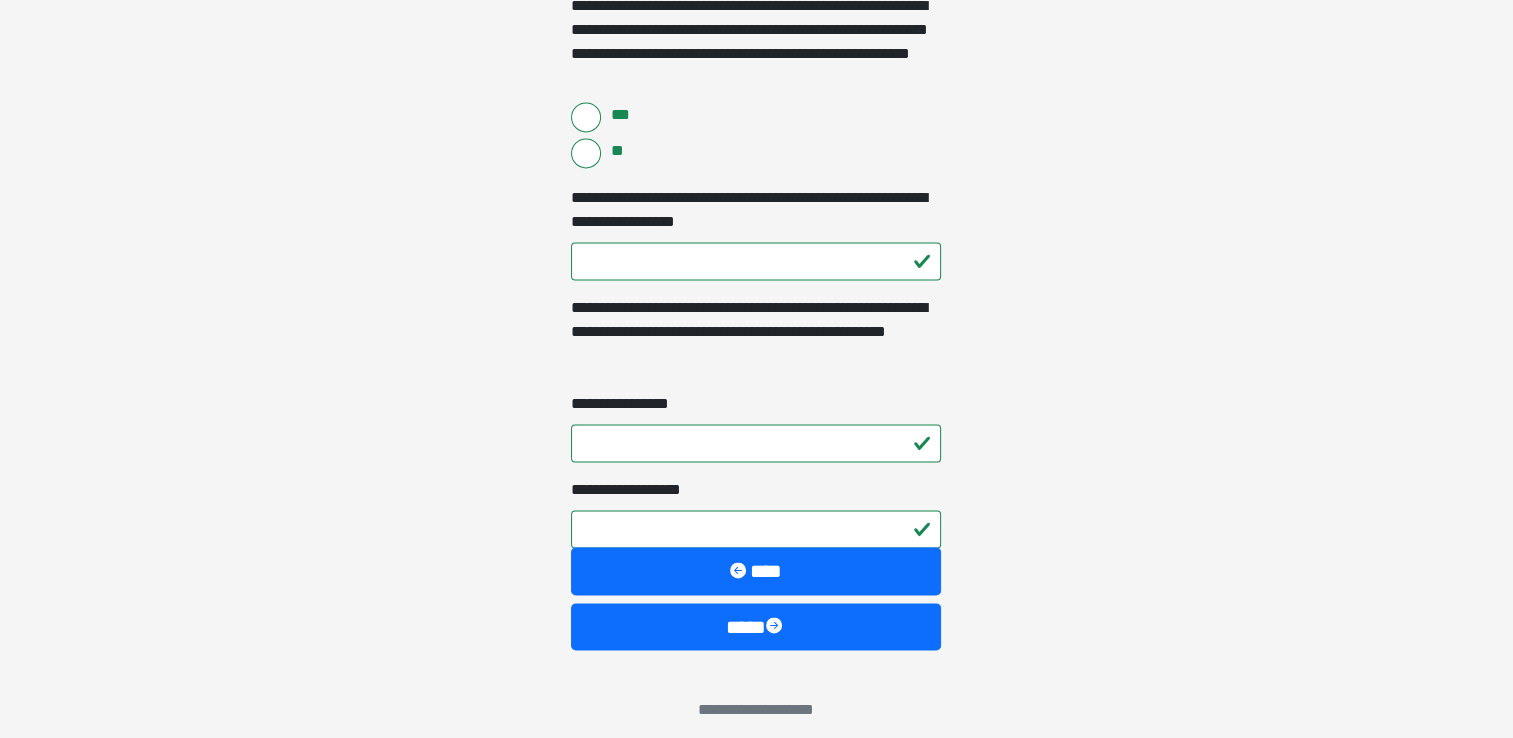 scroll, scrollTop: 2851, scrollLeft: 0, axis: vertical 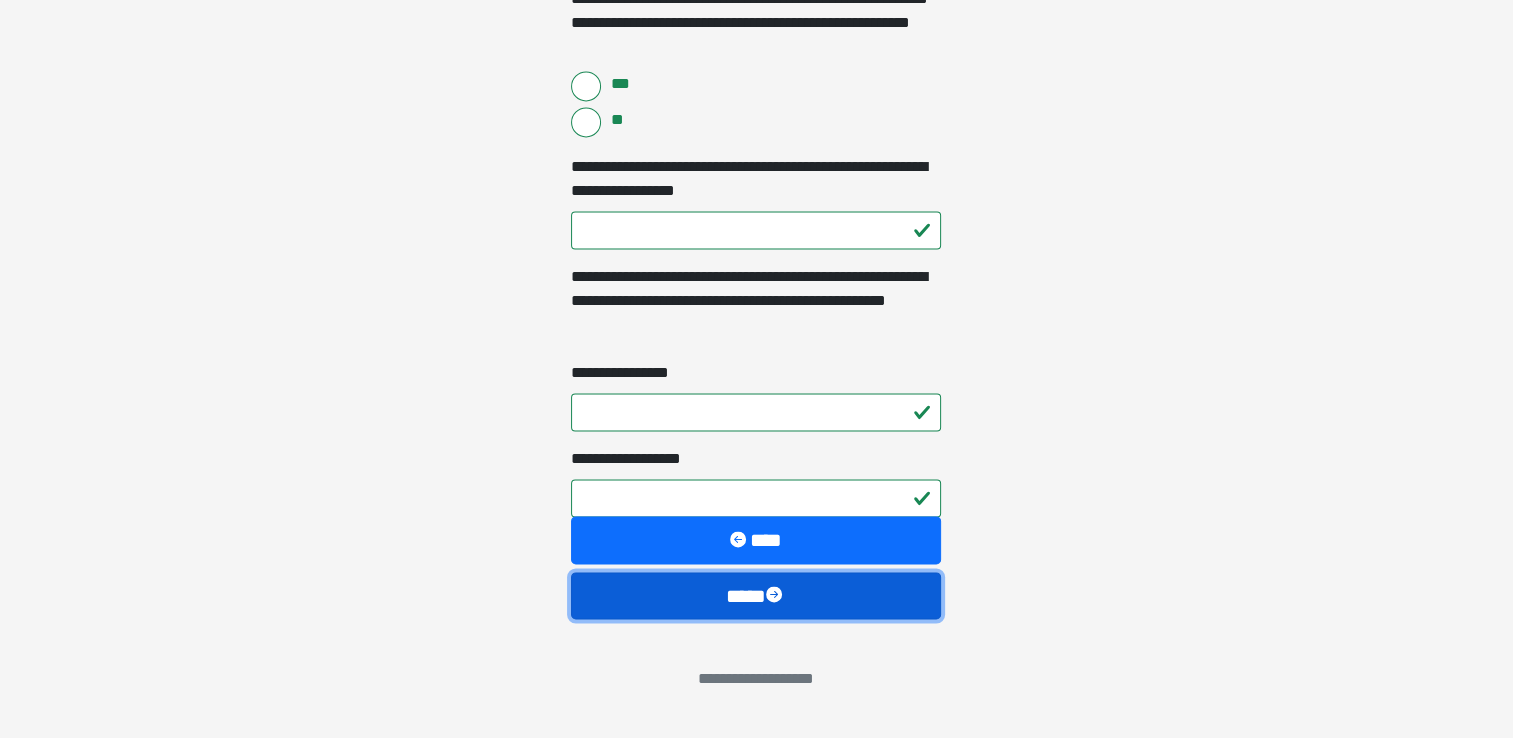 click on "****" at bounding box center [756, 596] 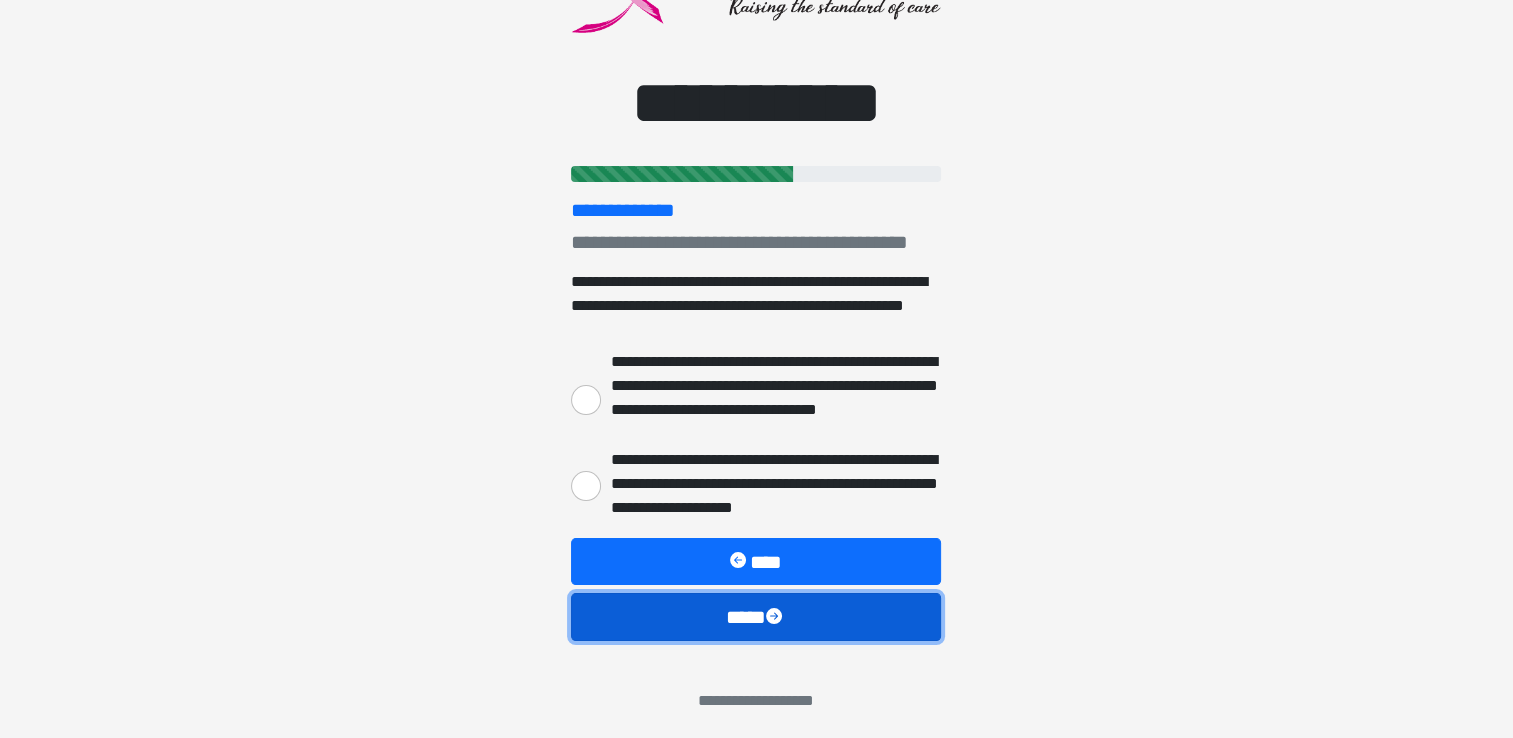 scroll, scrollTop: 121, scrollLeft: 0, axis: vertical 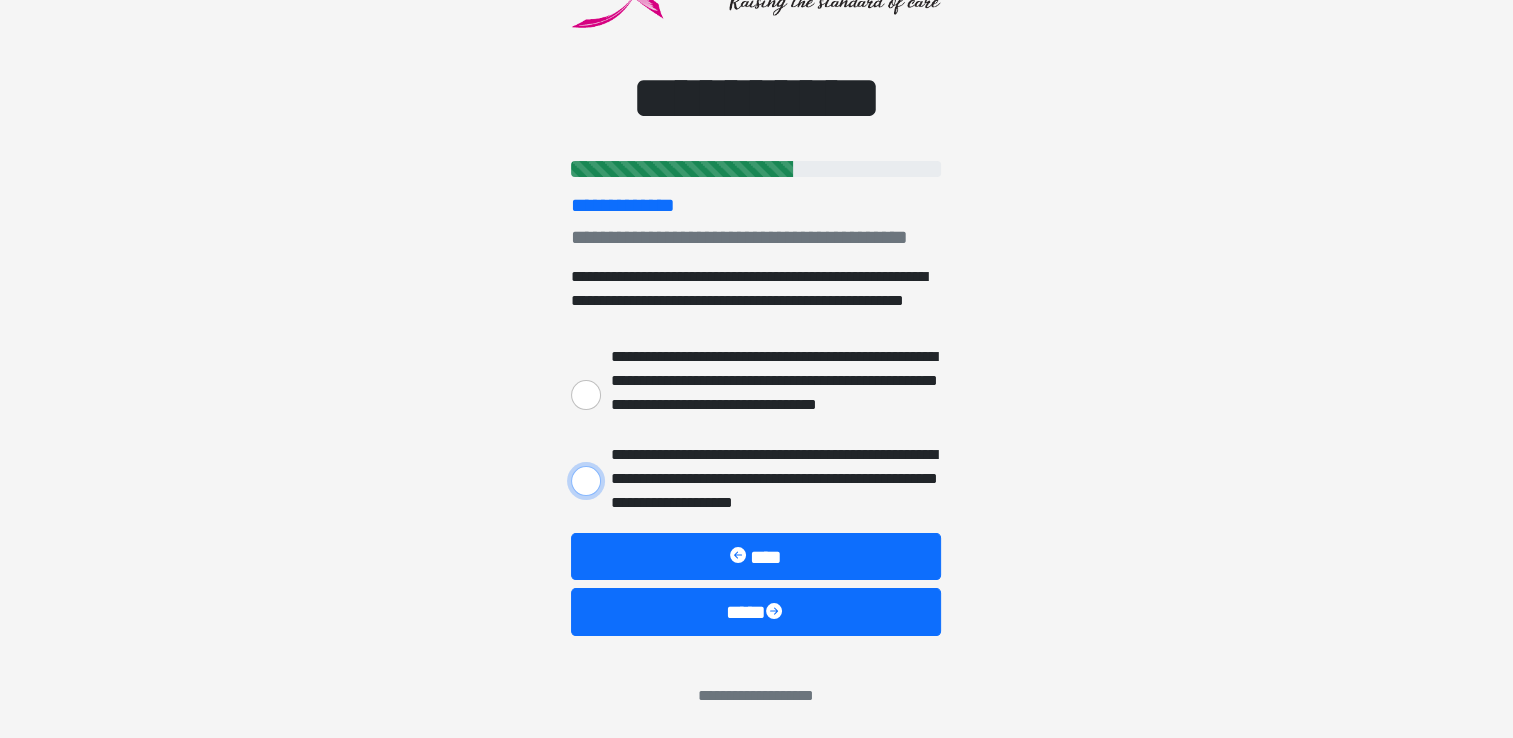 click on "**********" at bounding box center [586, 481] 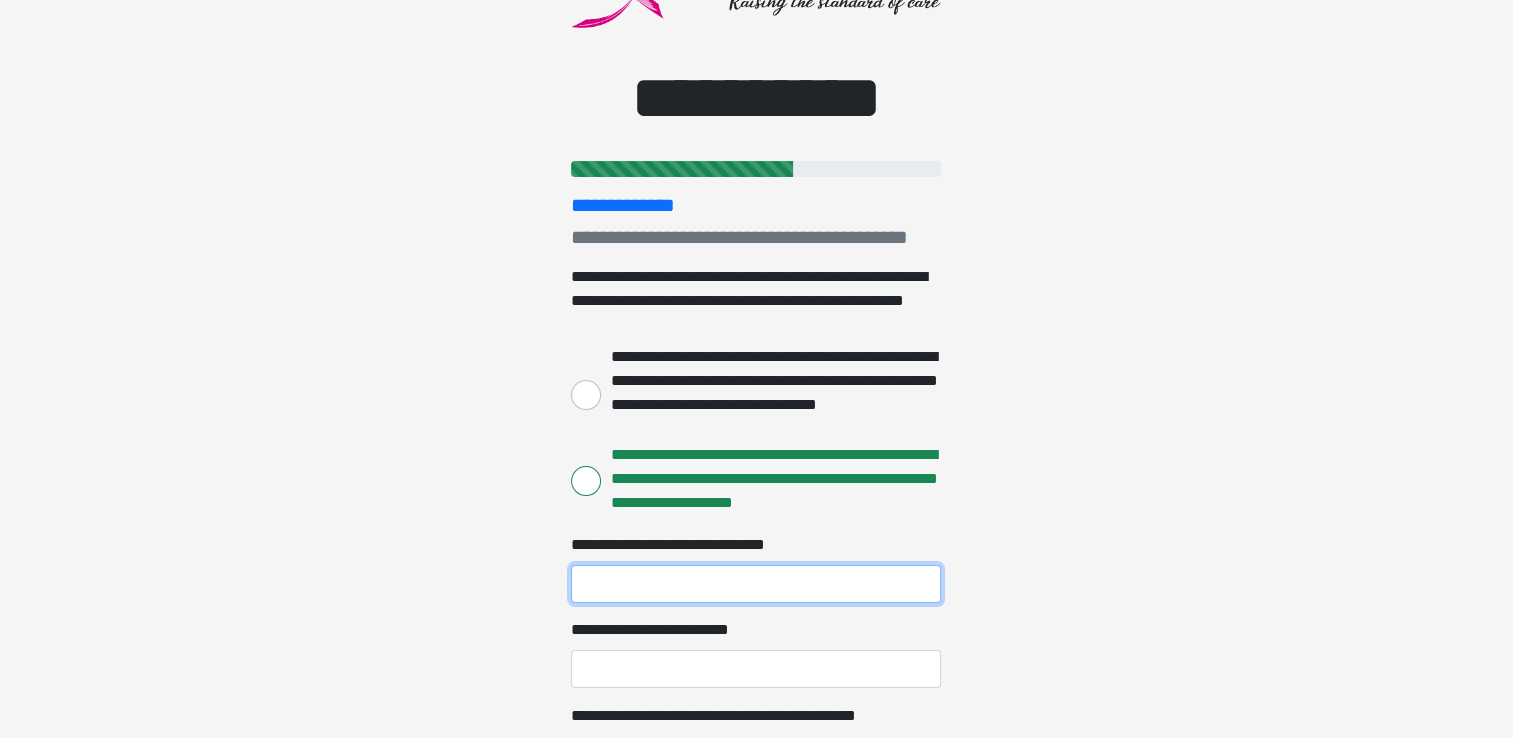 click on "**********" at bounding box center [756, 584] 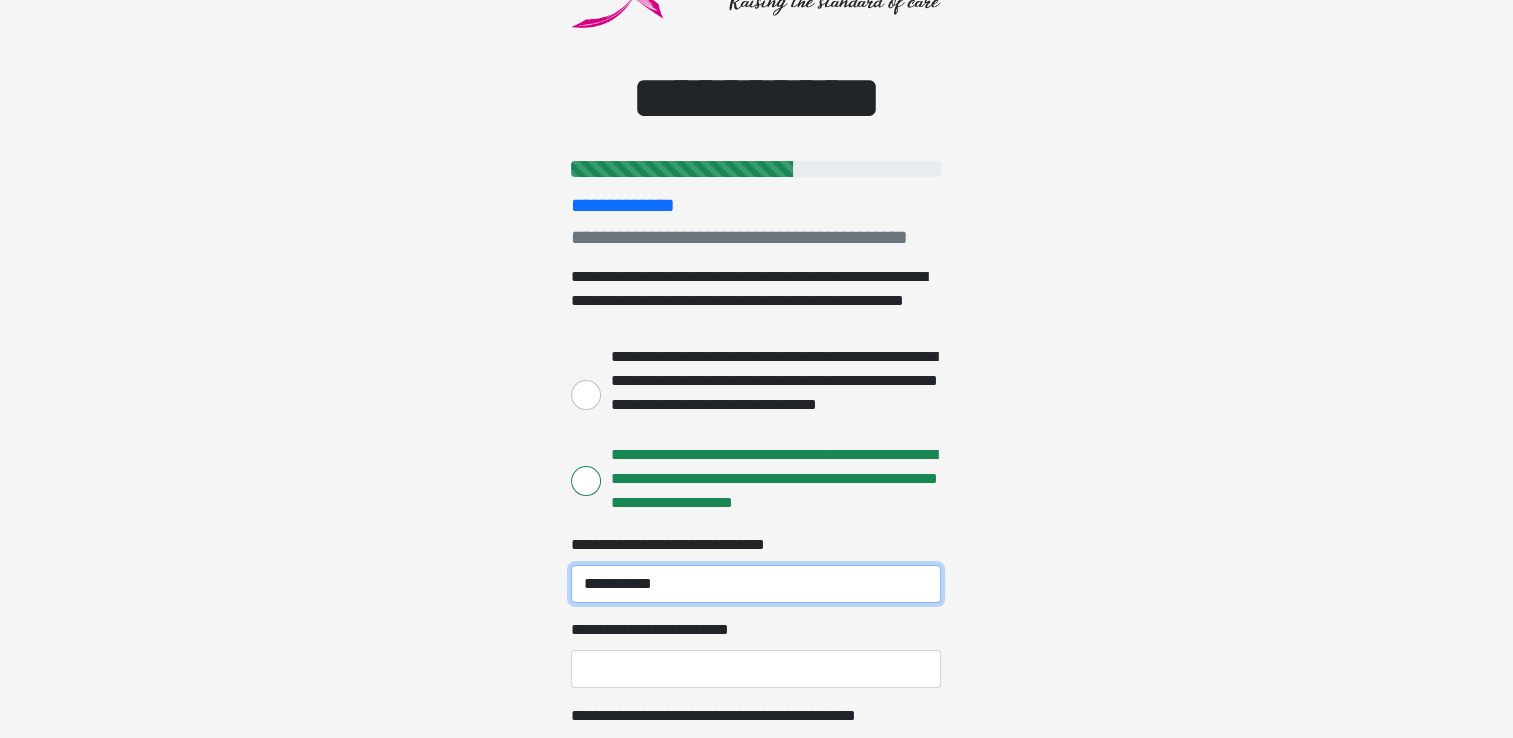 type on "**********" 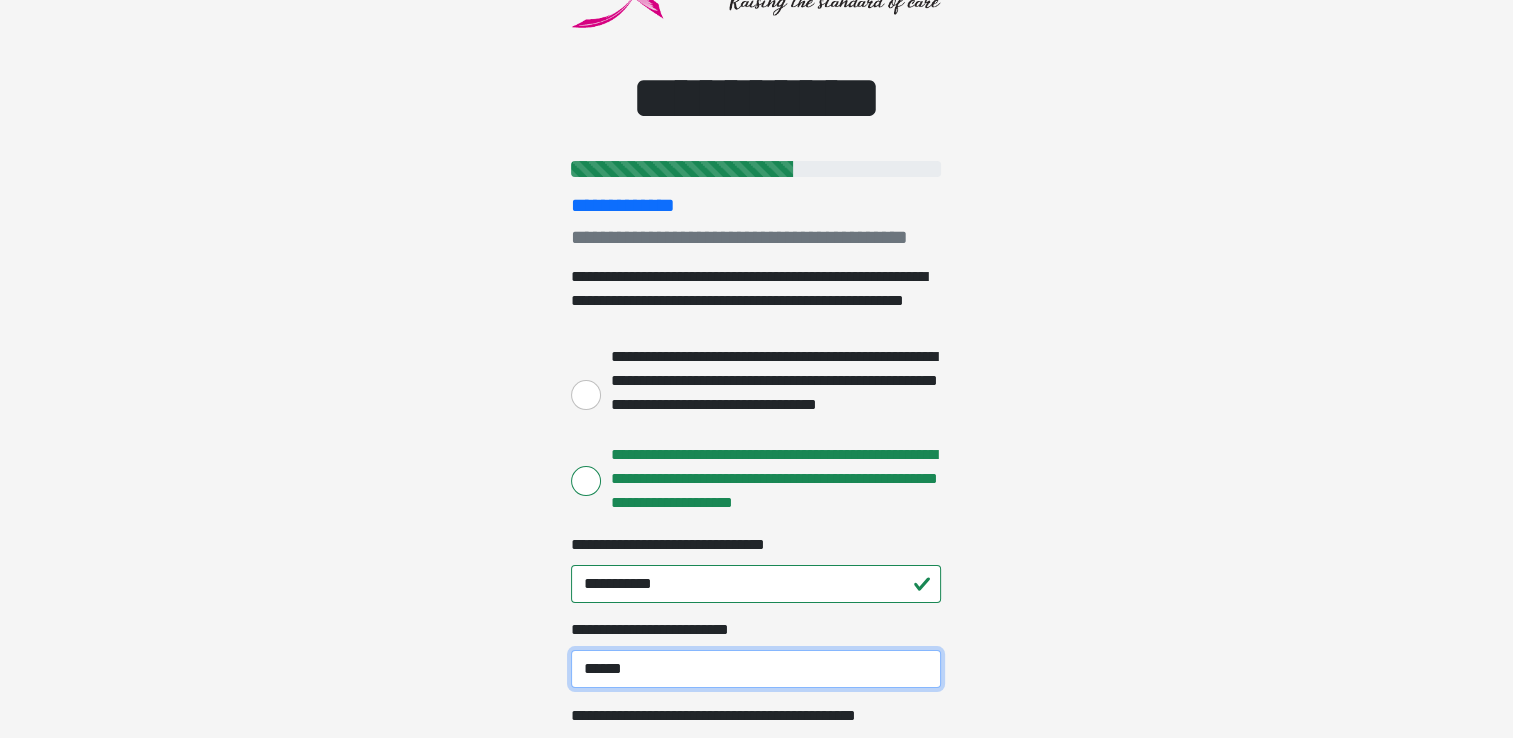 type on "******" 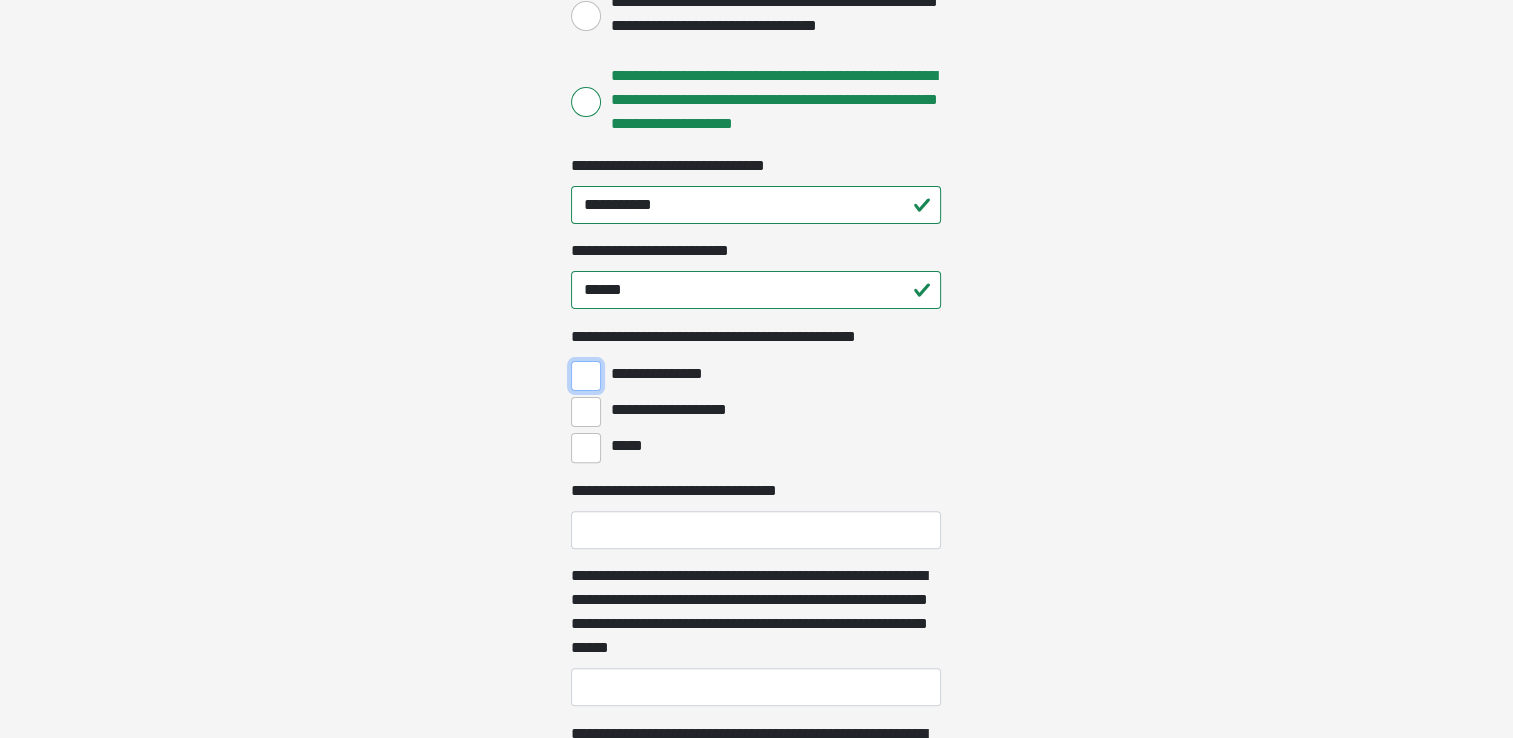 scroll, scrollTop: 506, scrollLeft: 0, axis: vertical 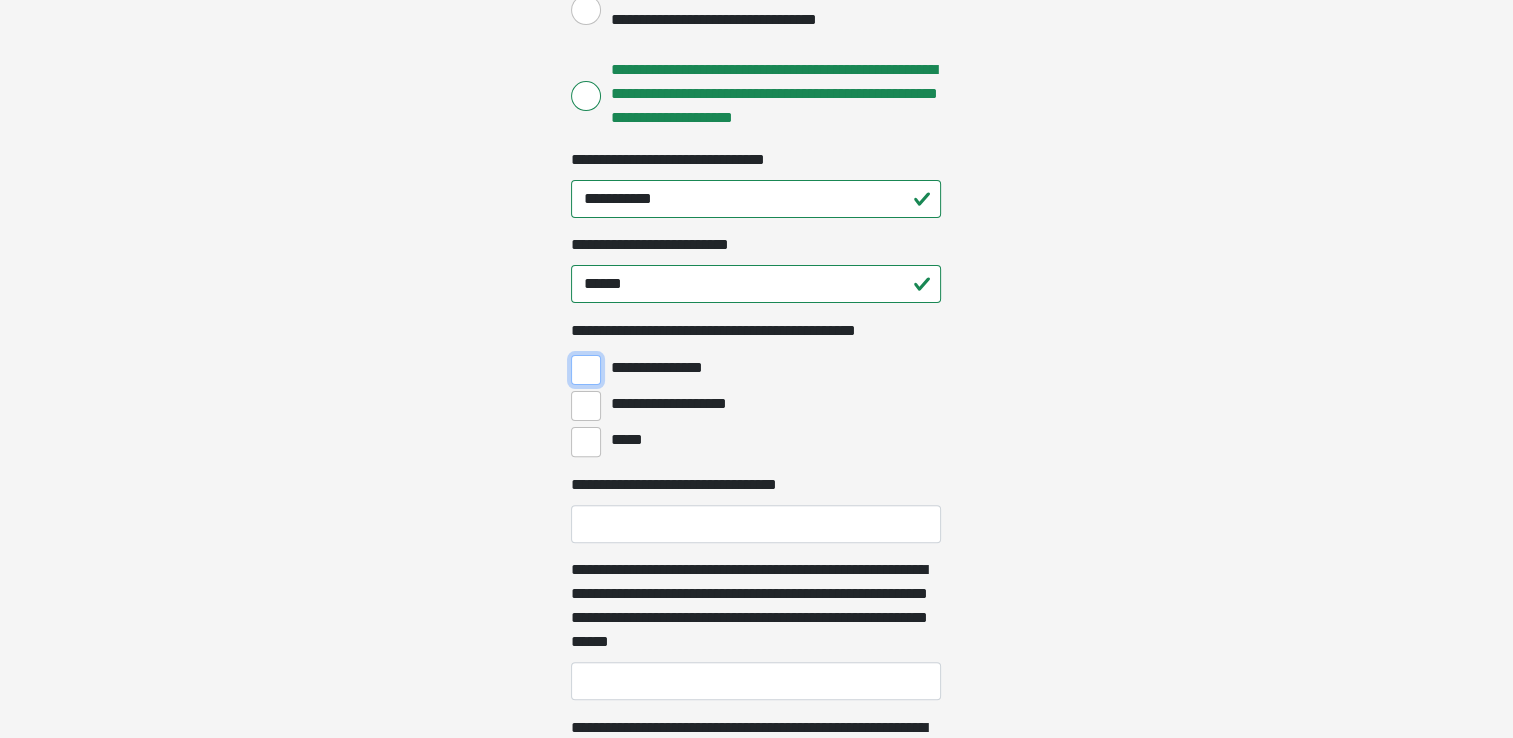 click on "**********" at bounding box center (586, 370) 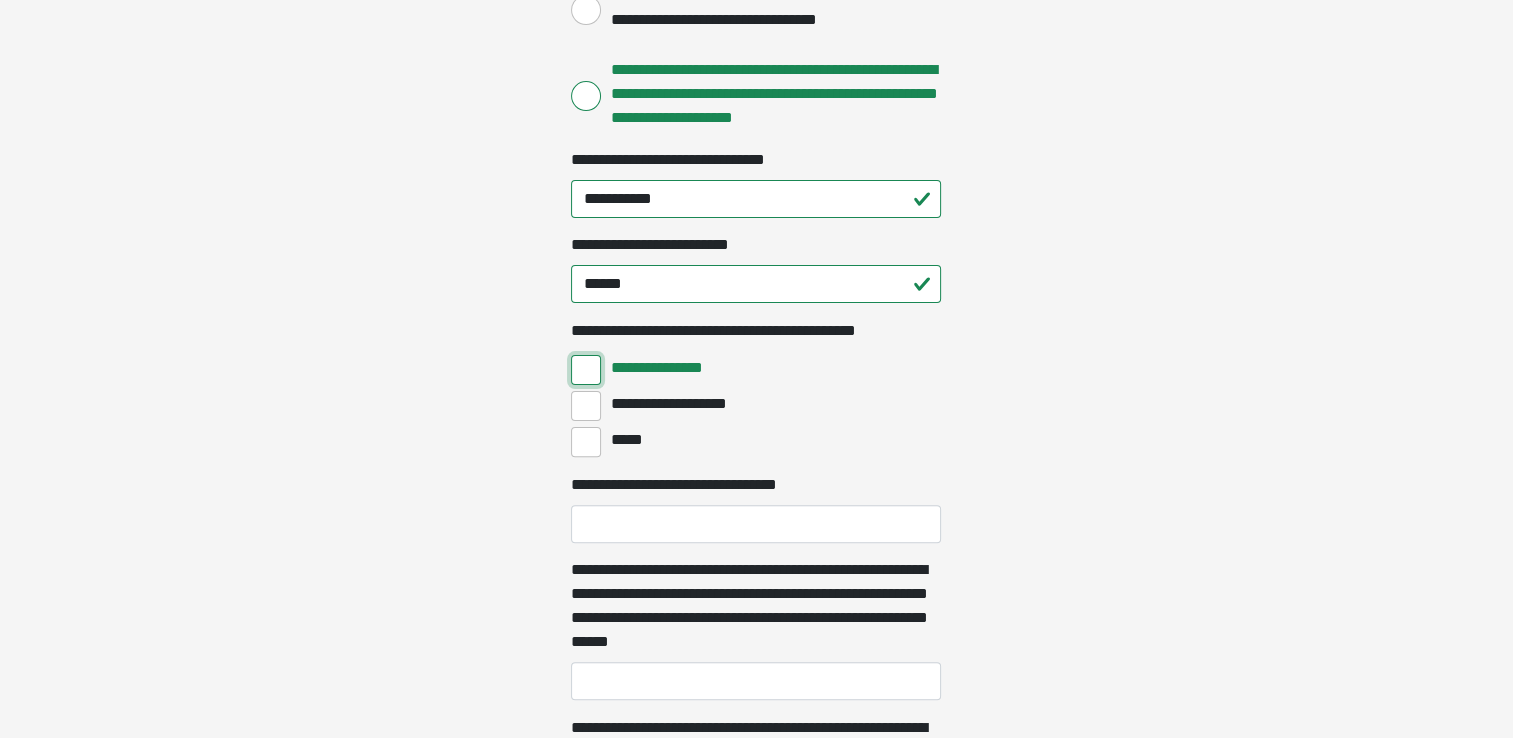 click on "**********" at bounding box center [586, 370] 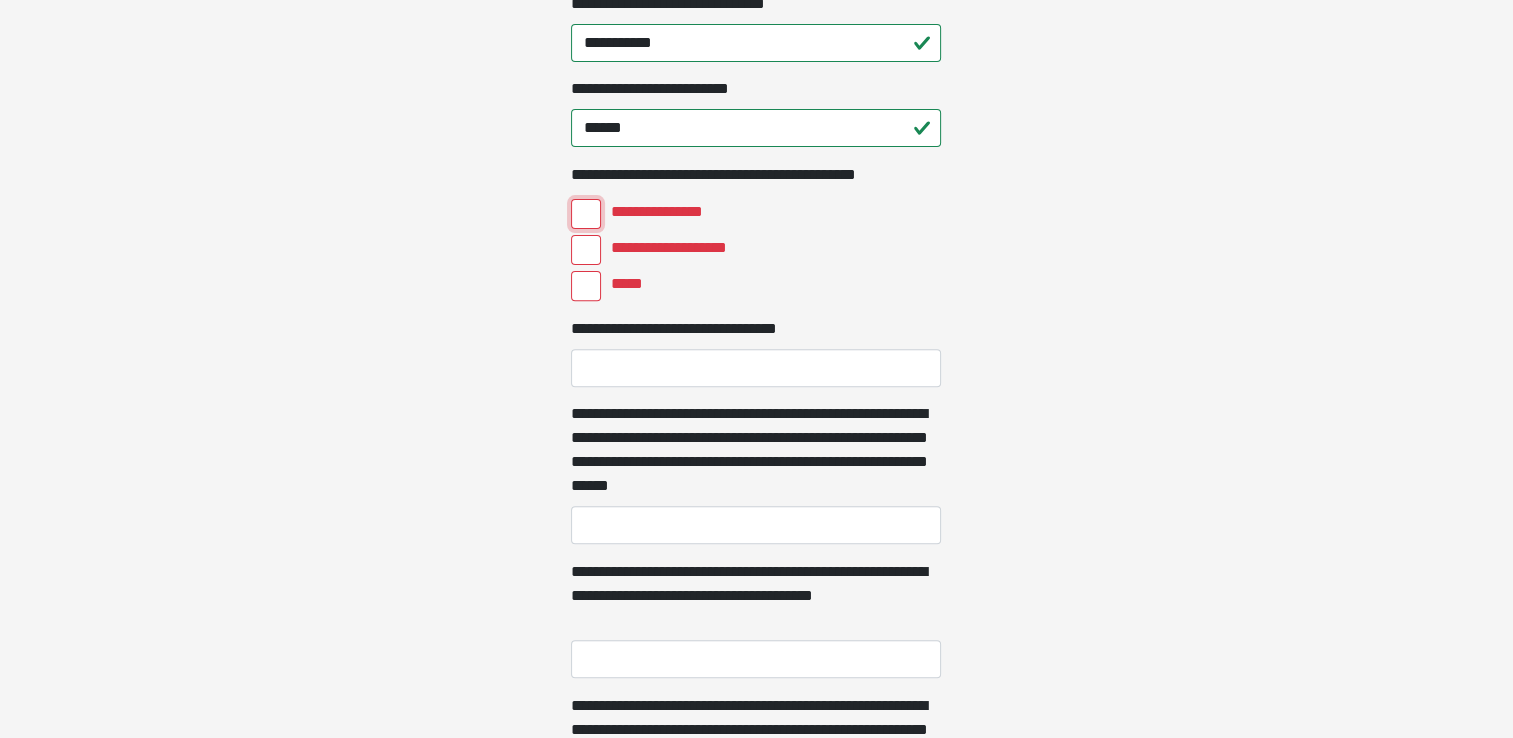 scroll, scrollTop: 606, scrollLeft: 0, axis: vertical 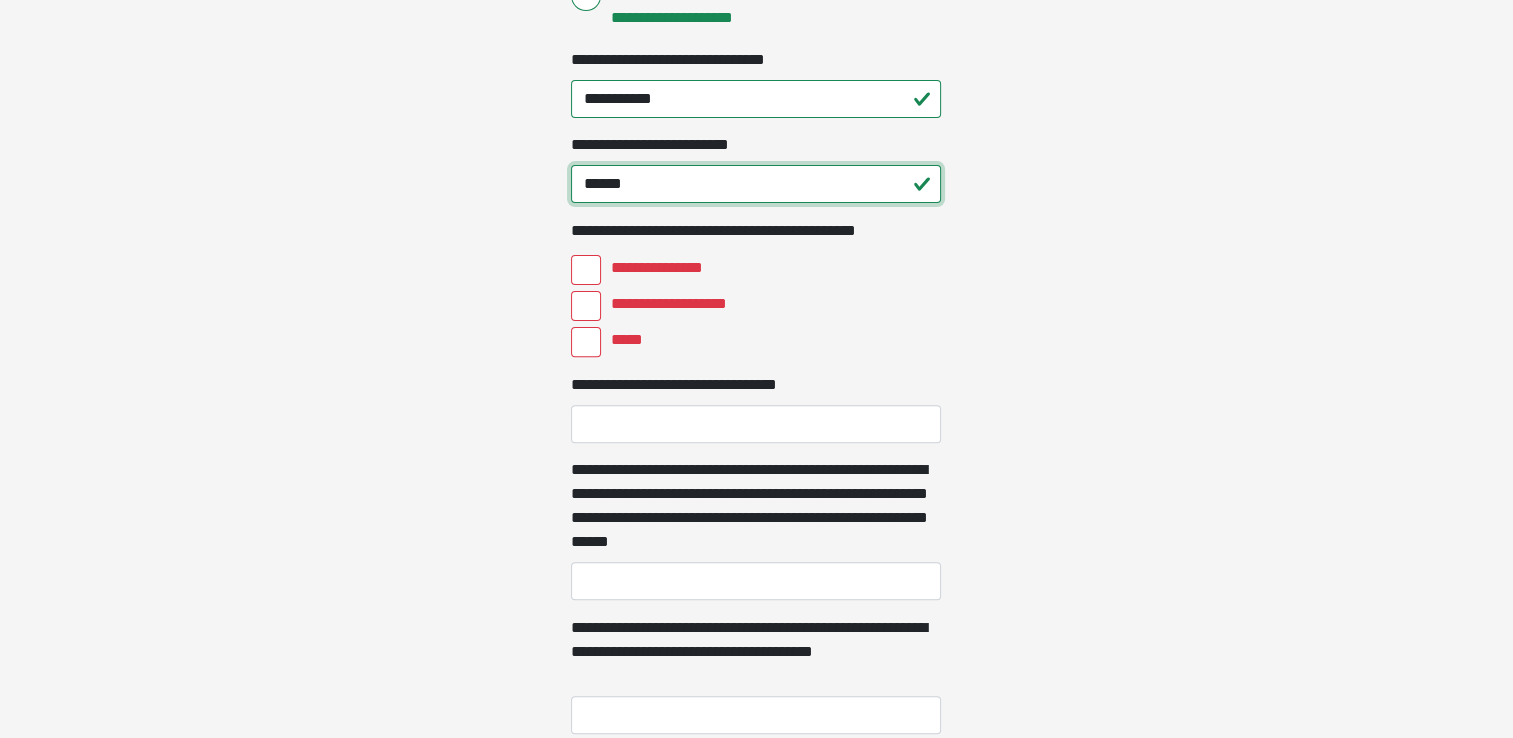 drag, startPoint x: 668, startPoint y: 190, endPoint x: 508, endPoint y: 179, distance: 160.37769 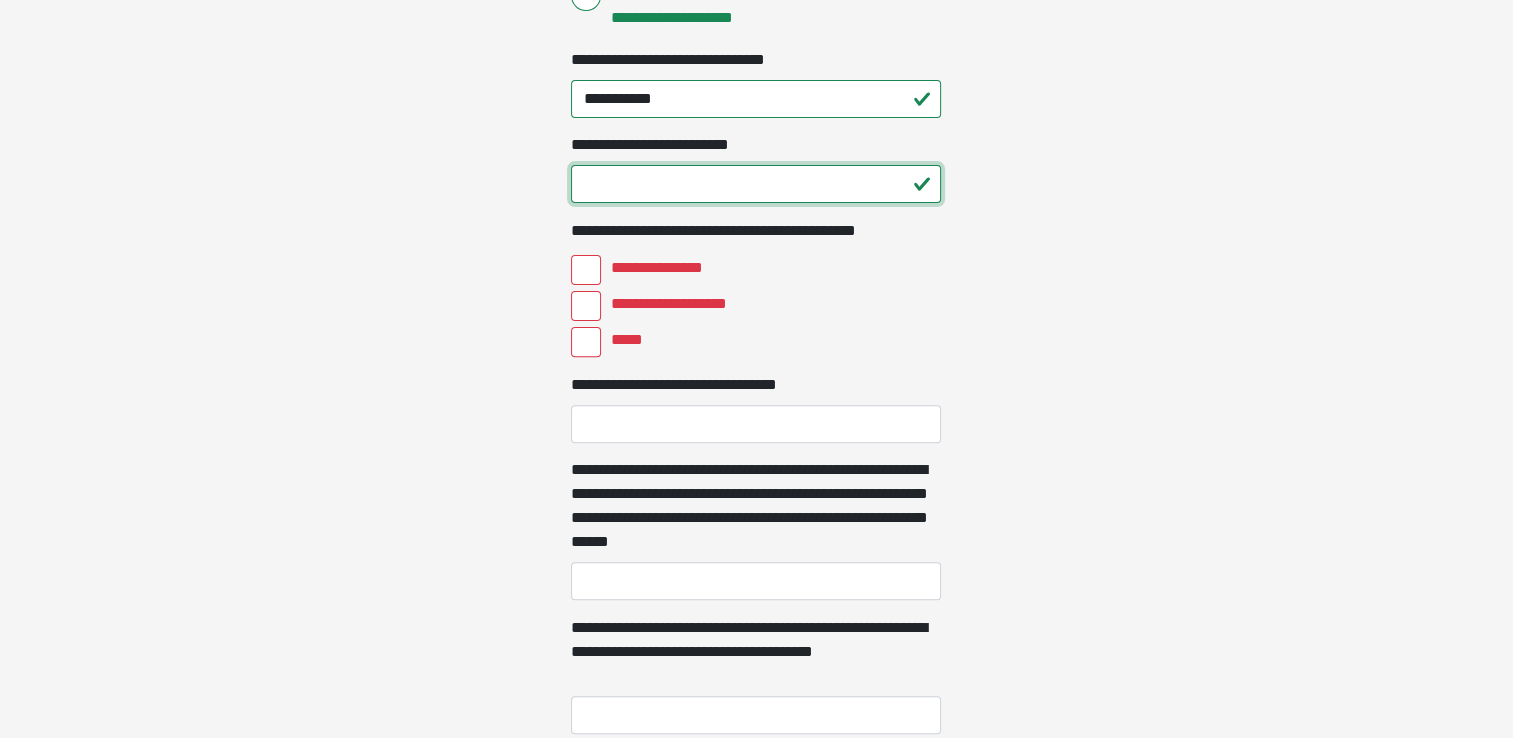 type 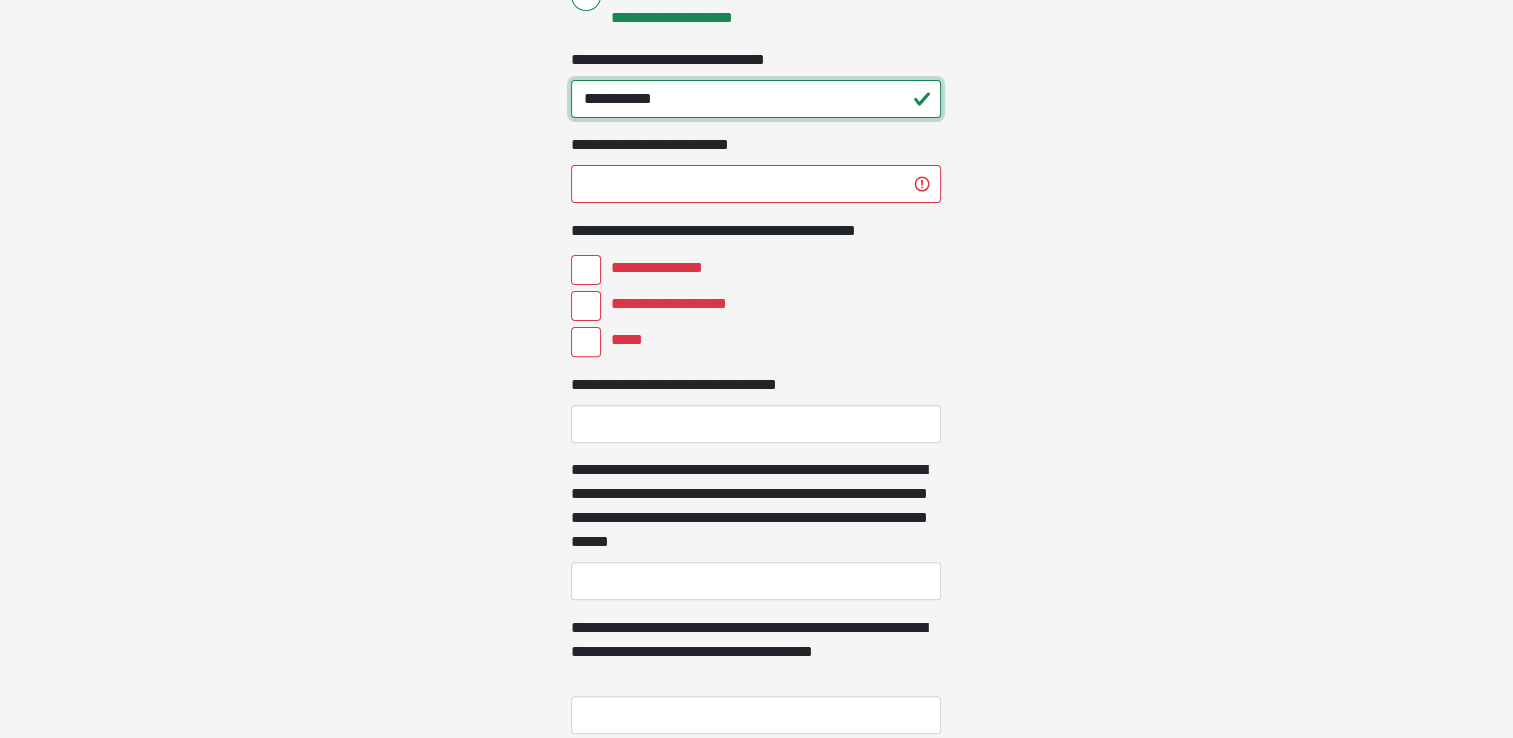drag, startPoint x: 714, startPoint y: 90, endPoint x: 461, endPoint y: 99, distance: 253.16003 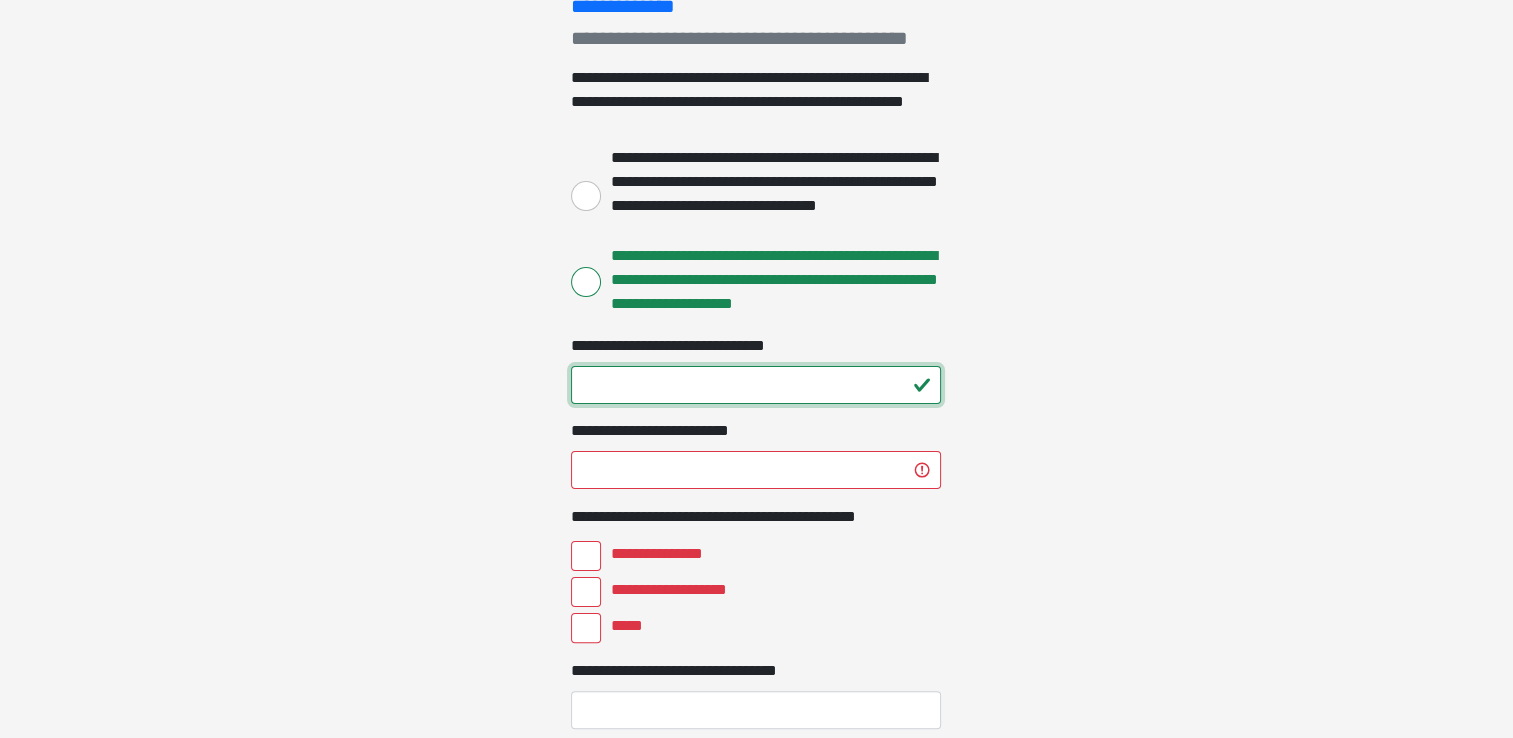 scroll, scrollTop: 306, scrollLeft: 0, axis: vertical 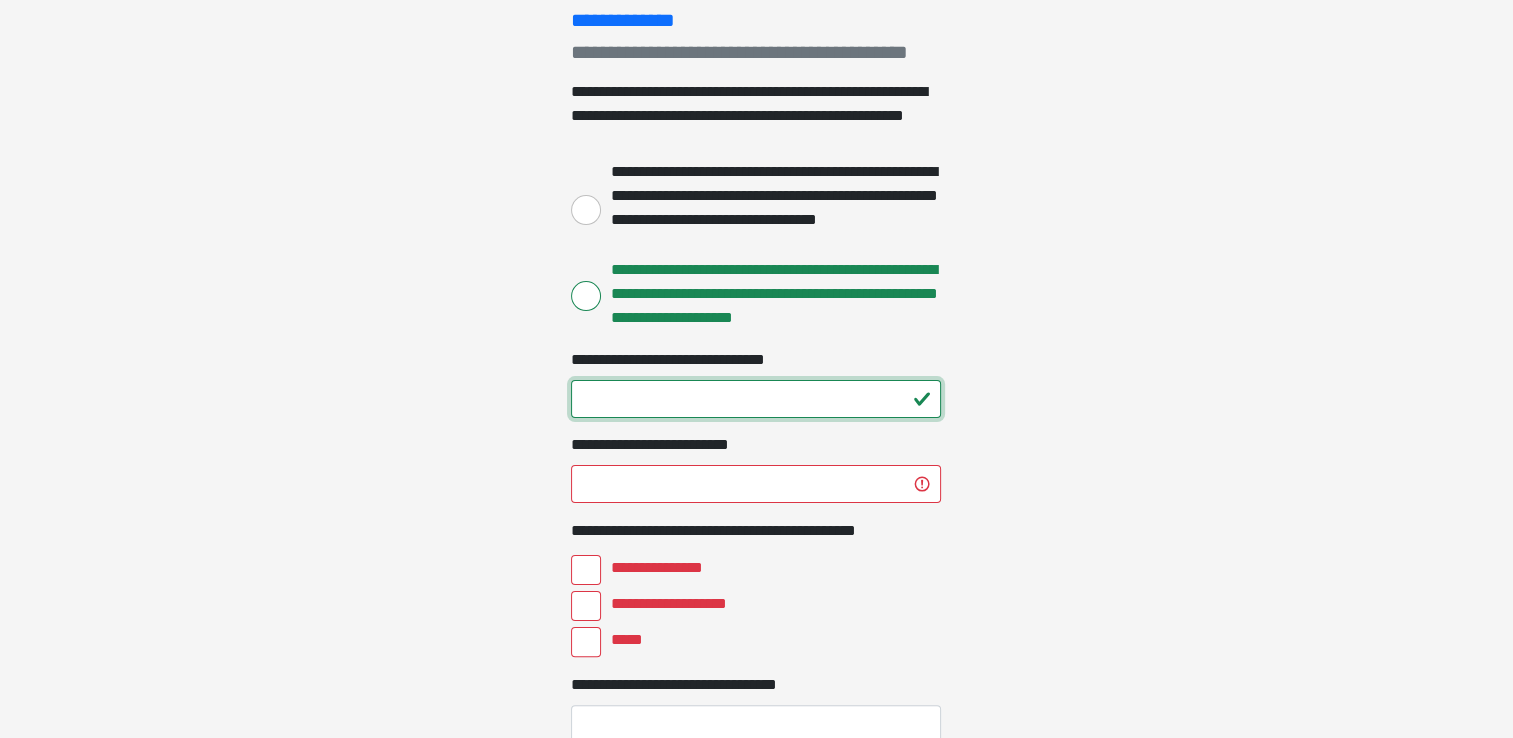 type 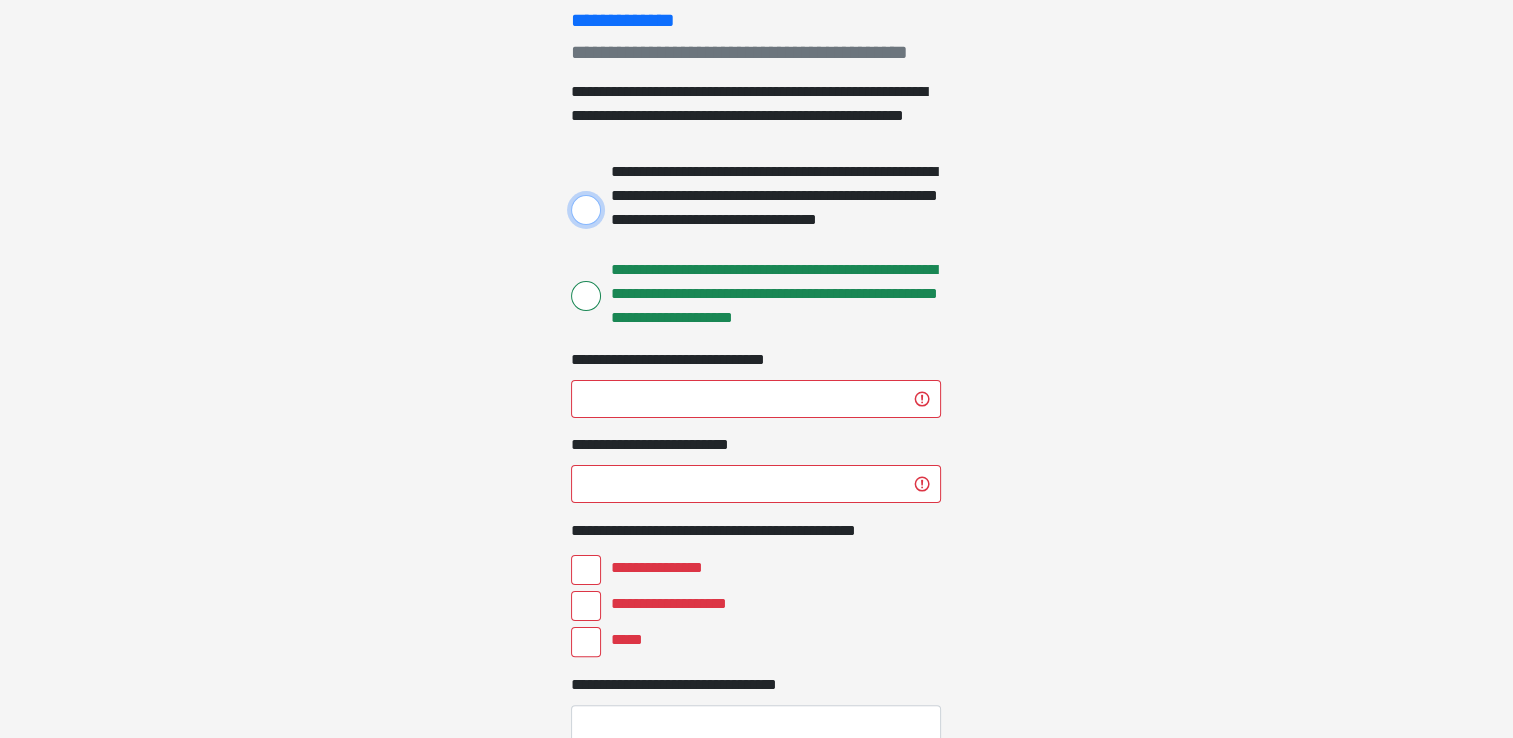 click on "**********" at bounding box center [586, 210] 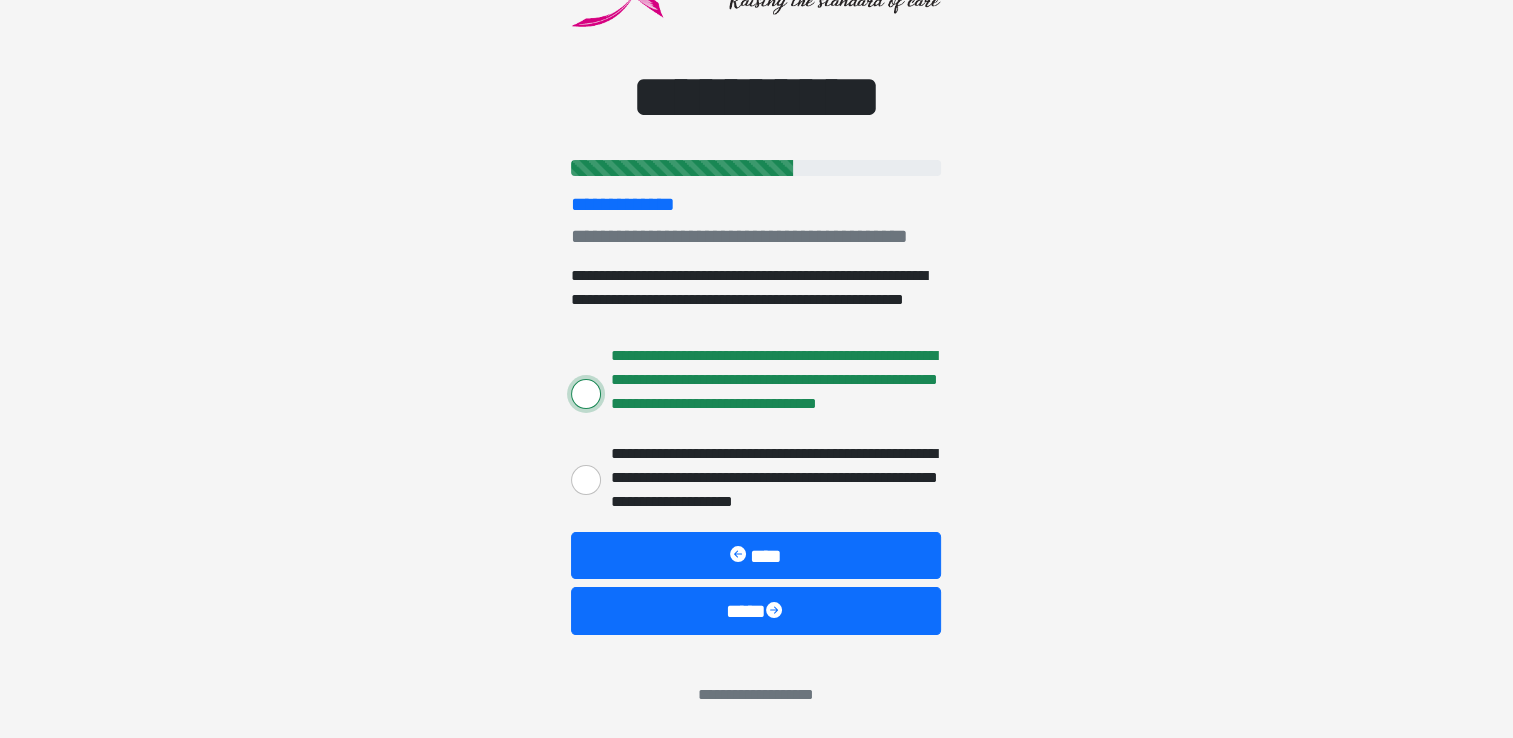 scroll, scrollTop: 121, scrollLeft: 0, axis: vertical 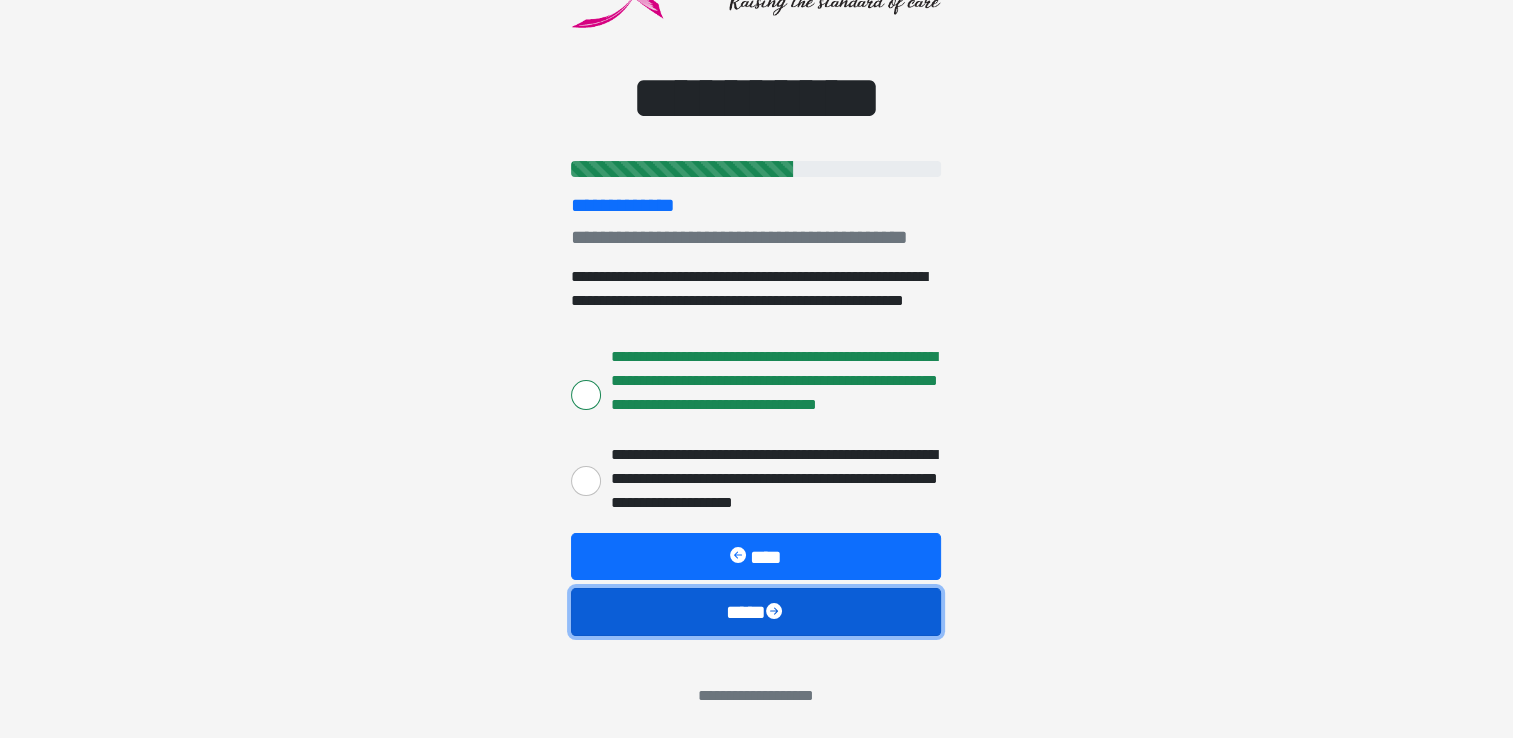 click on "****" at bounding box center (756, 612) 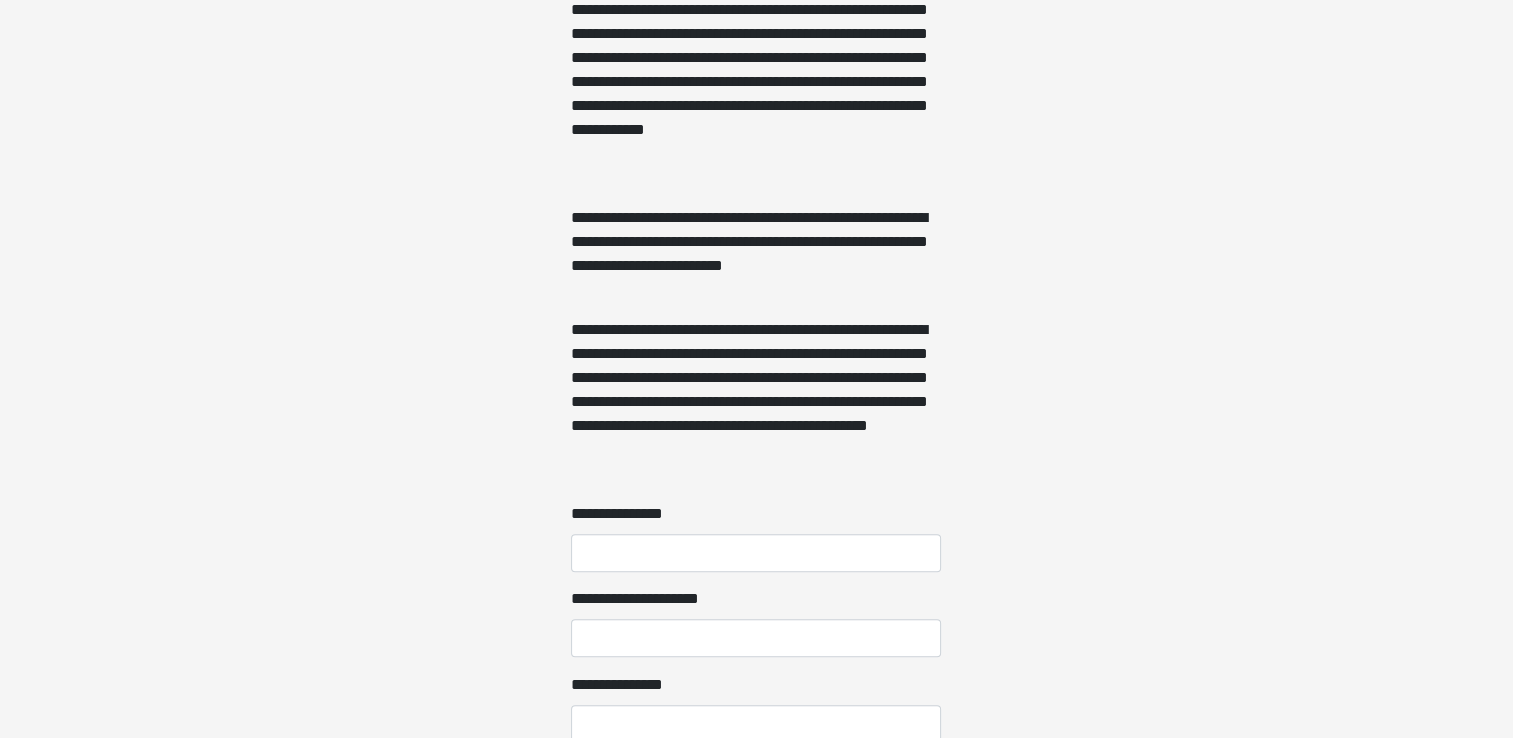 scroll, scrollTop: 1300, scrollLeft: 0, axis: vertical 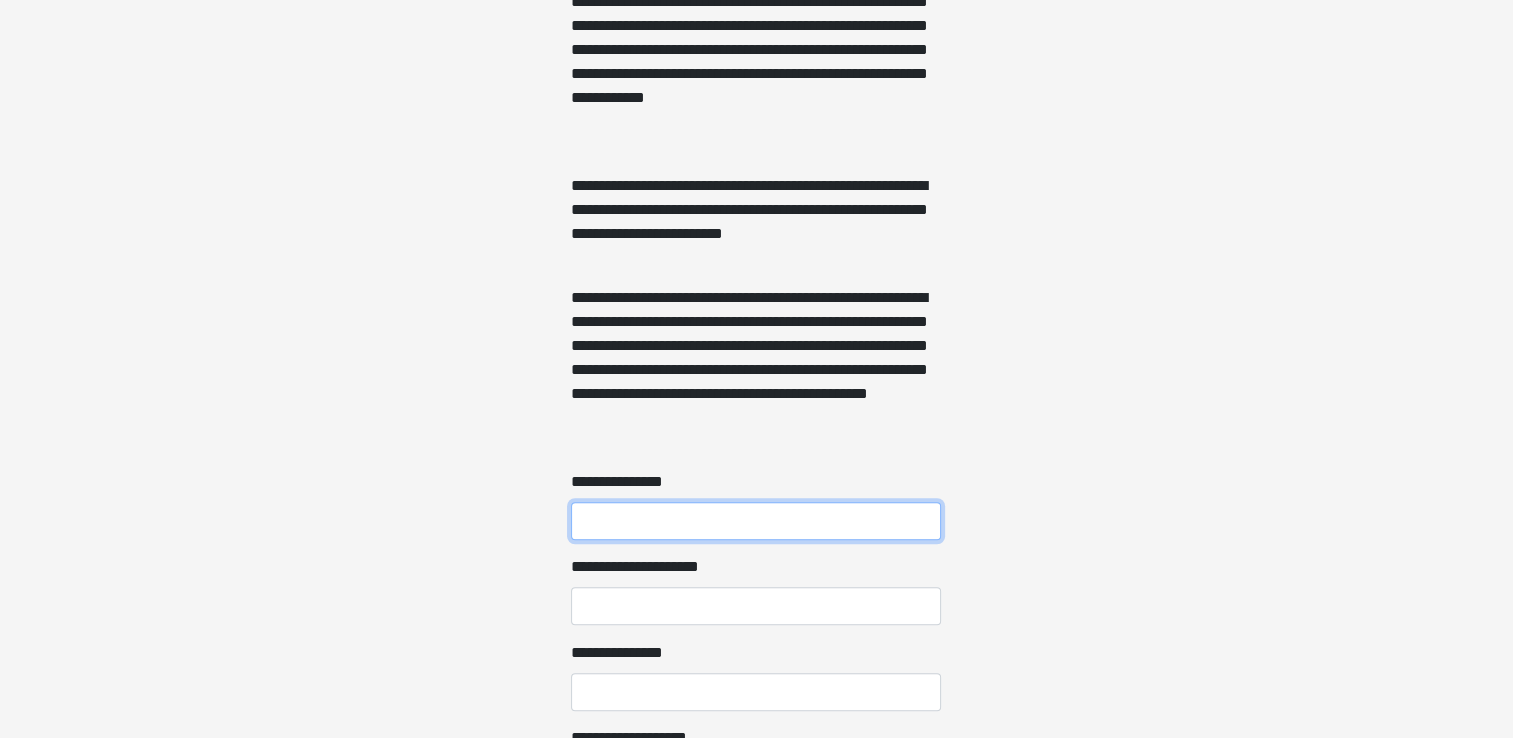 click on "**********" at bounding box center [756, 521] 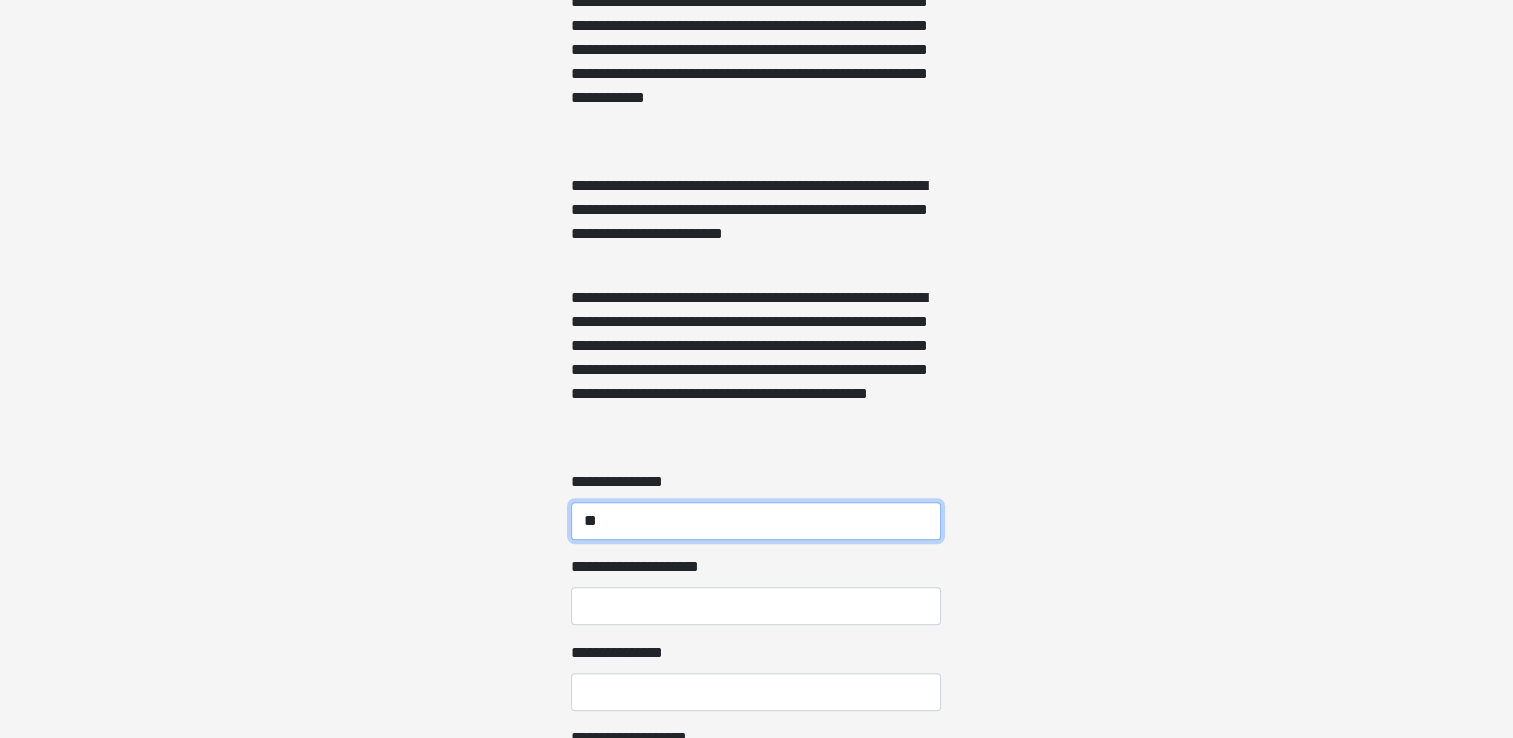 type on "*" 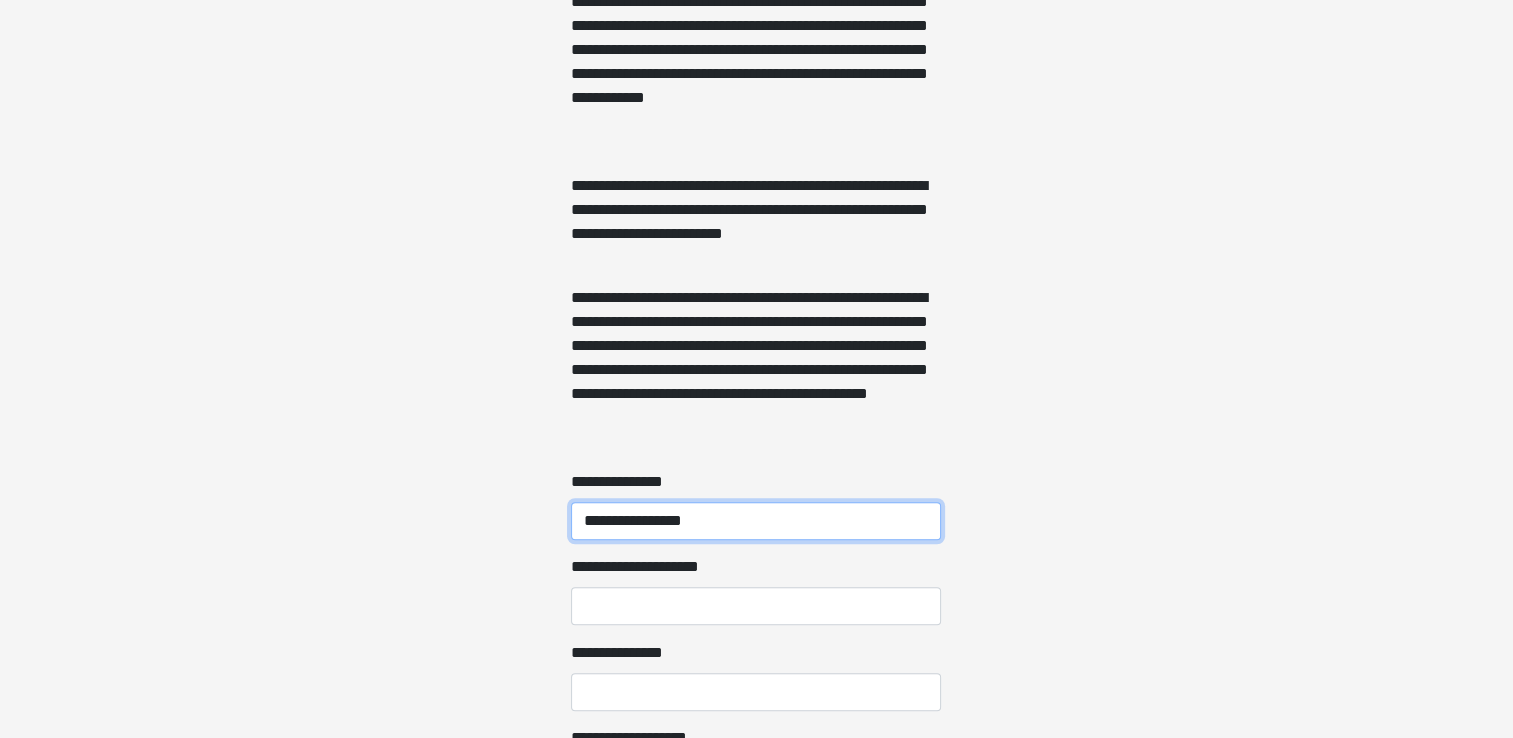 type on "**********" 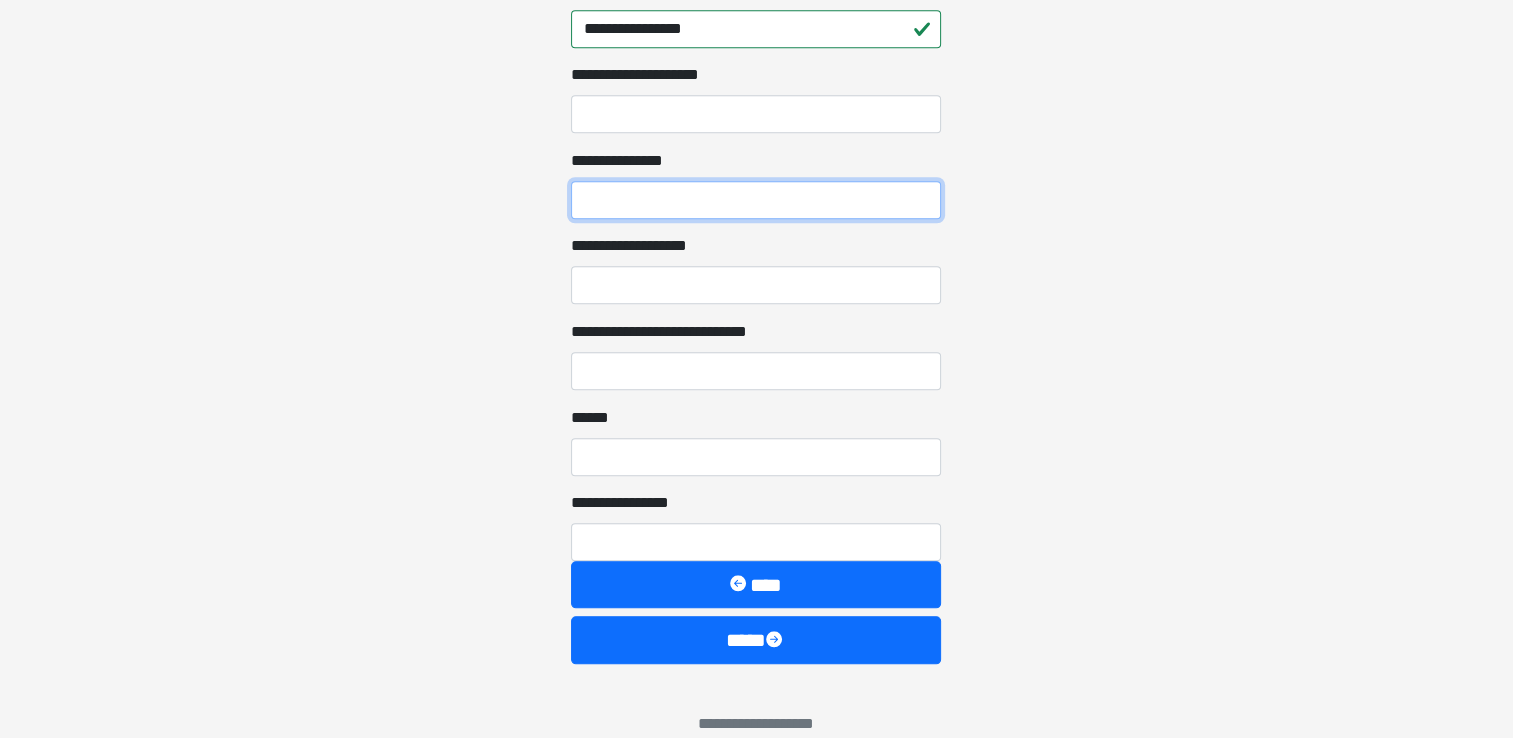 scroll, scrollTop: 1800, scrollLeft: 0, axis: vertical 